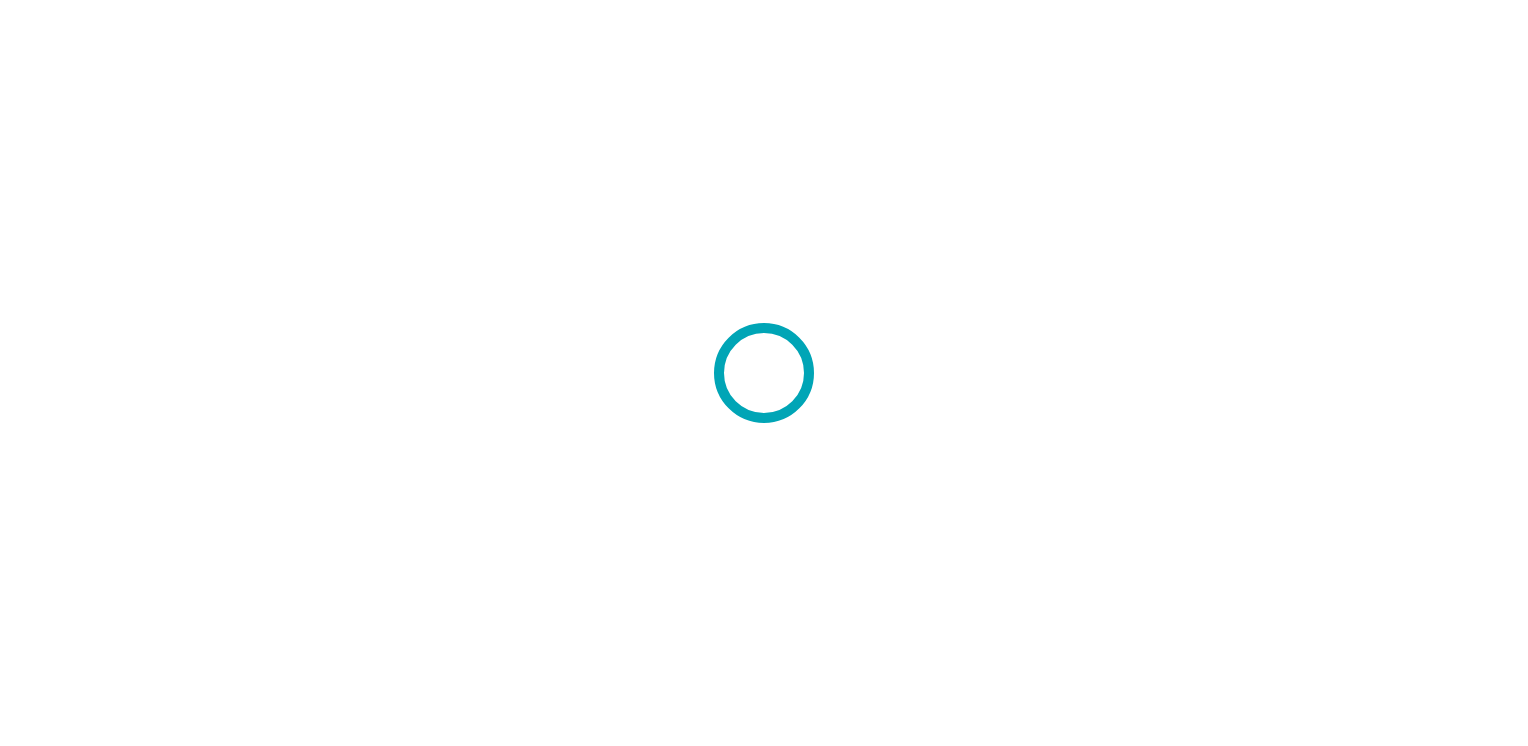 scroll, scrollTop: 0, scrollLeft: 0, axis: both 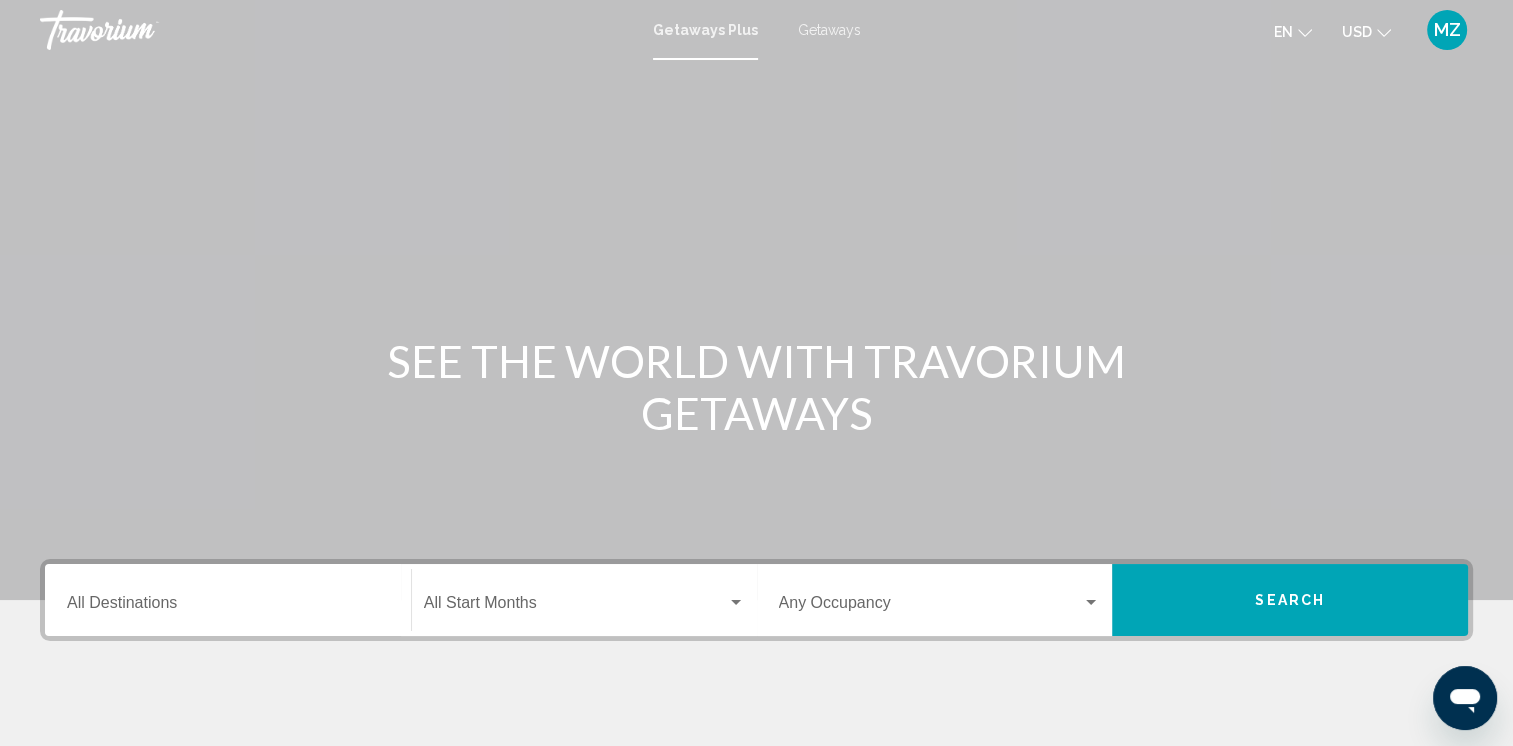 click on "Getaways" at bounding box center [829, 30] 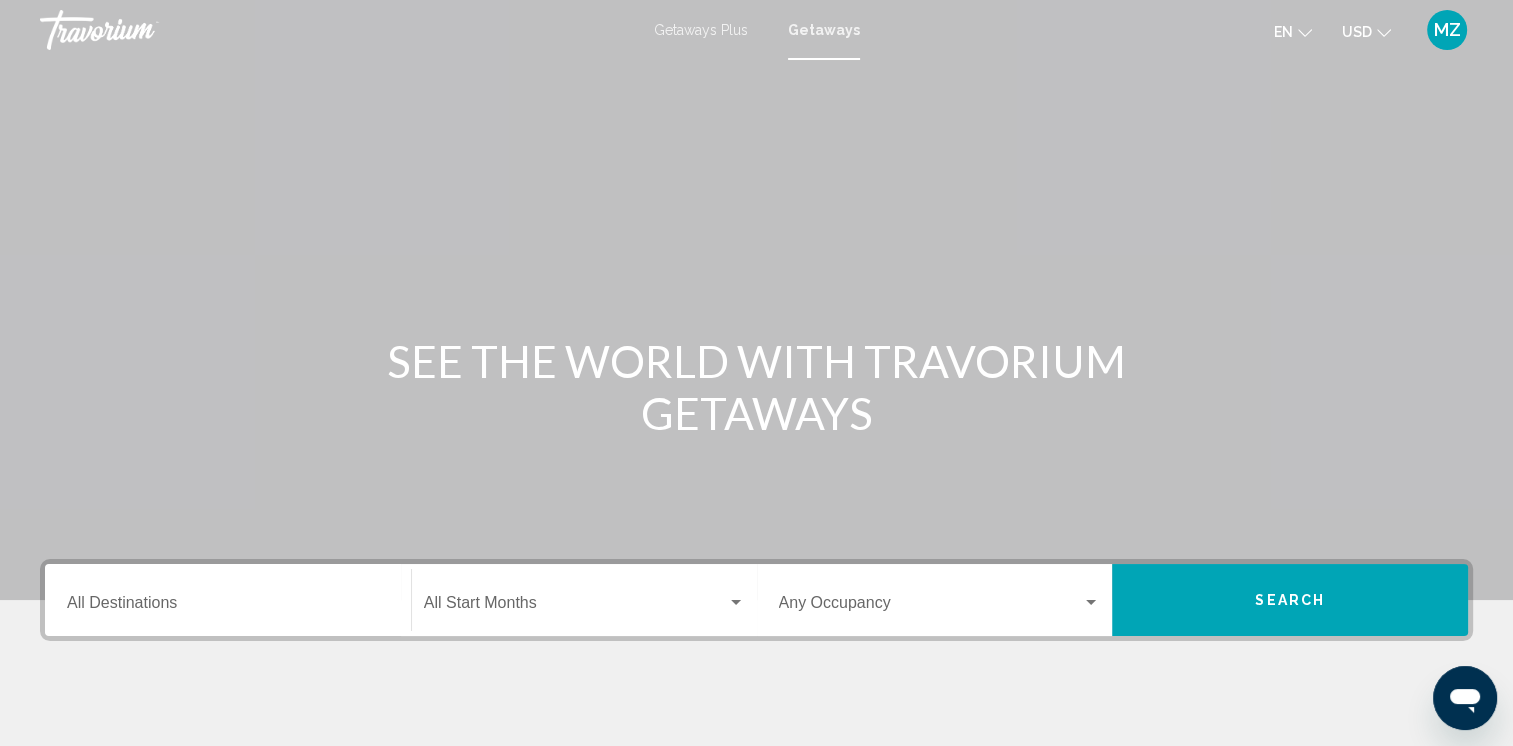 click on "USD
USD ($) MXN (Mex$) CAD (Can$) GBP (£) EUR (€) AUD (A$) NZD (NZ$) CNY (CN¥)" 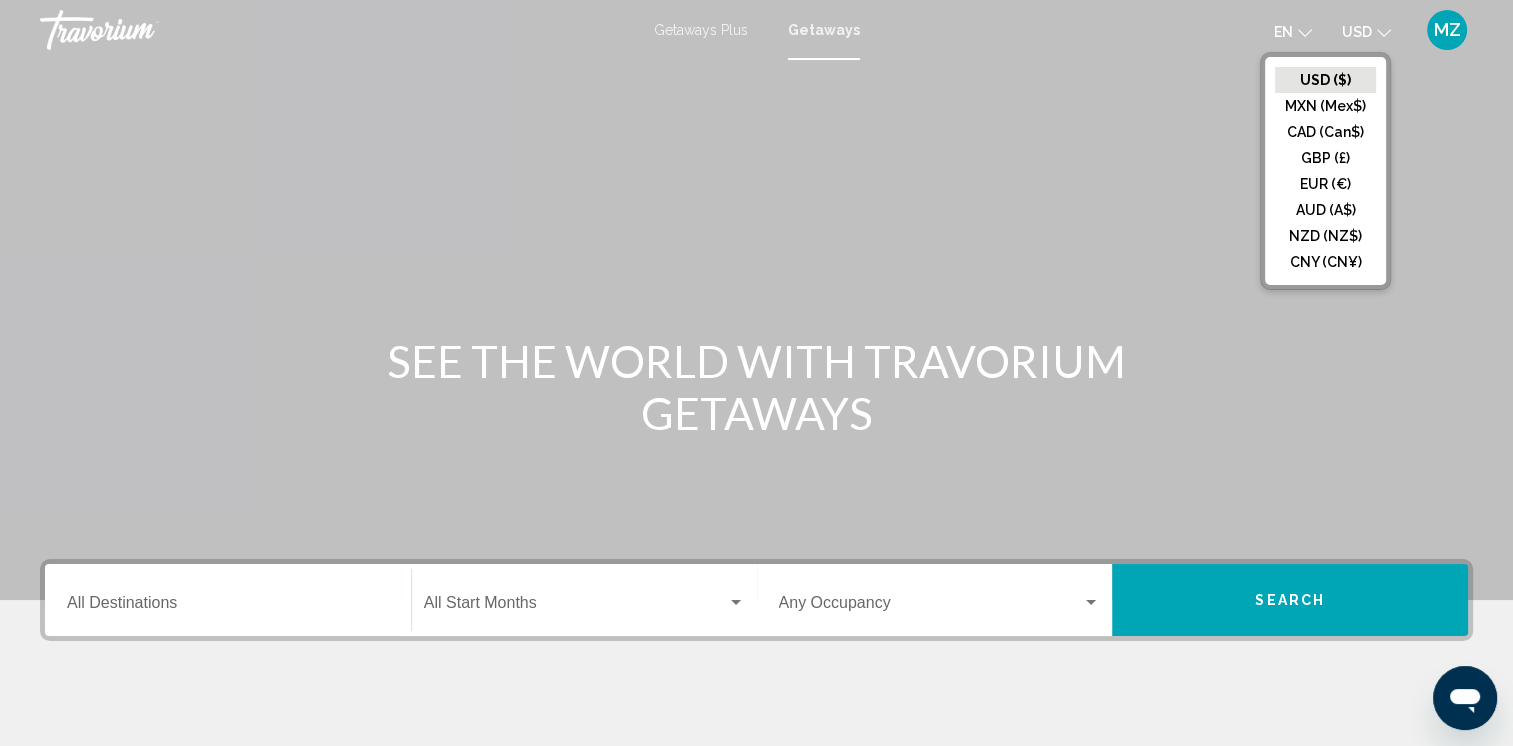 click on "CAD (Can$)" 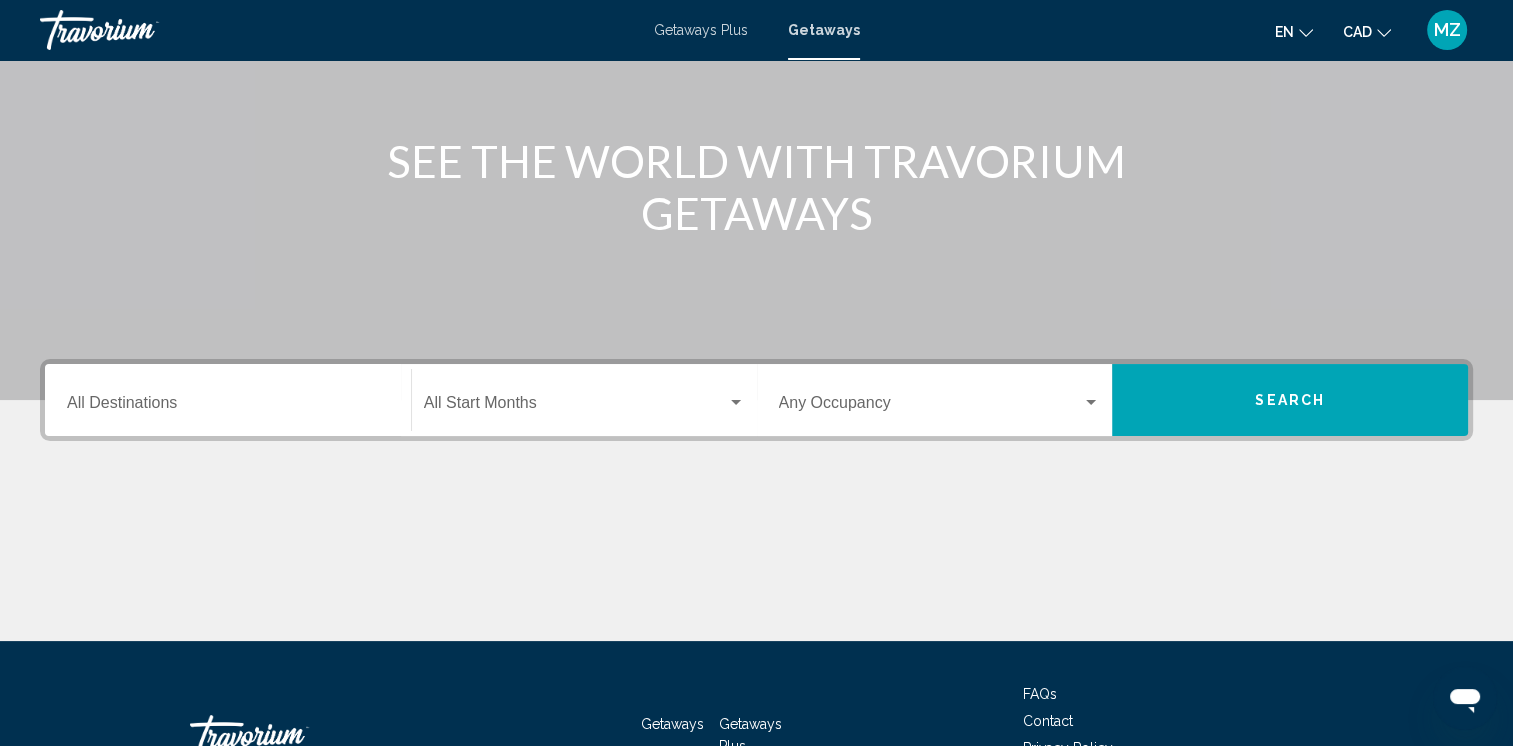 click on "Destination All Destinations" at bounding box center [228, 400] 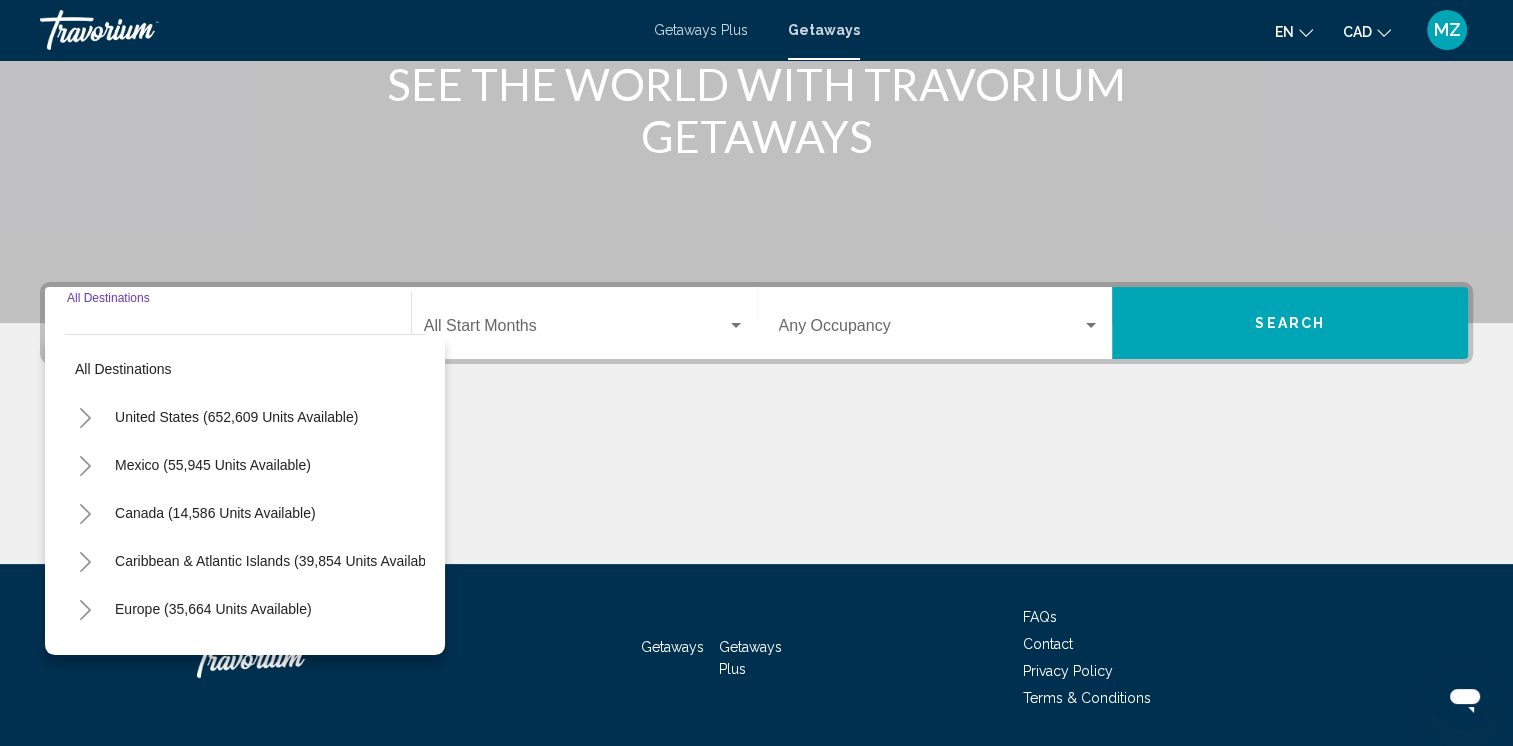 scroll, scrollTop: 339, scrollLeft: 0, axis: vertical 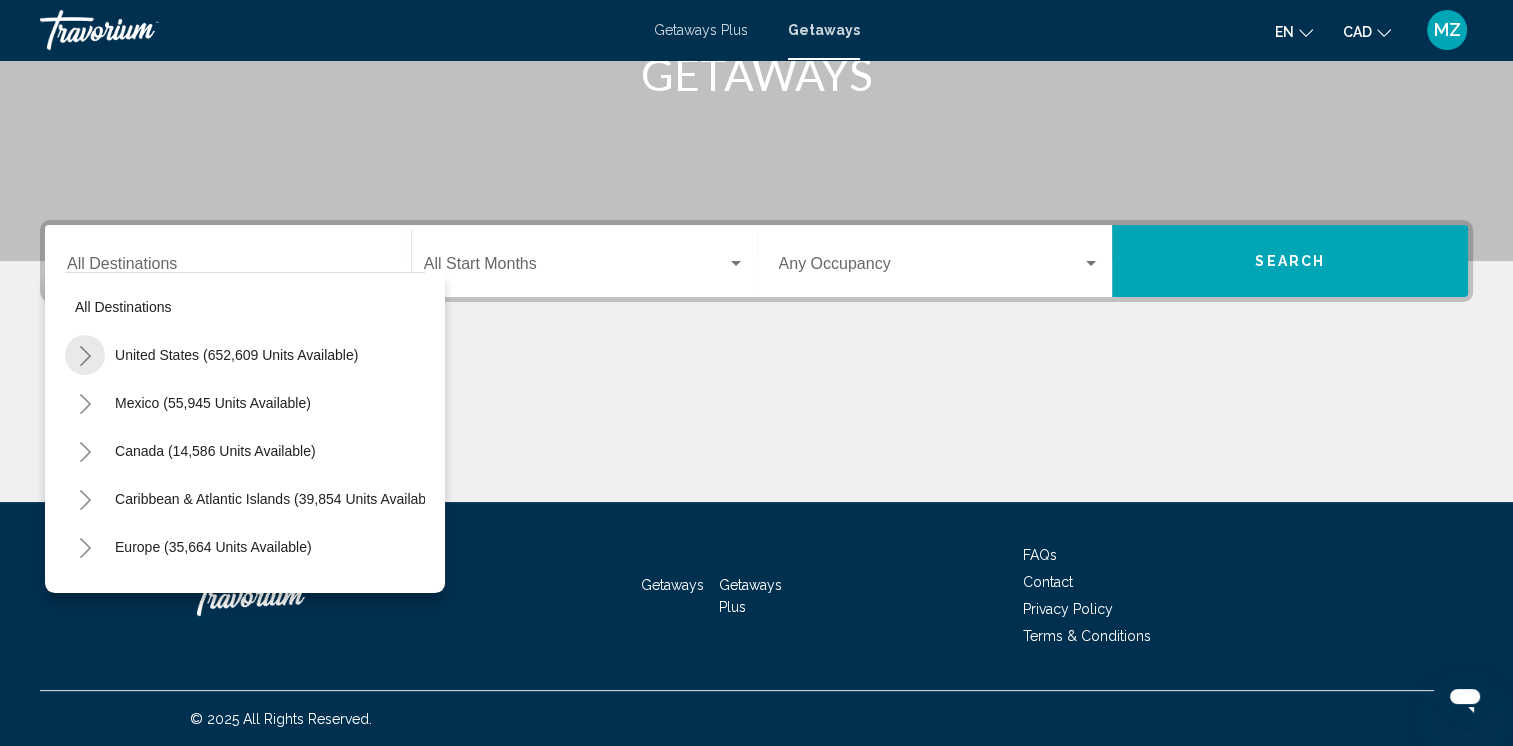 click 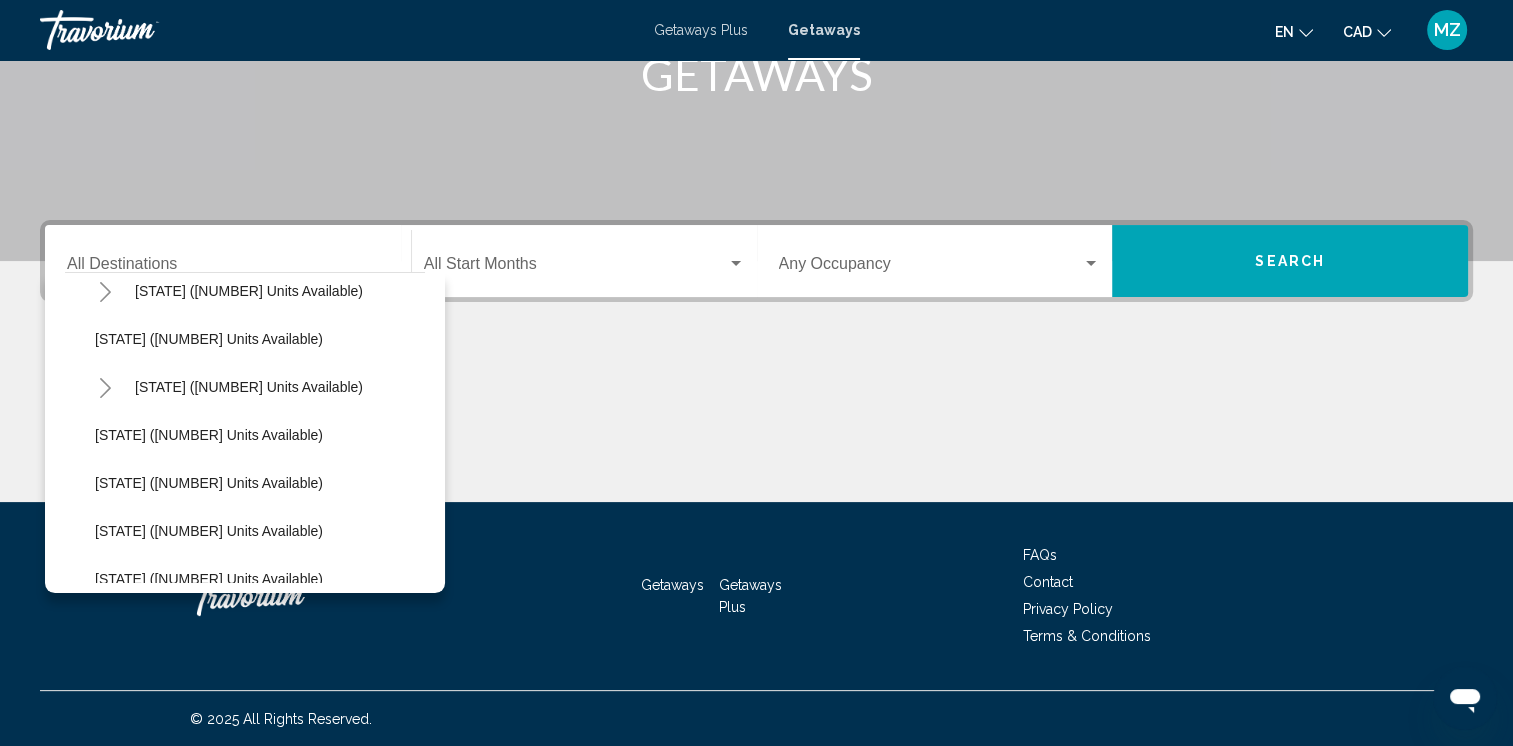 scroll, scrollTop: 300, scrollLeft: 0, axis: vertical 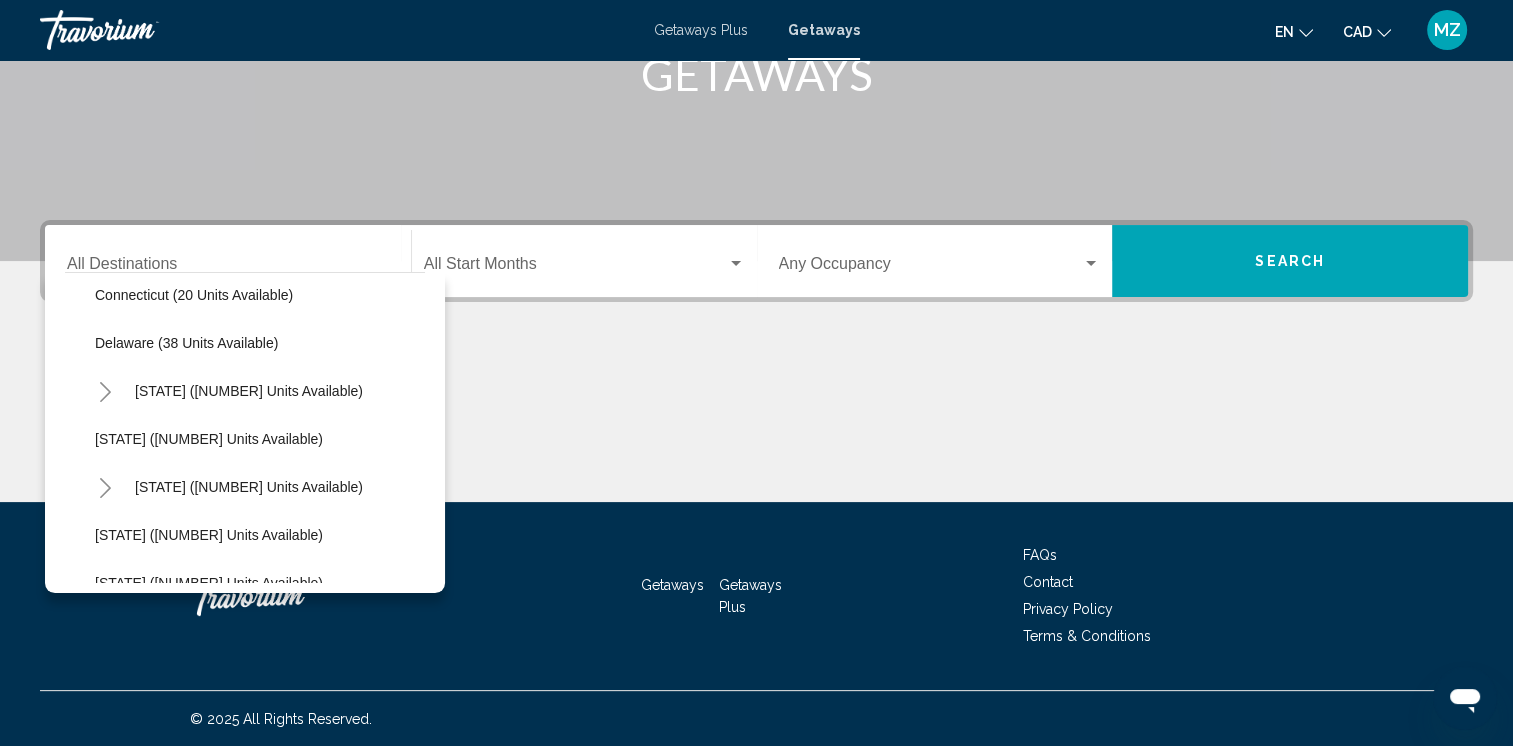 click on "[STATE] ([NUMBER] units available)" 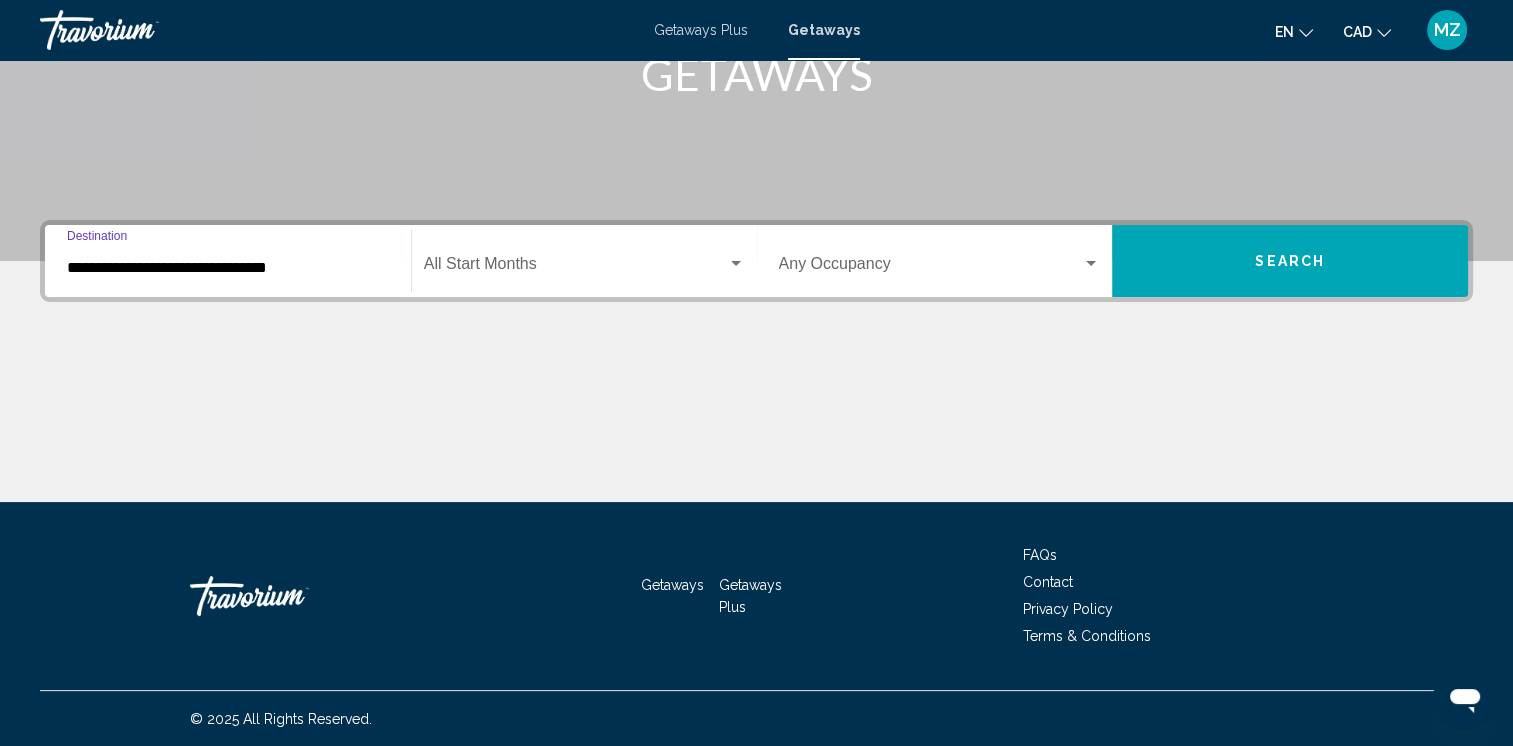 click at bounding box center [575, 268] 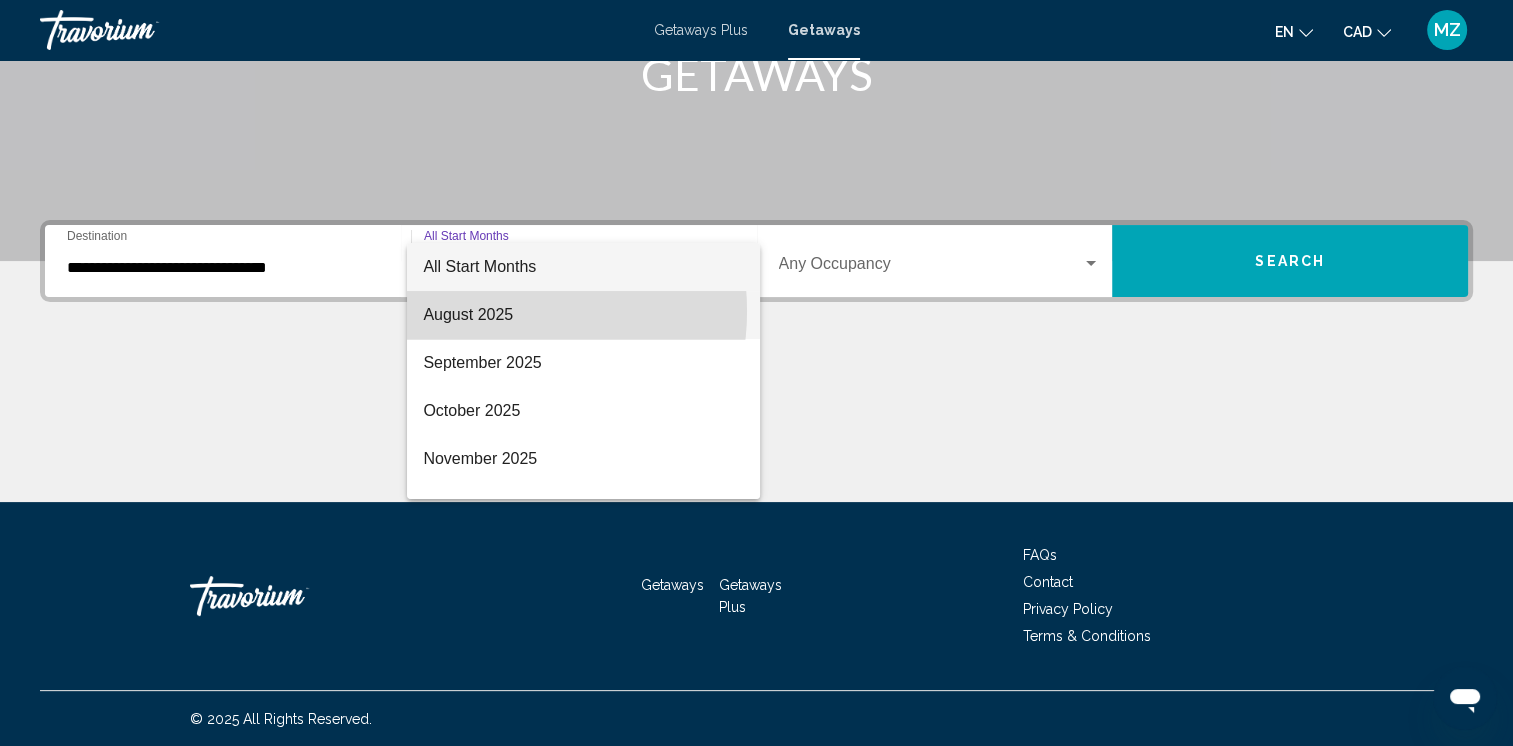 click on "August 2025" at bounding box center (583, 315) 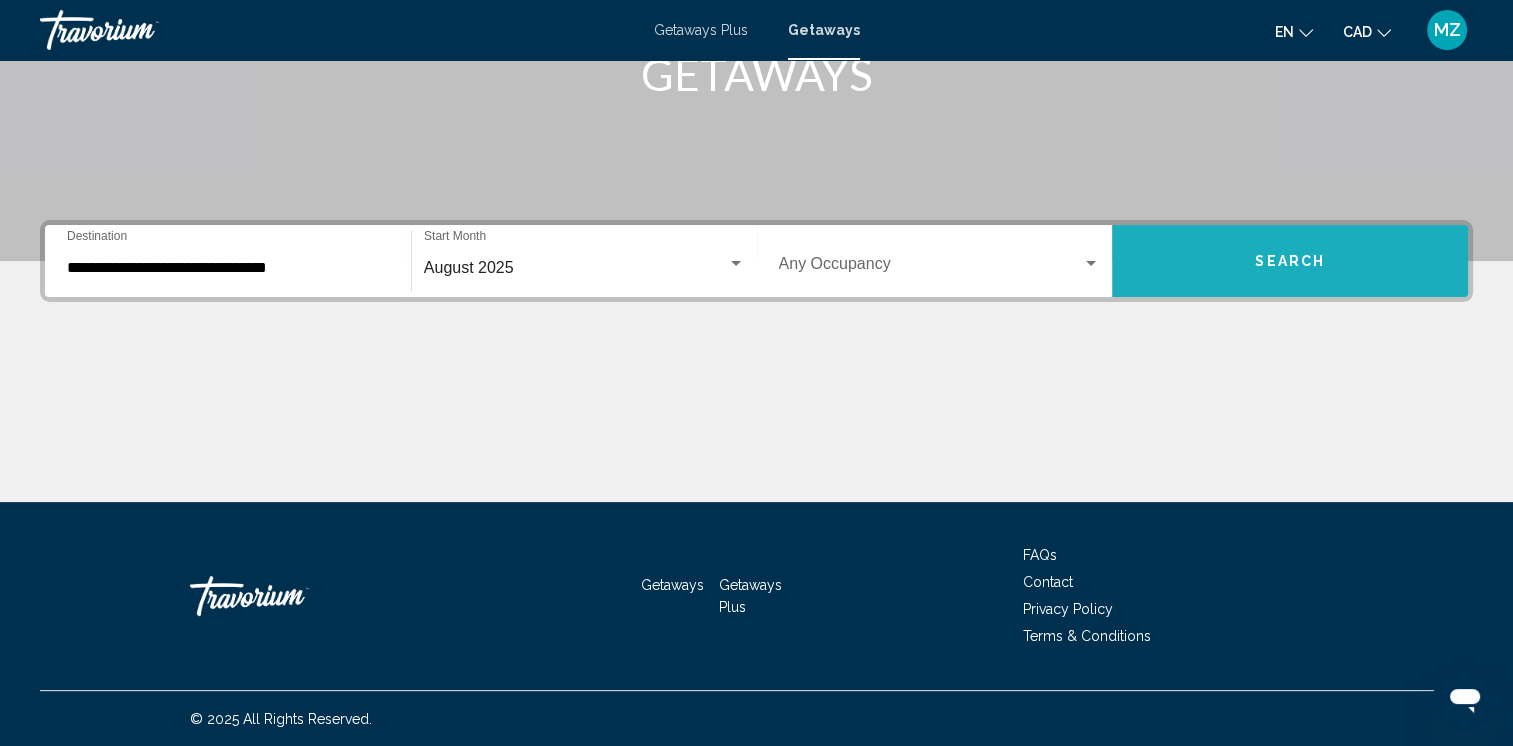 click on "Search" at bounding box center [1290, 261] 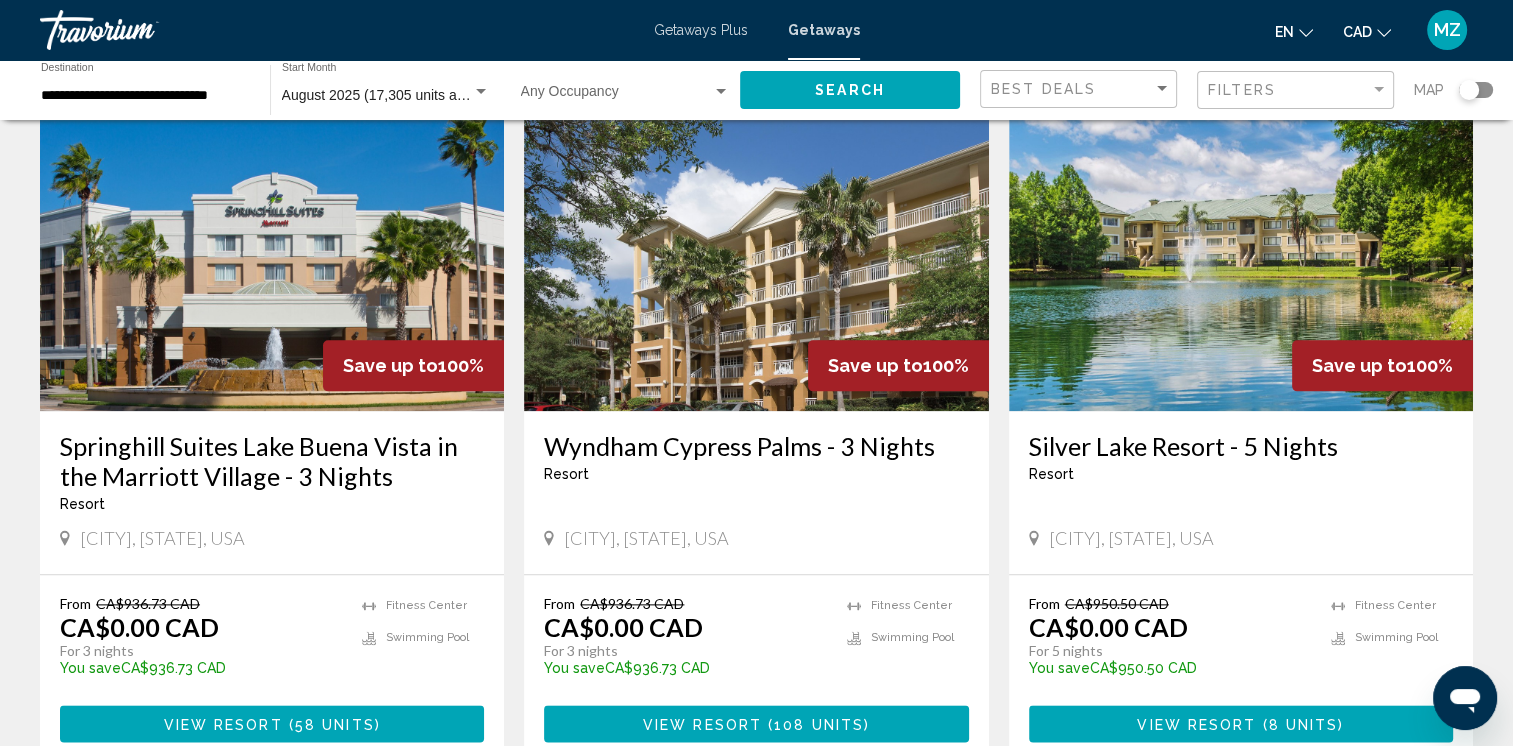 scroll, scrollTop: 2400, scrollLeft: 0, axis: vertical 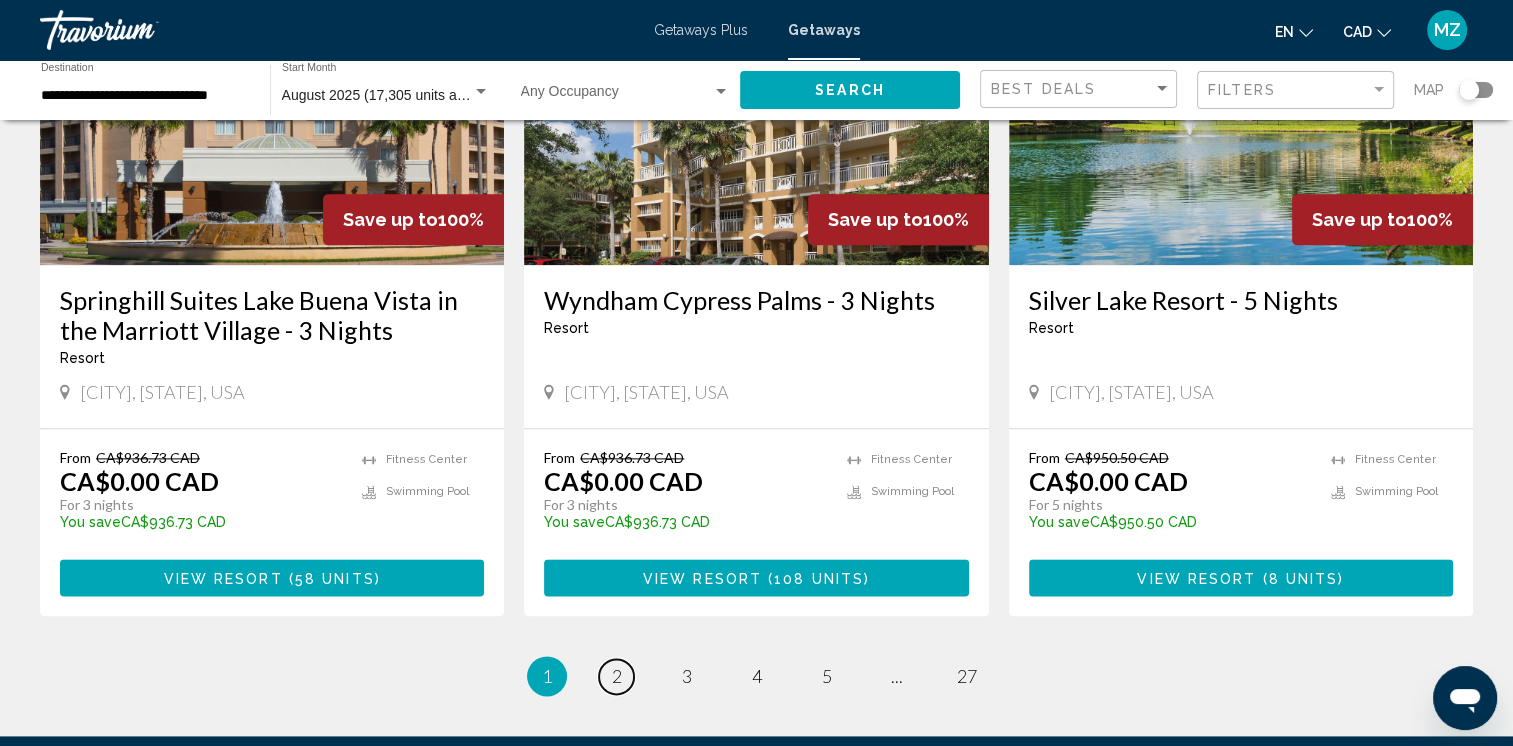 click on "2" at bounding box center (617, 676) 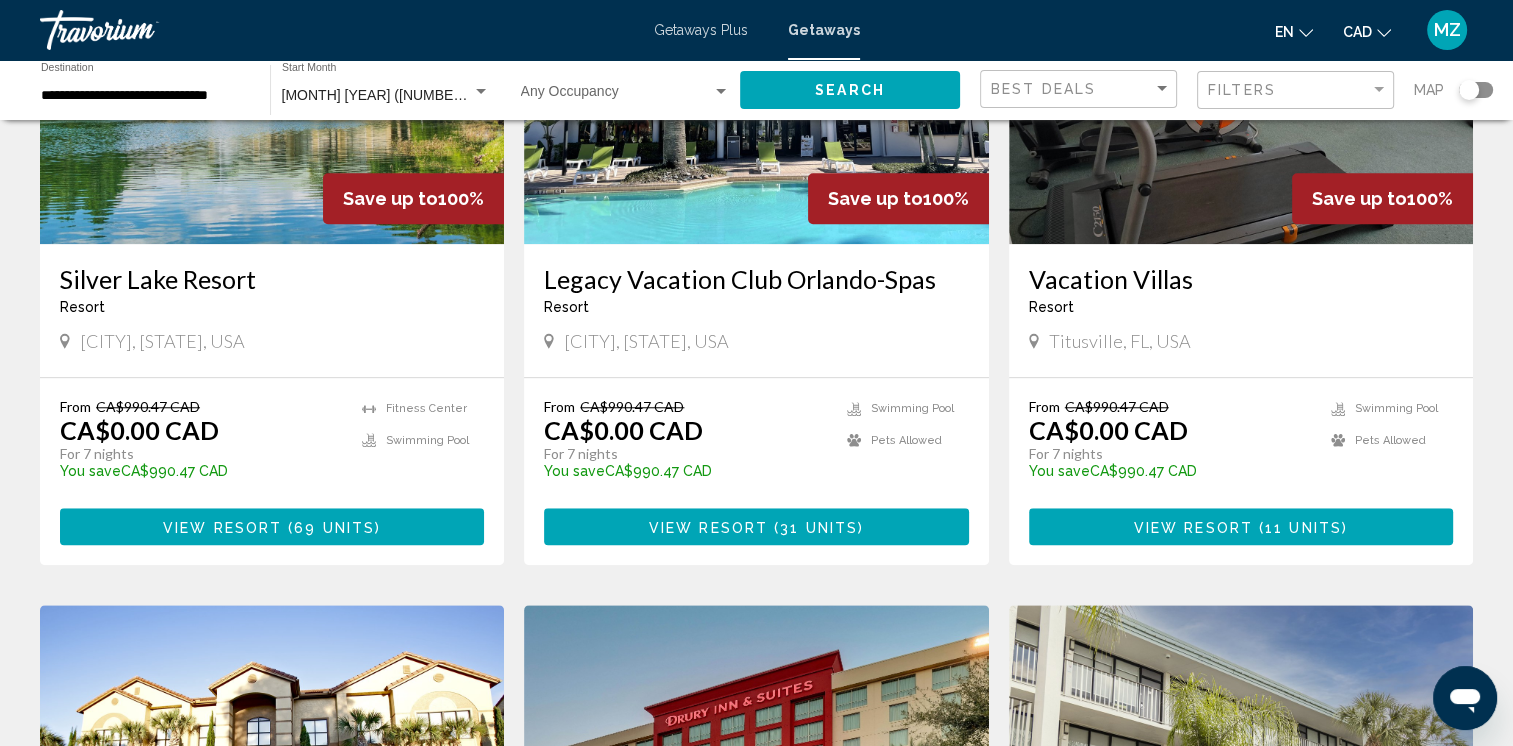 scroll, scrollTop: 1700, scrollLeft: 0, axis: vertical 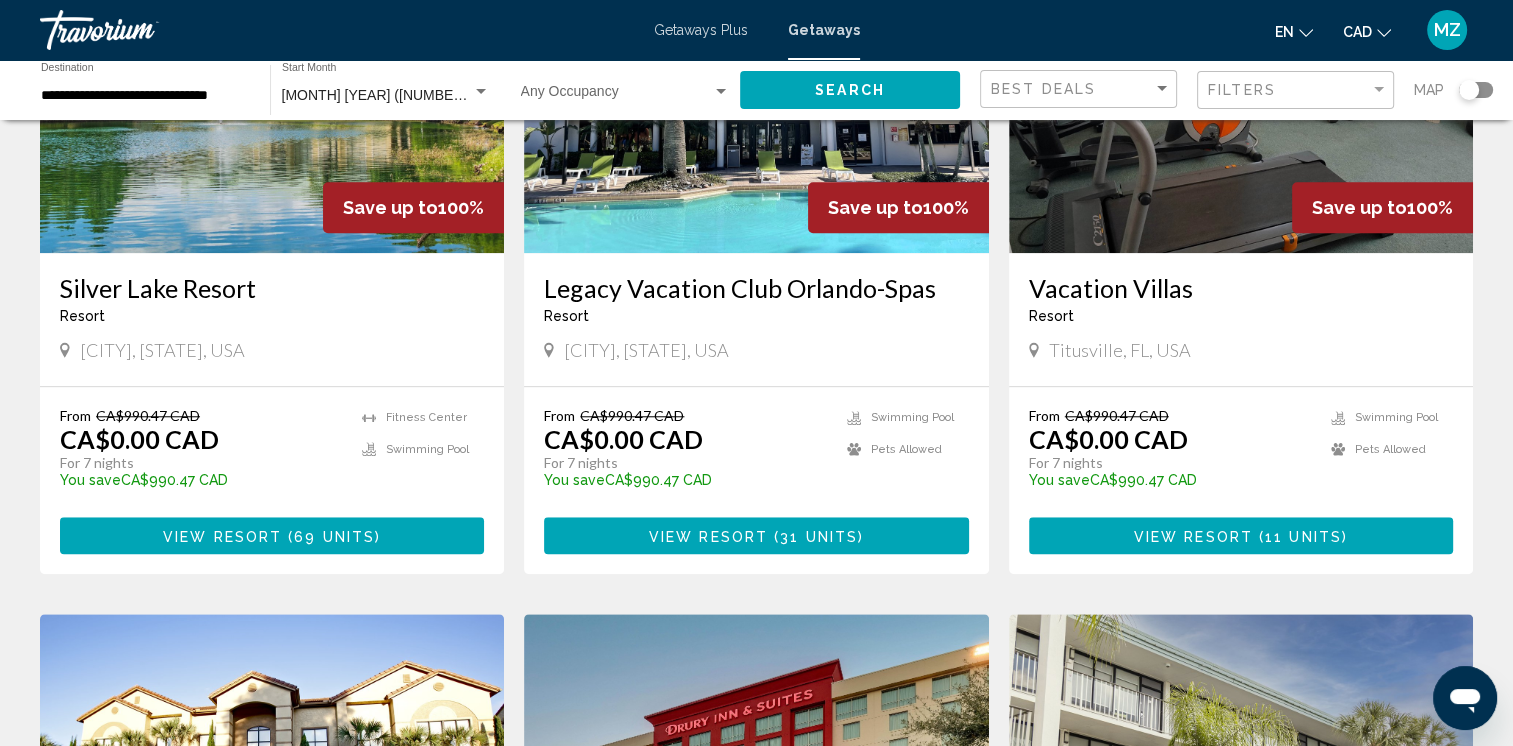click 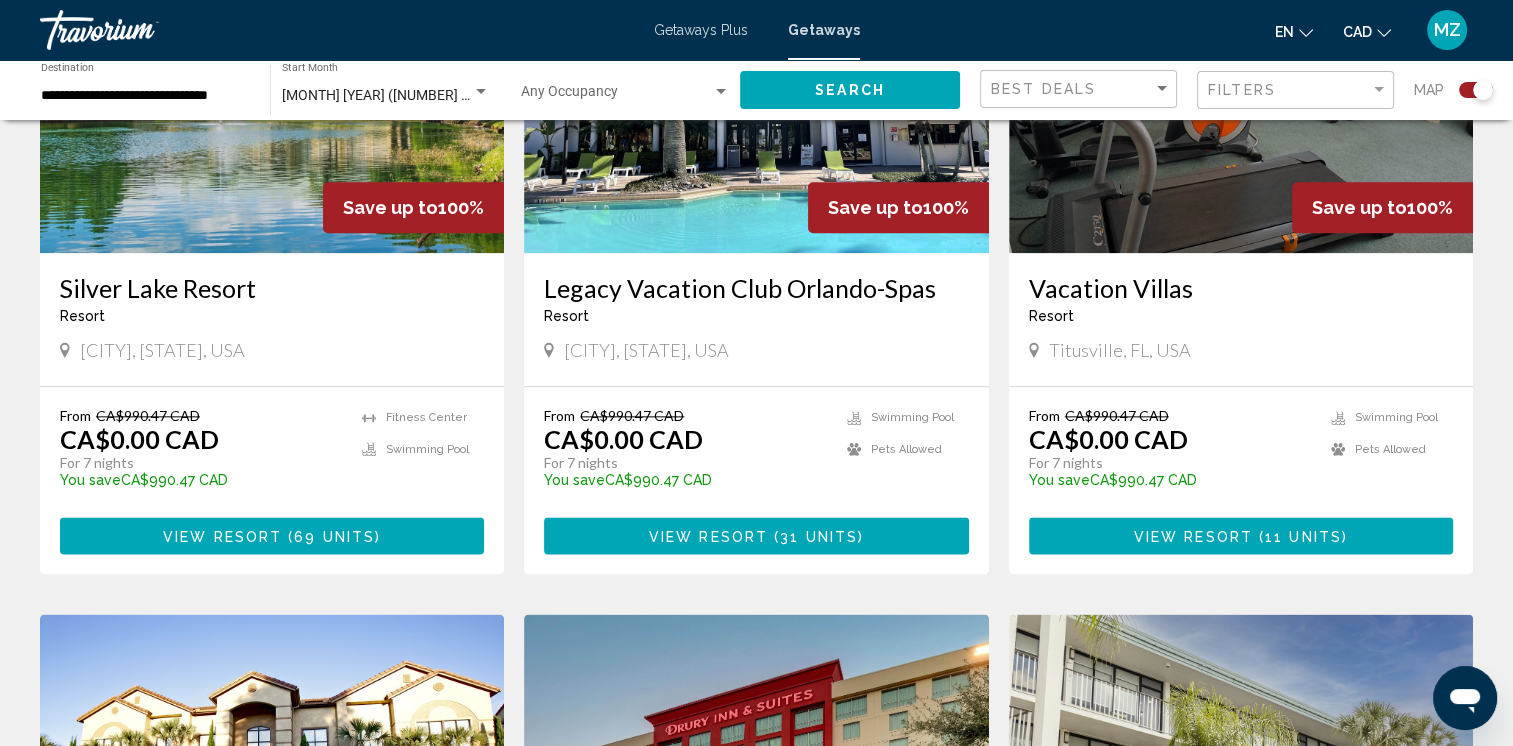 click on "Search" 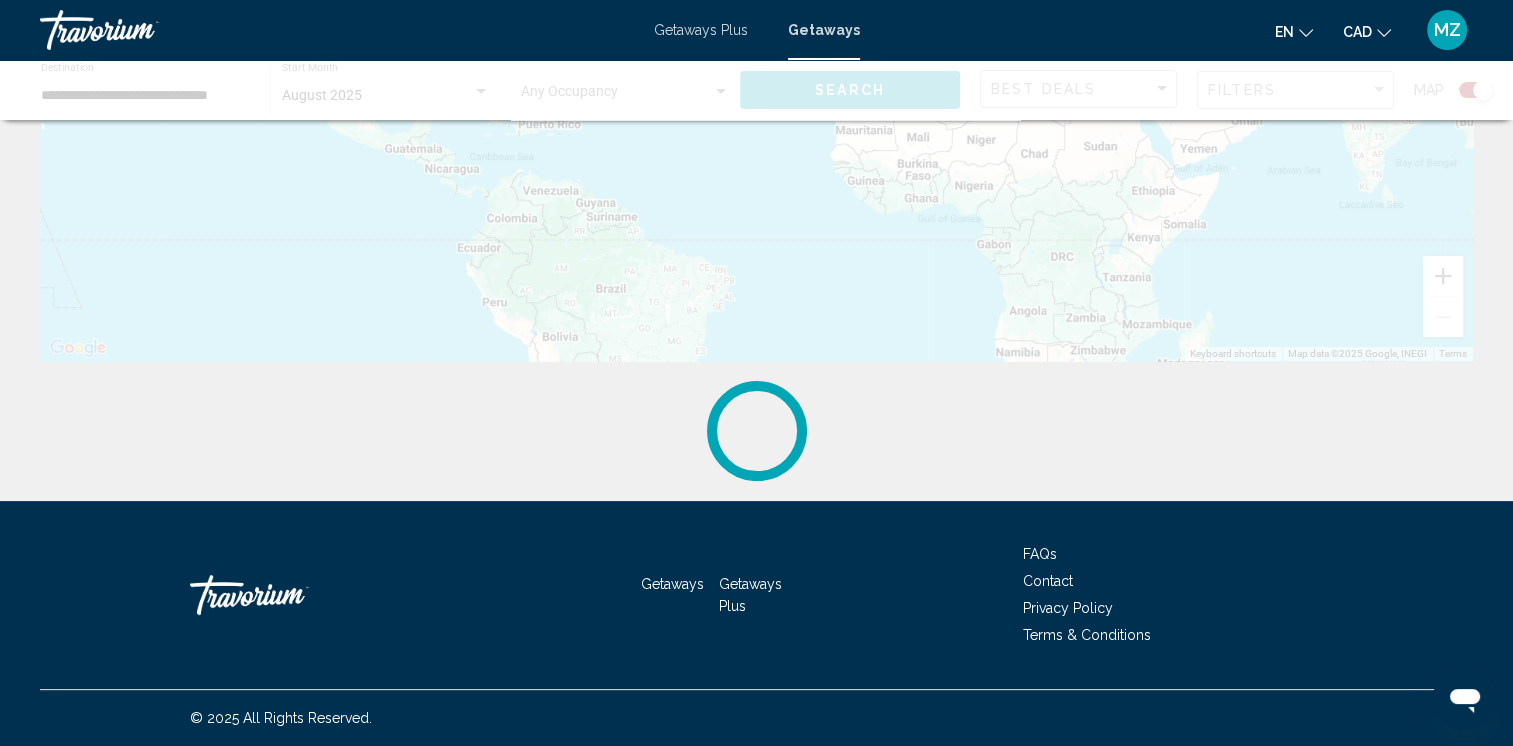 scroll, scrollTop: 0, scrollLeft: 0, axis: both 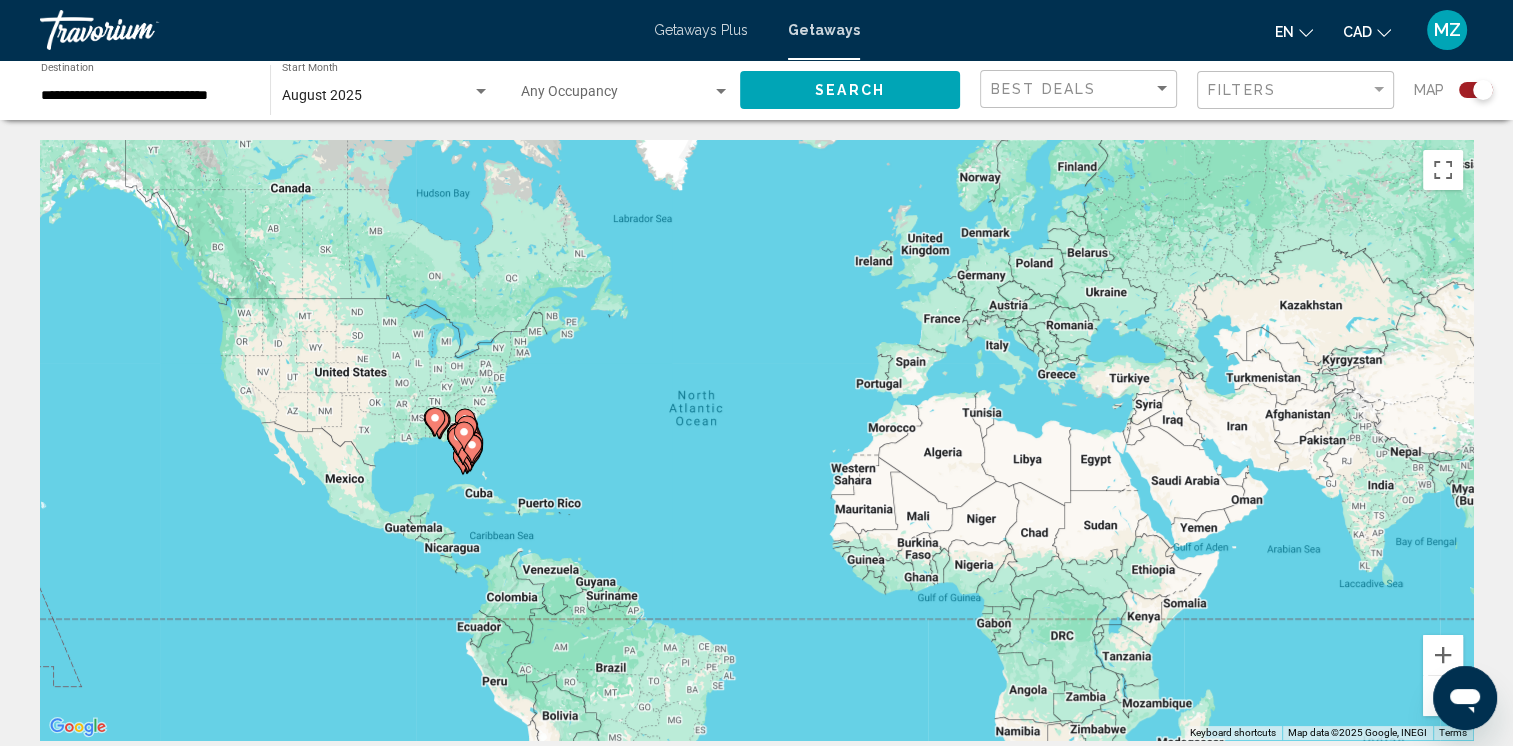 click 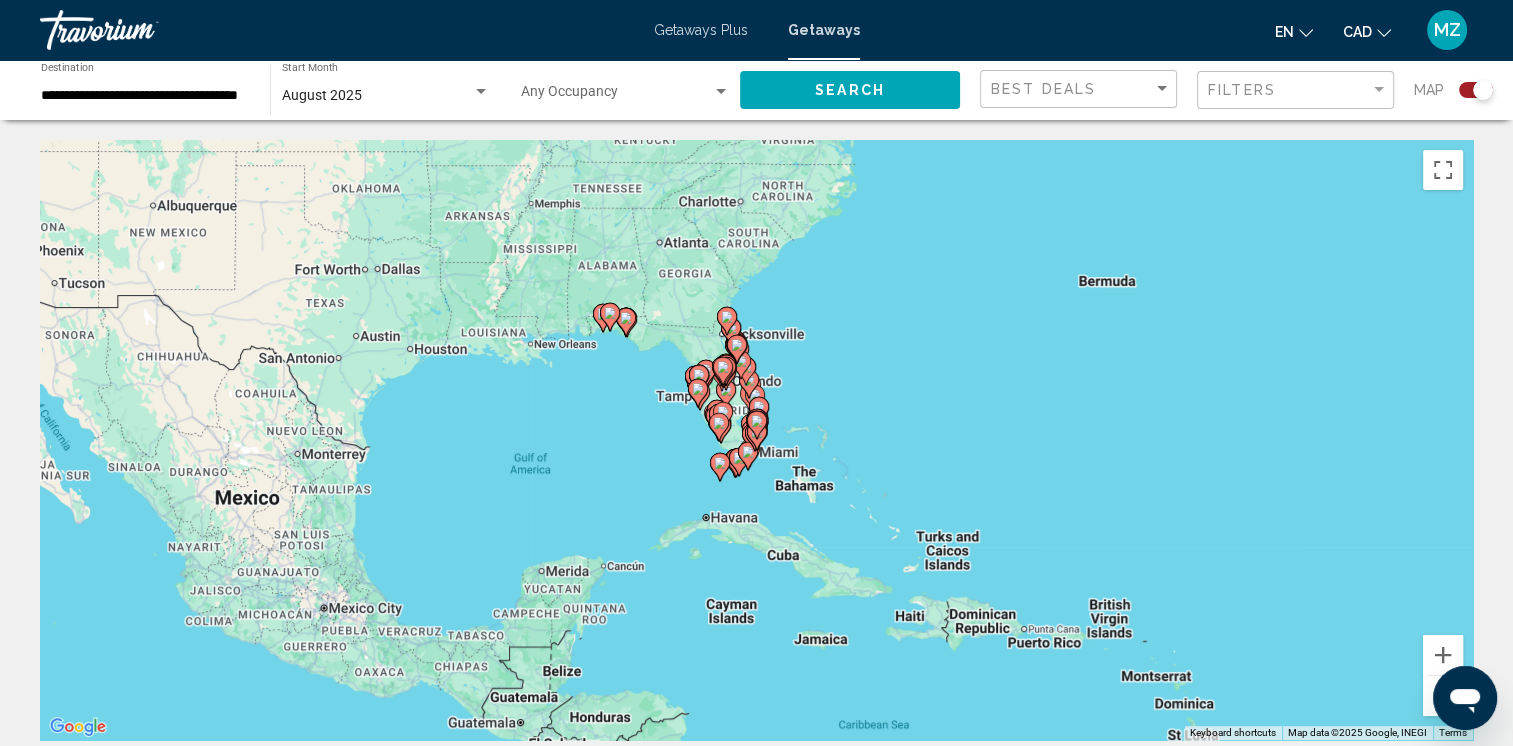 click 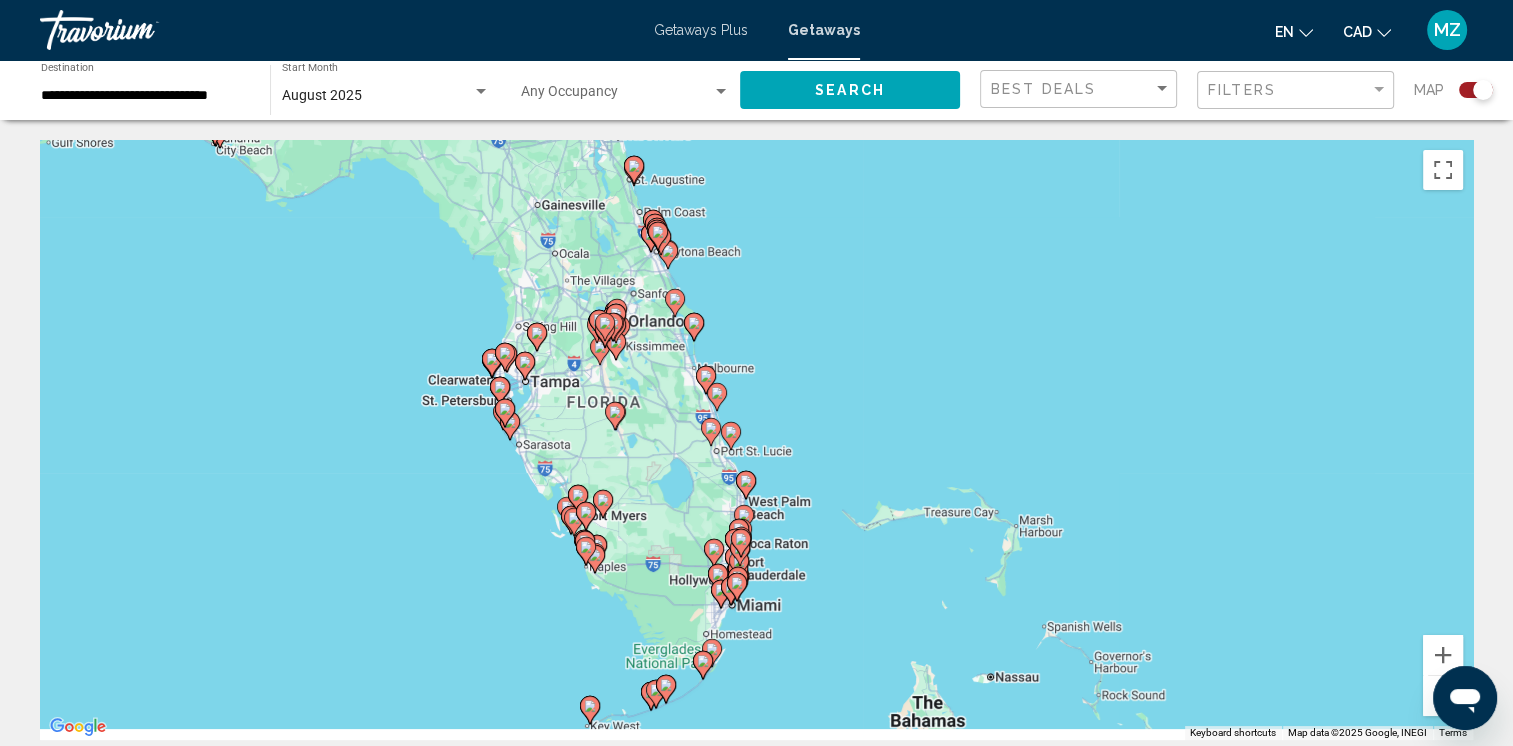 drag, startPoint x: 679, startPoint y: 505, endPoint x: 667, endPoint y: 486, distance: 22.472204 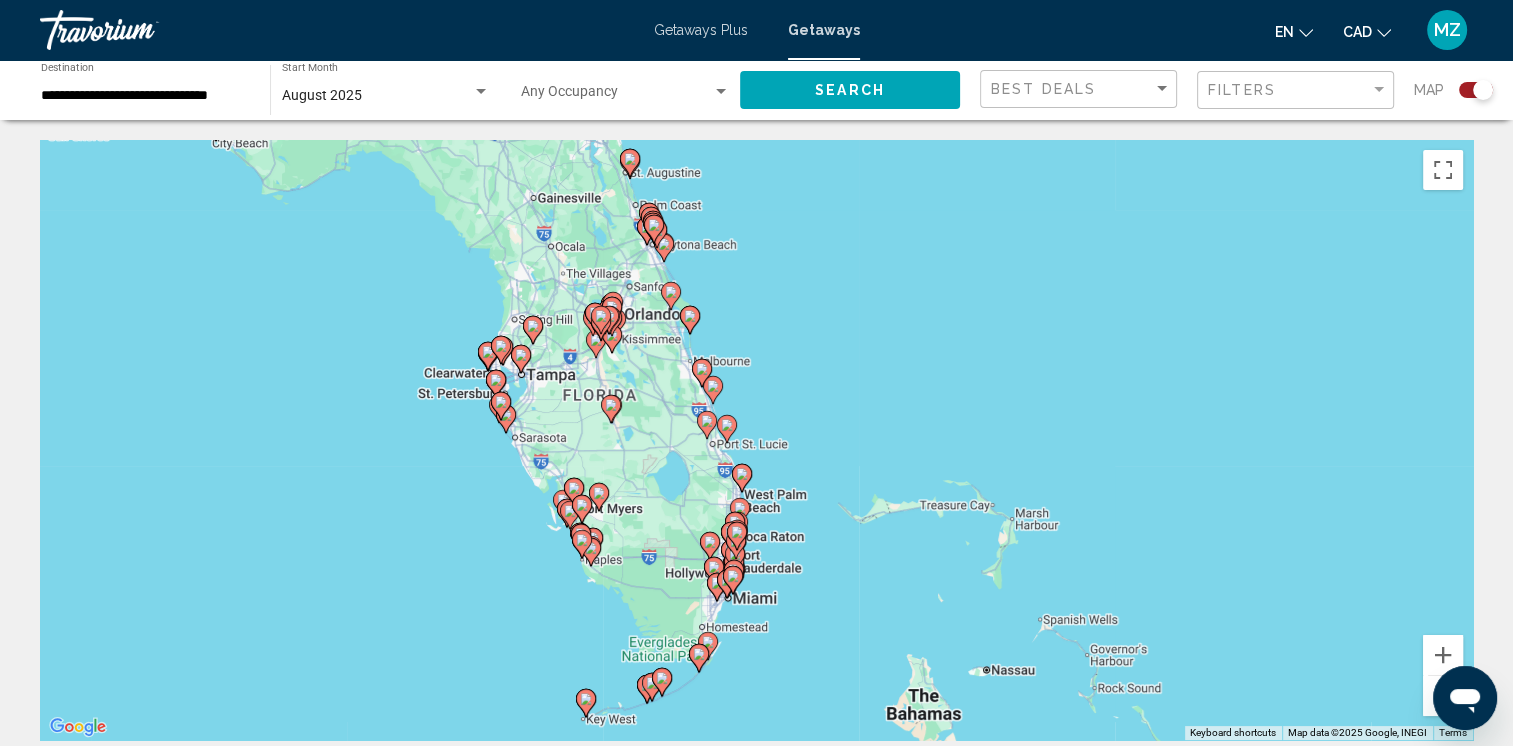 click 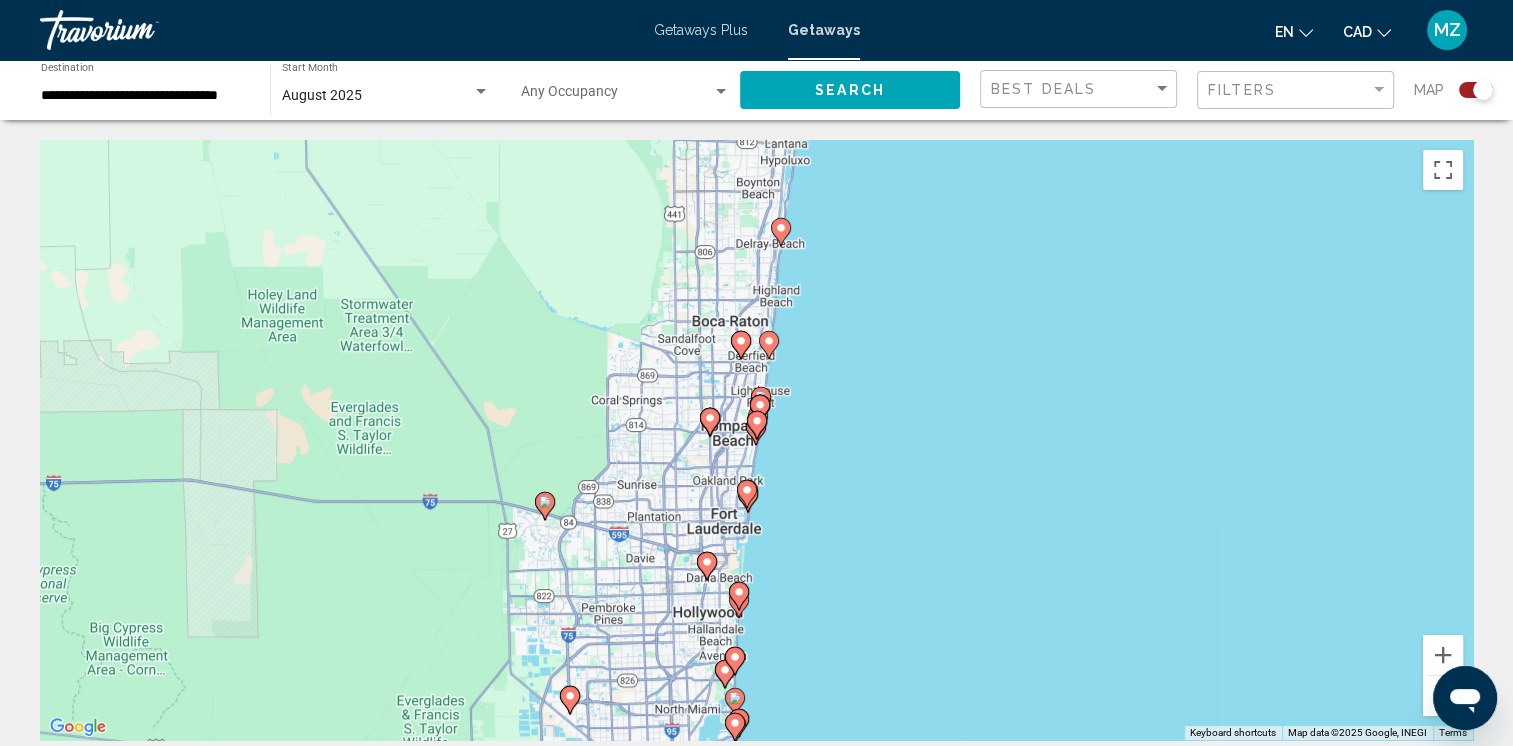 click 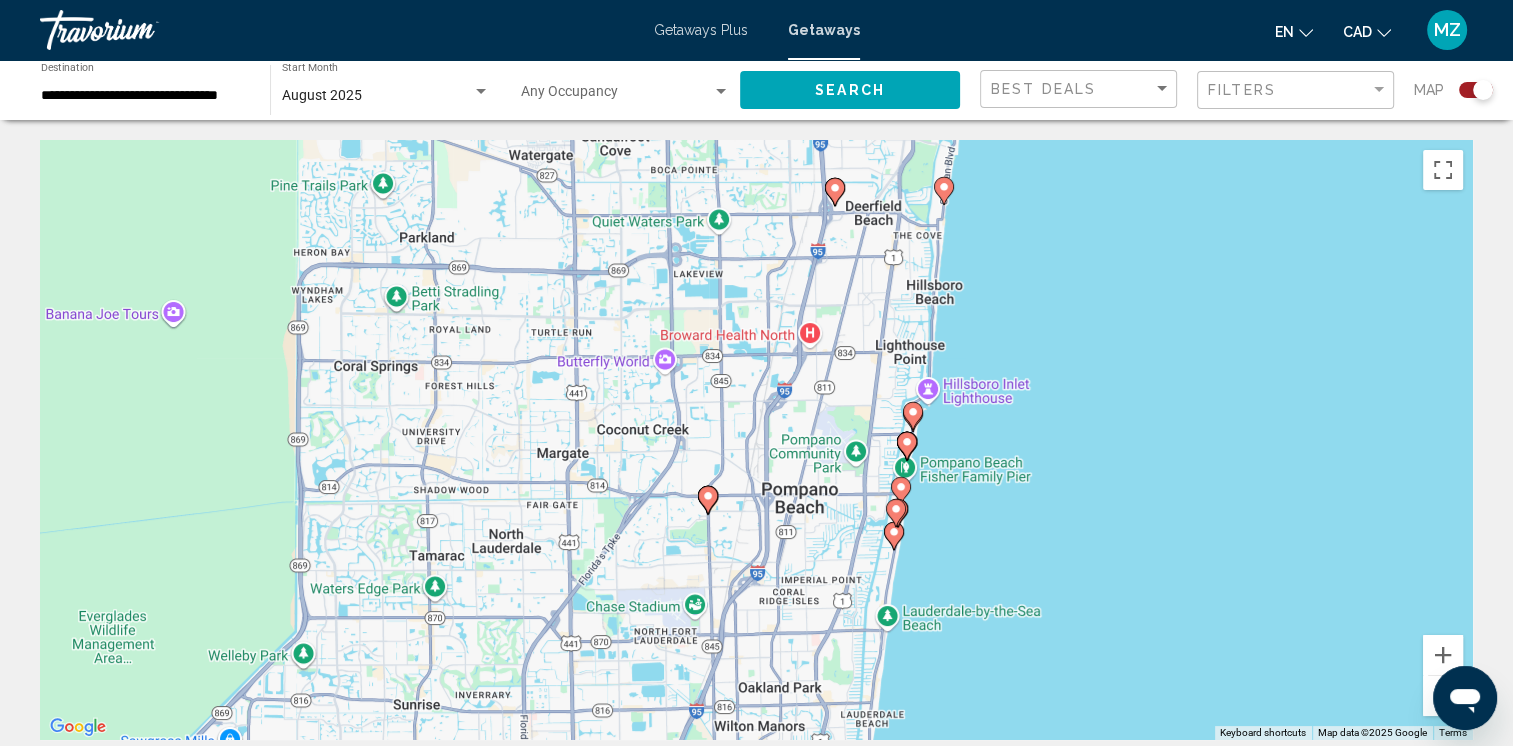 drag, startPoint x: 824, startPoint y: 564, endPoint x: 764, endPoint y: 349, distance: 223.21515 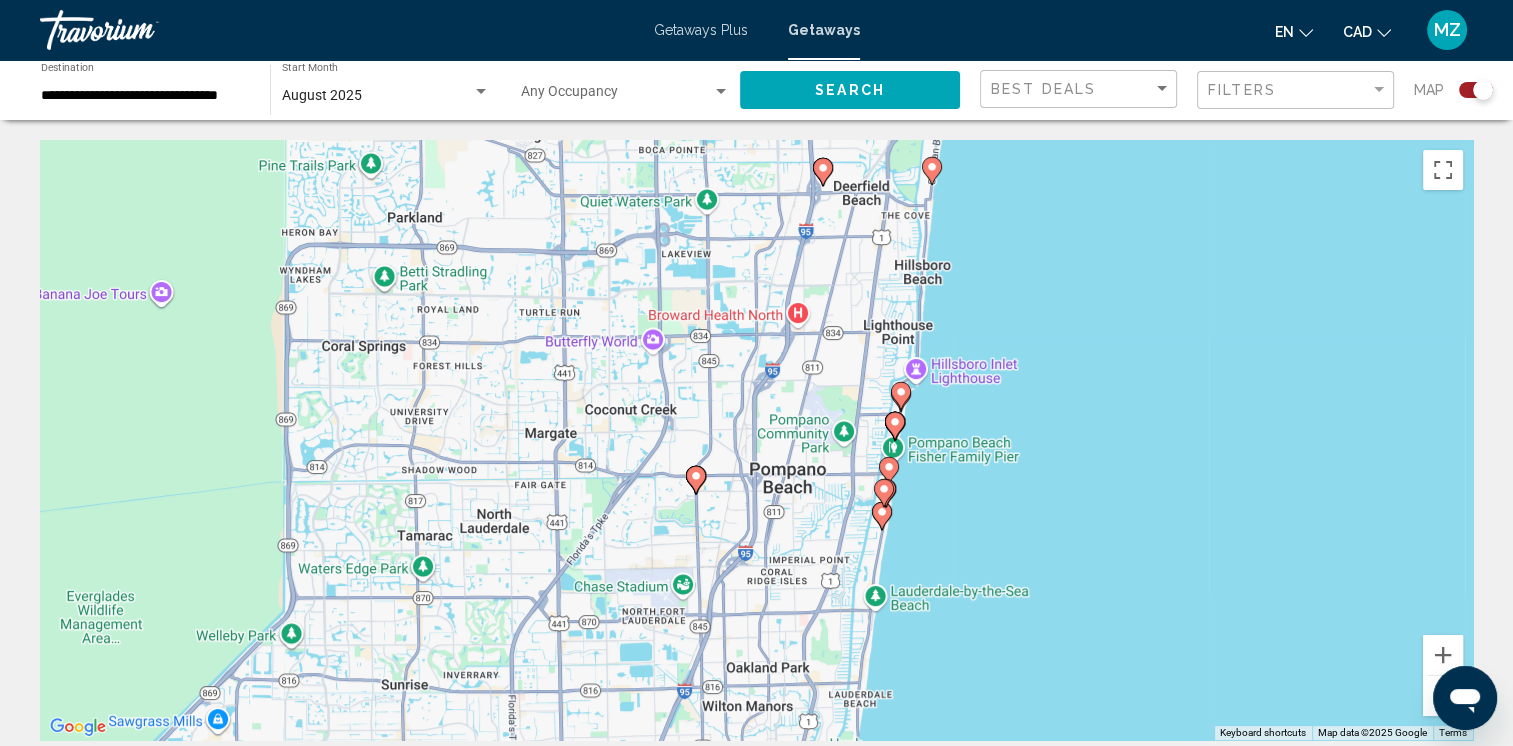 click 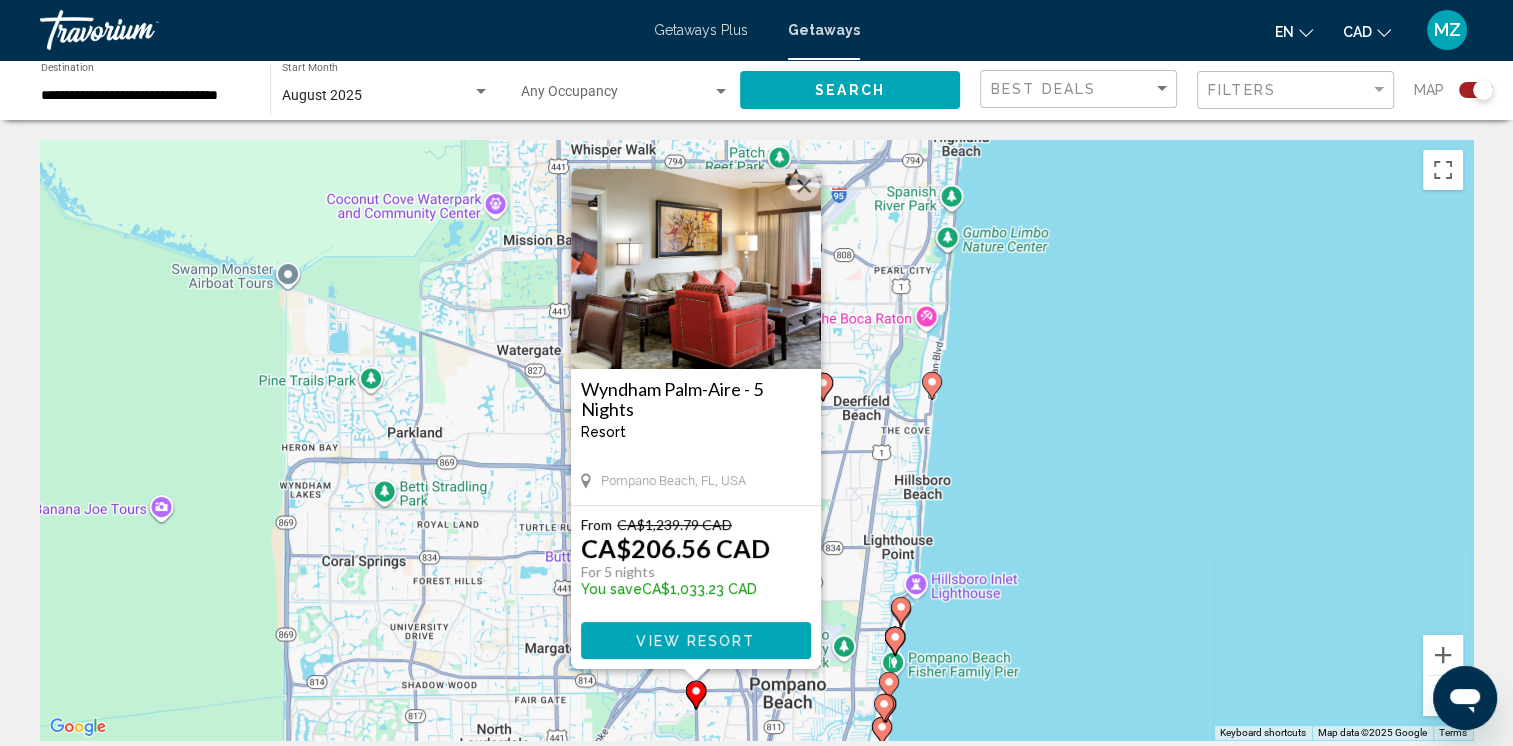 click 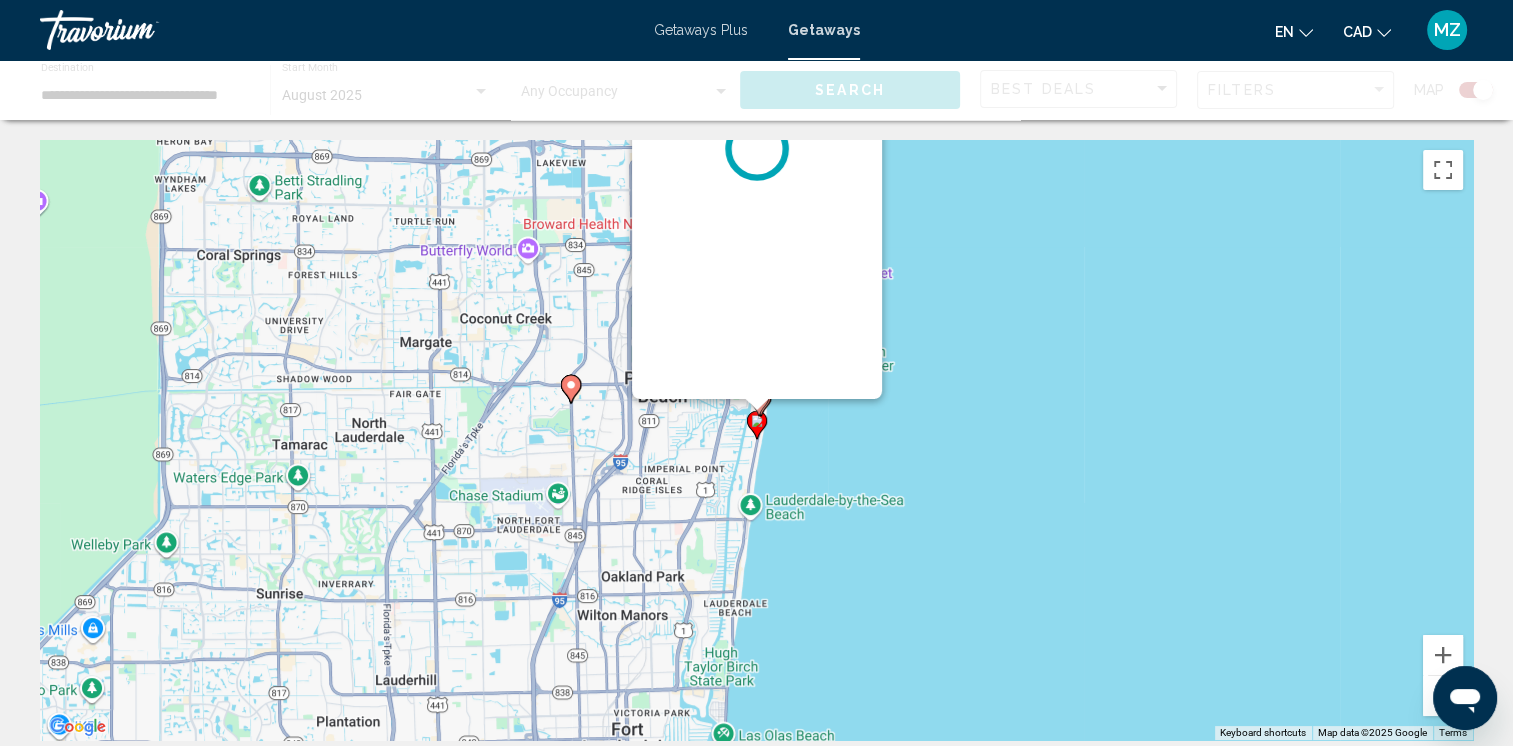 scroll, scrollTop: 0, scrollLeft: 0, axis: both 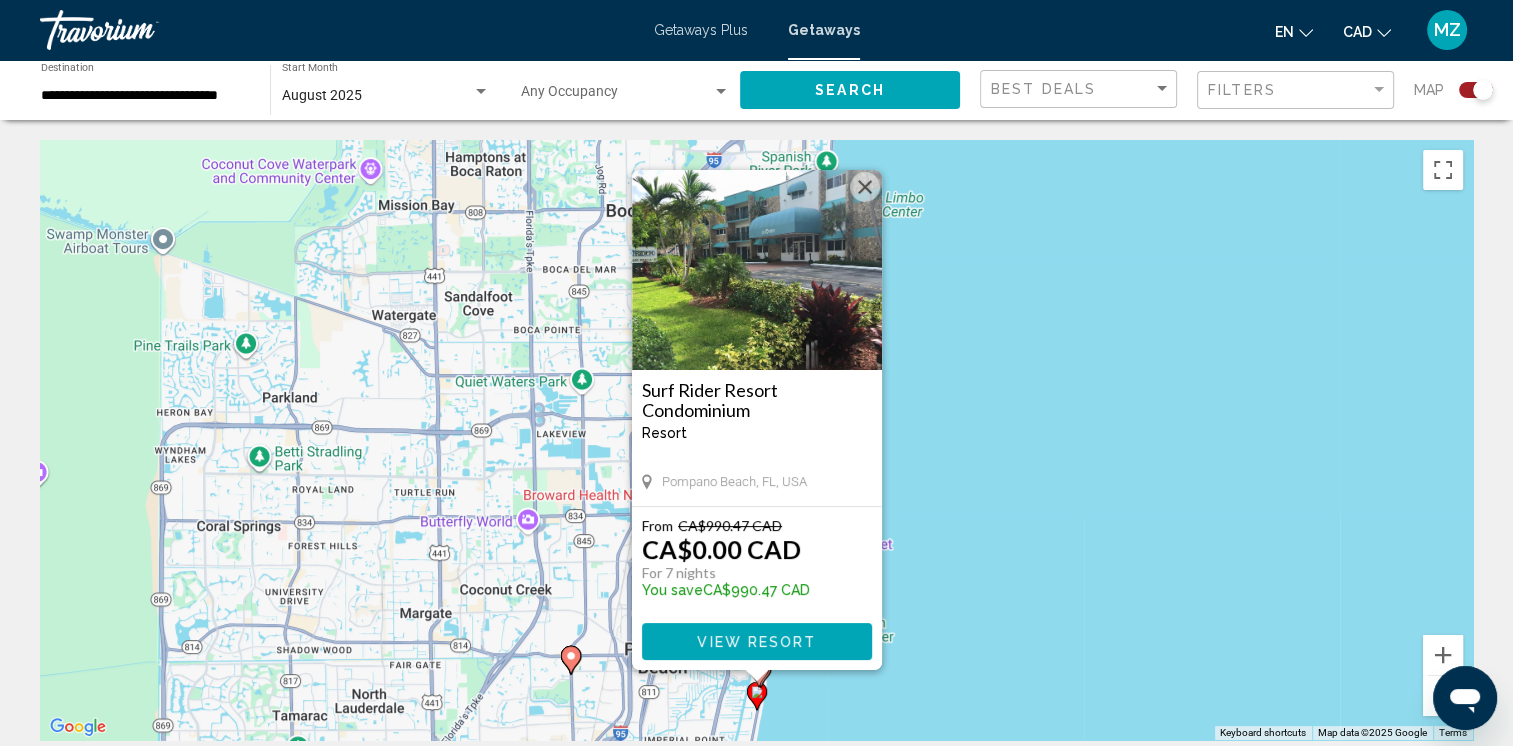 click at bounding box center (865, 187) 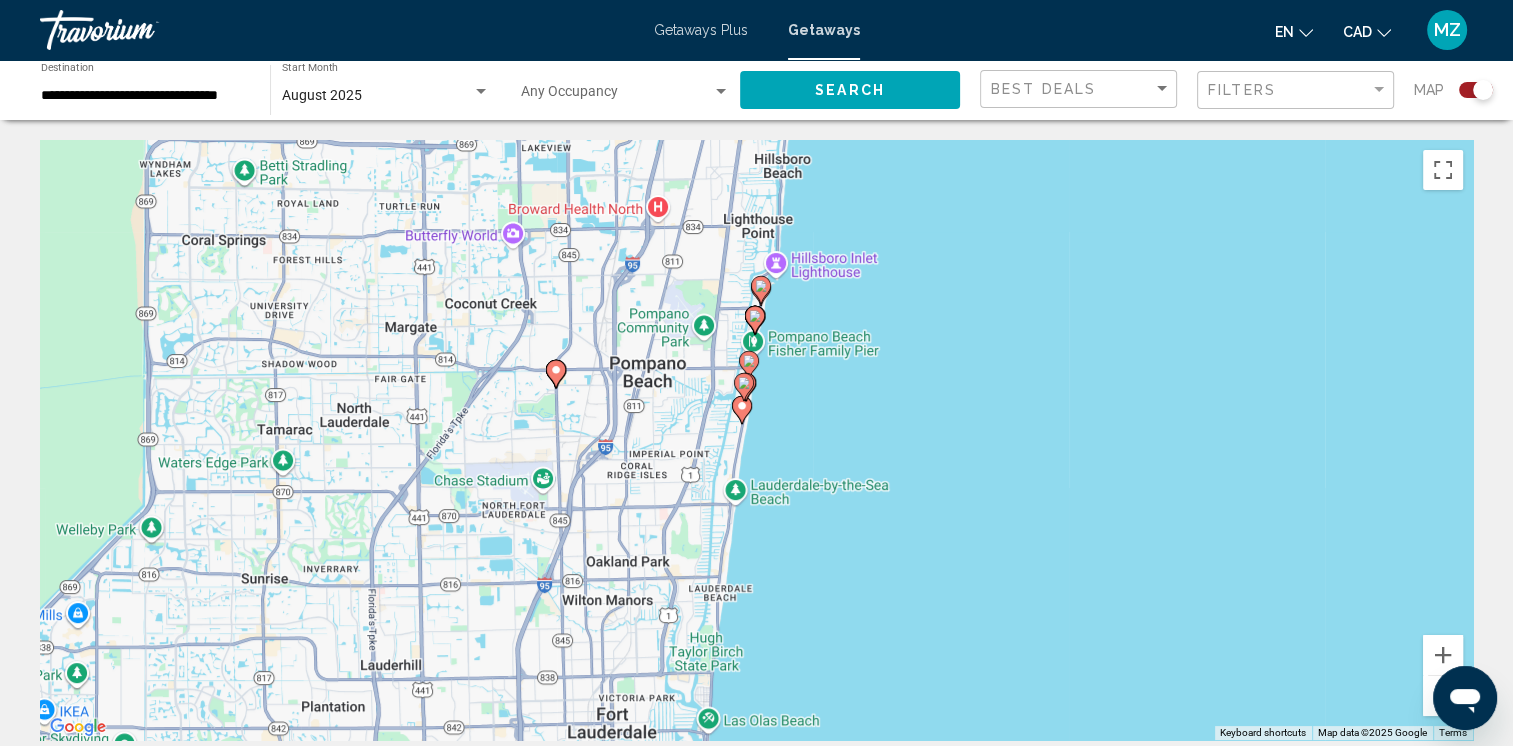 drag, startPoint x: 935, startPoint y: 643, endPoint x: 918, endPoint y: 354, distance: 289.49957 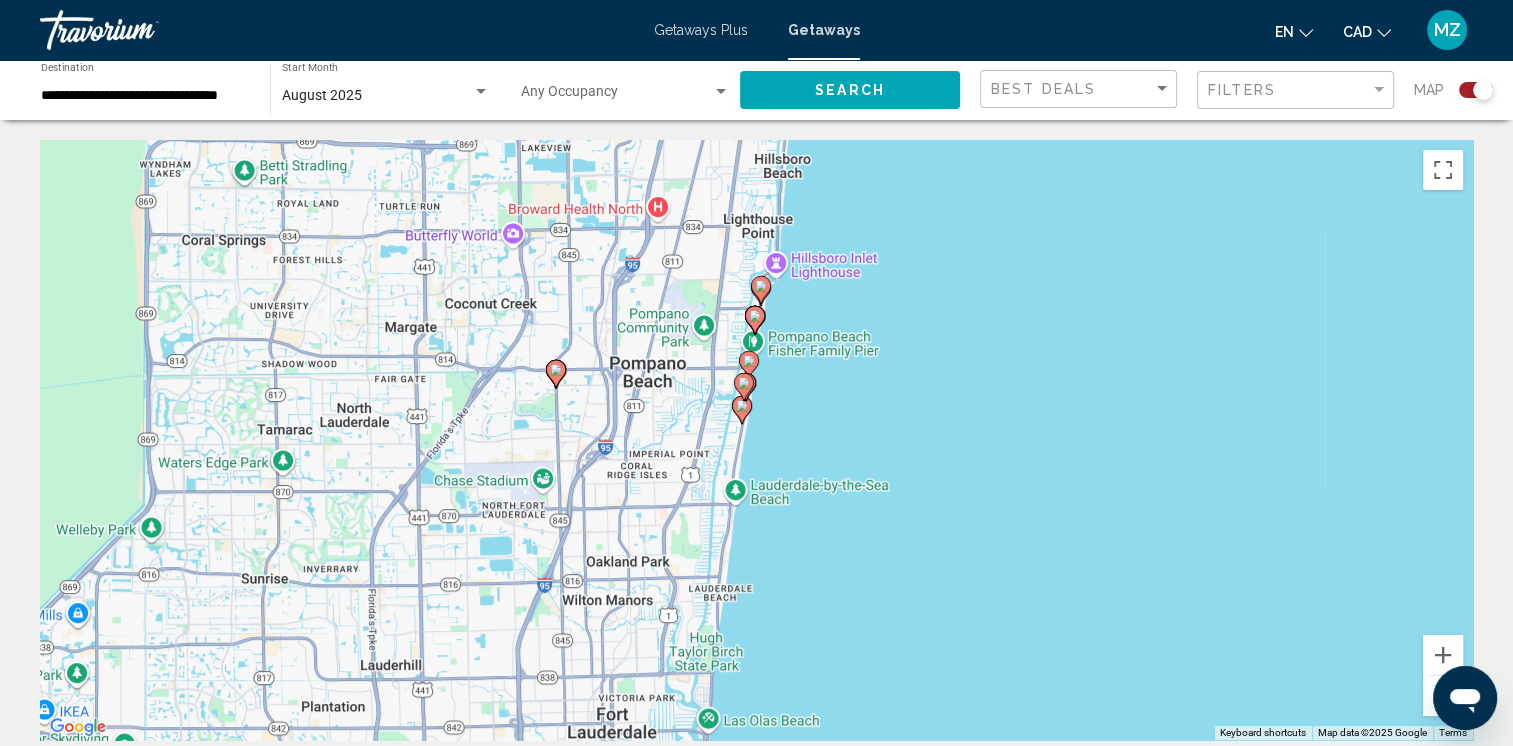click on "To activate drag with keyboard, press Alt + Enter. Once in keyboard drag state, use the arrow keys to move the marker. To complete the drag, press the Enter key. To cancel, press Escape." at bounding box center [756, 440] 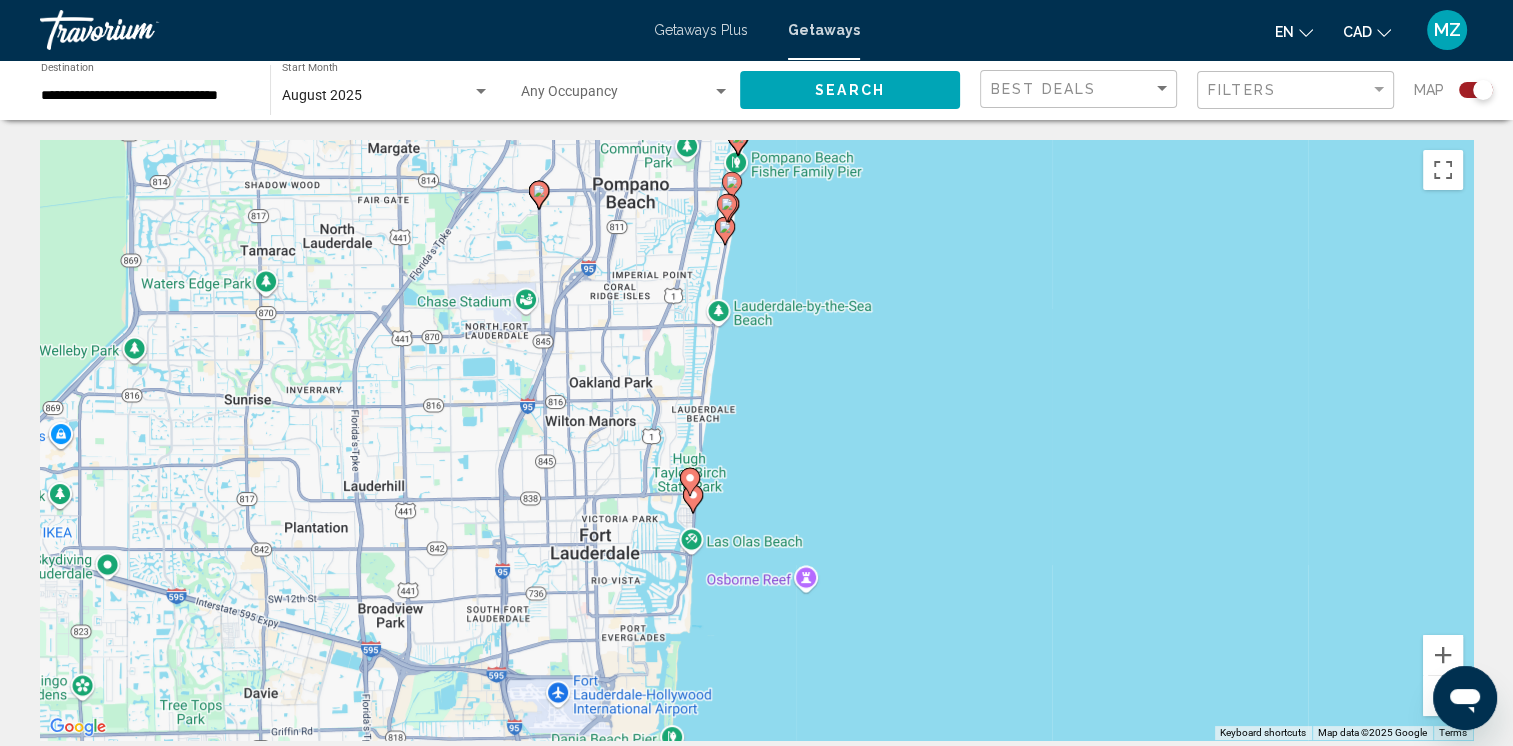 drag, startPoint x: 849, startPoint y: 643, endPoint x: 840, endPoint y: 499, distance: 144.28098 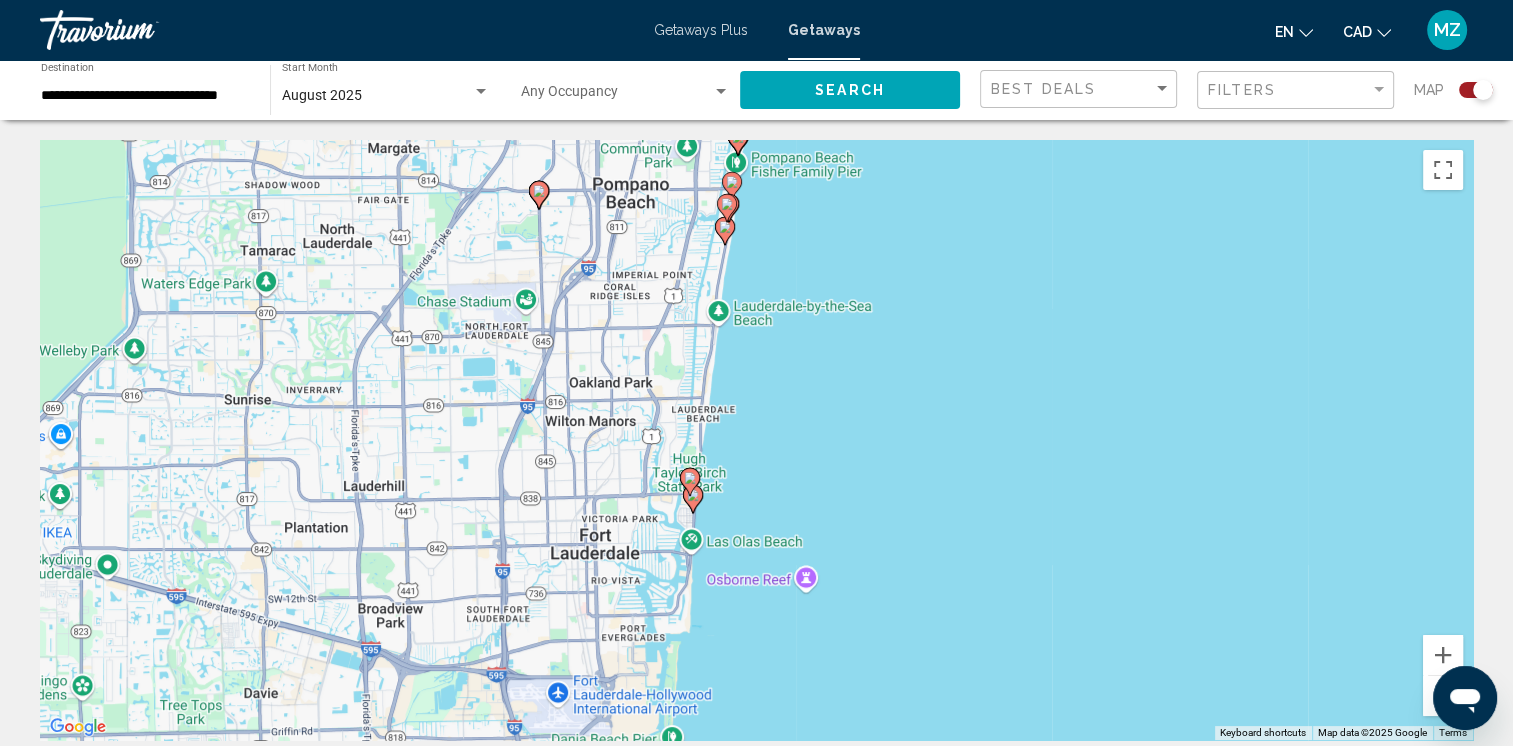 click on "To activate drag with keyboard, press Alt + Enter. Once in keyboard drag state, use the arrow keys to move the marker. To complete the drag, press the Enter key. To cancel, press Escape." at bounding box center (756, 440) 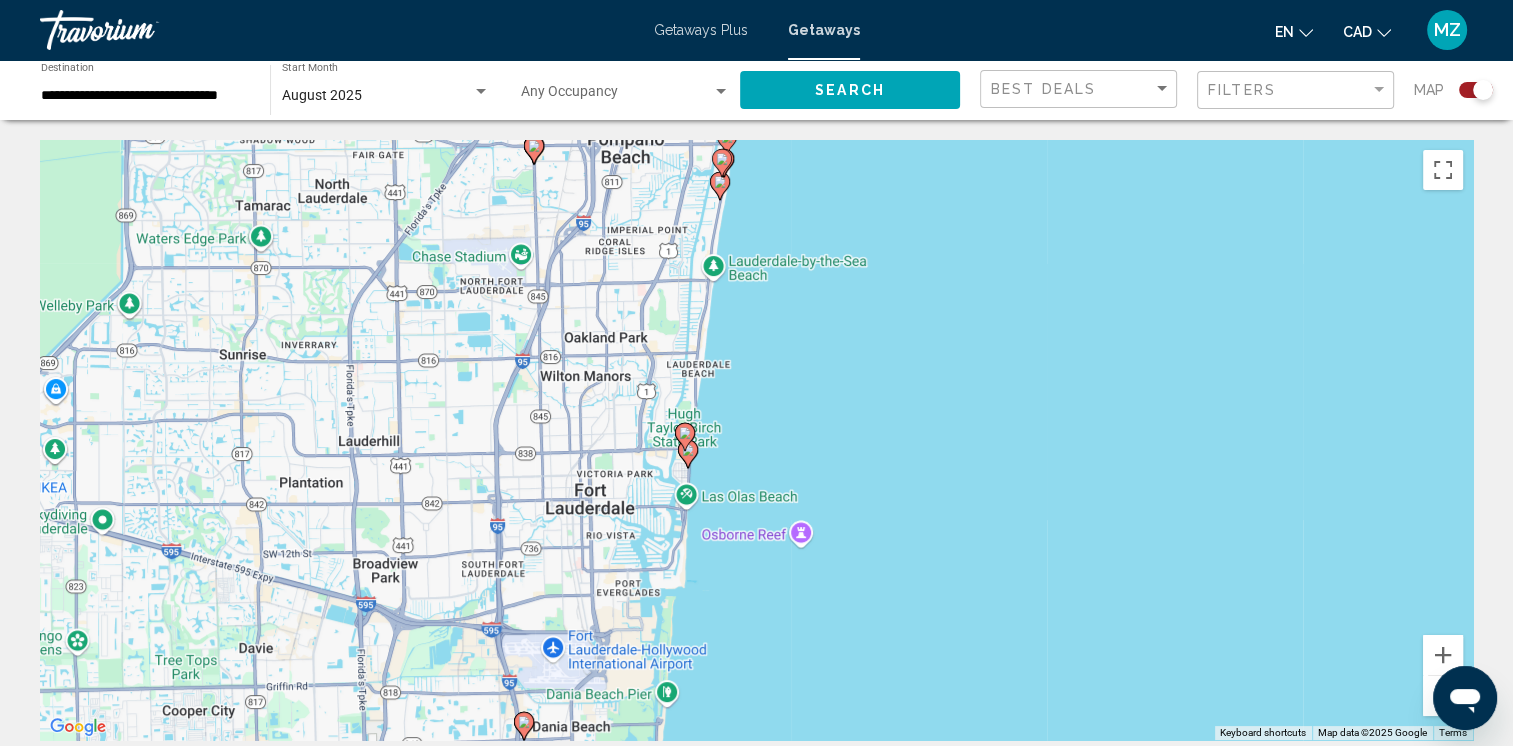 click 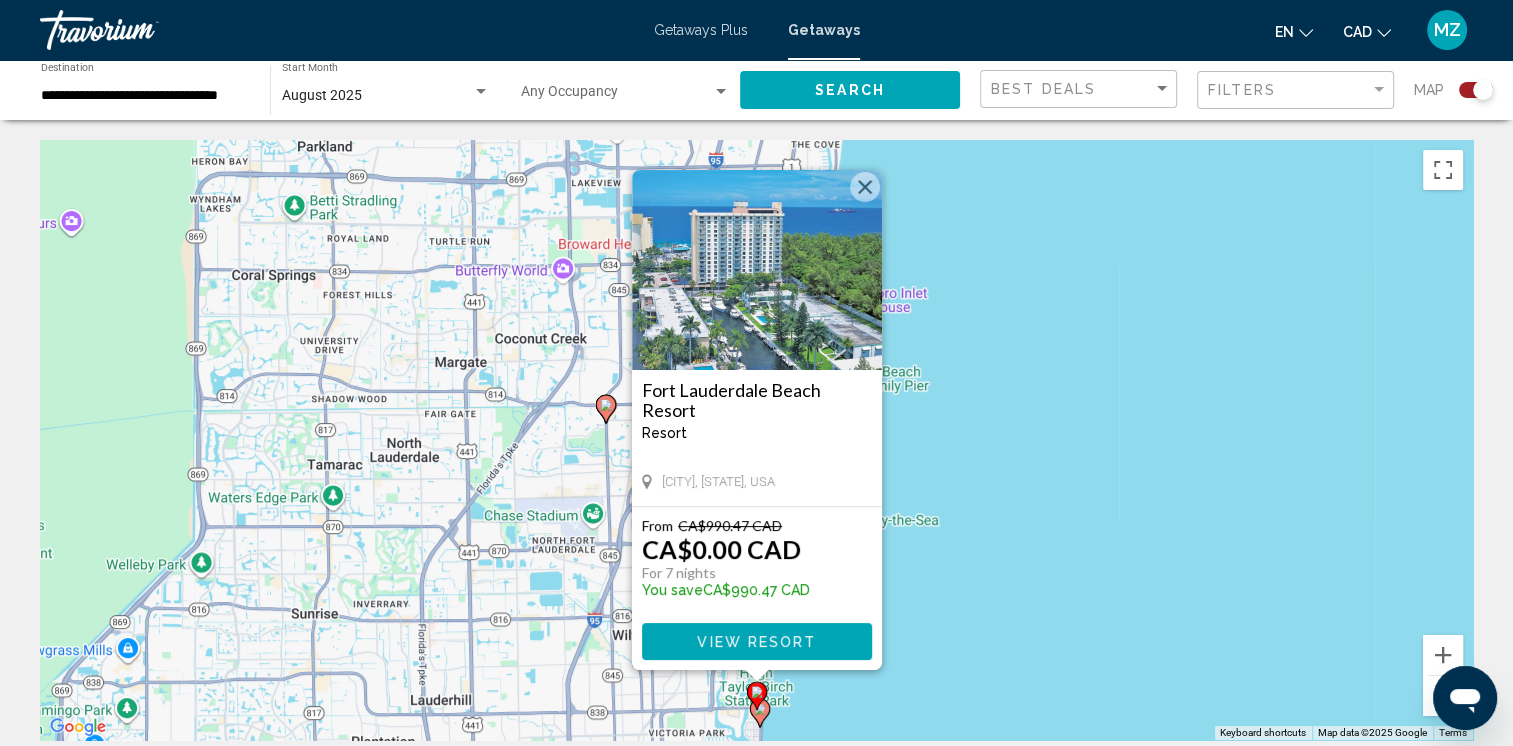 click at bounding box center (865, 187) 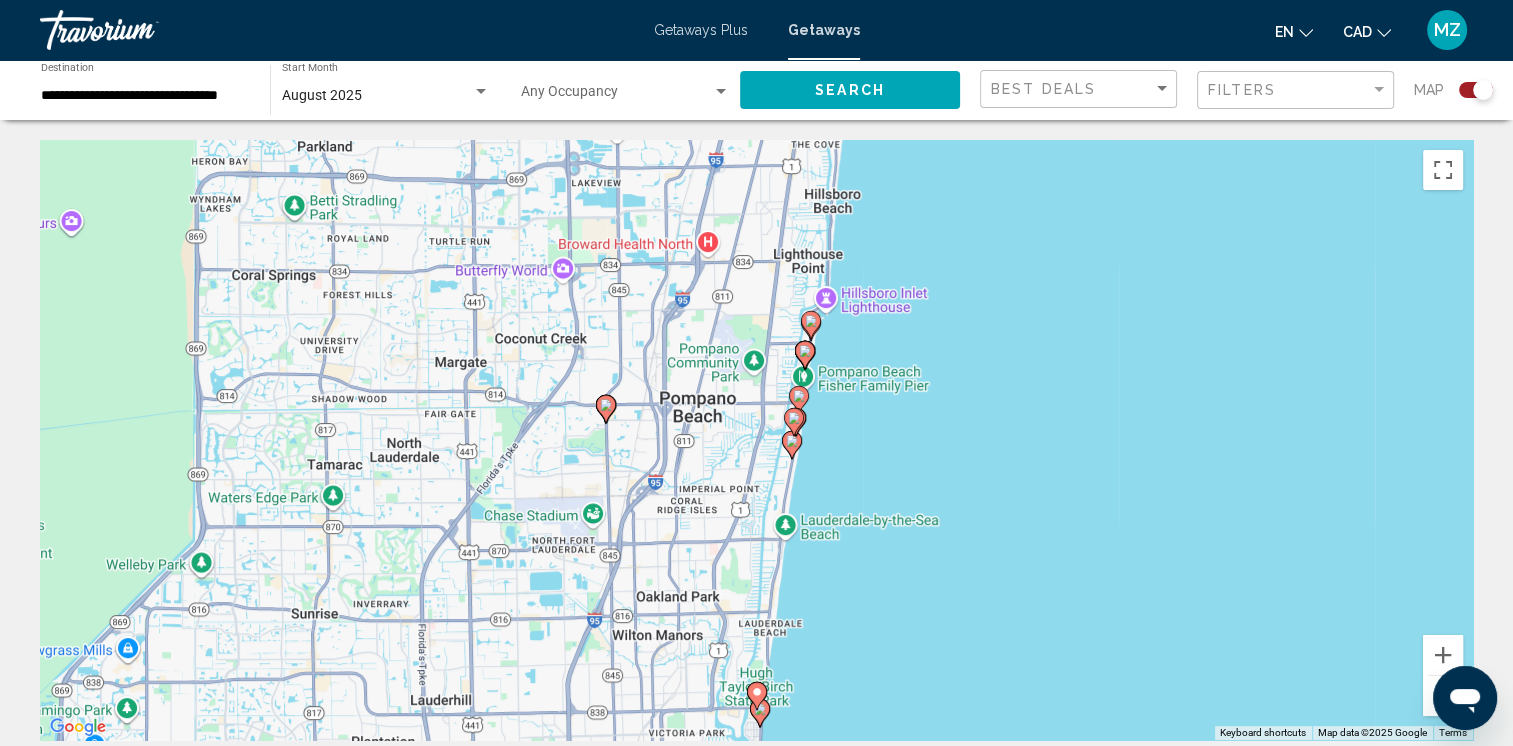 click 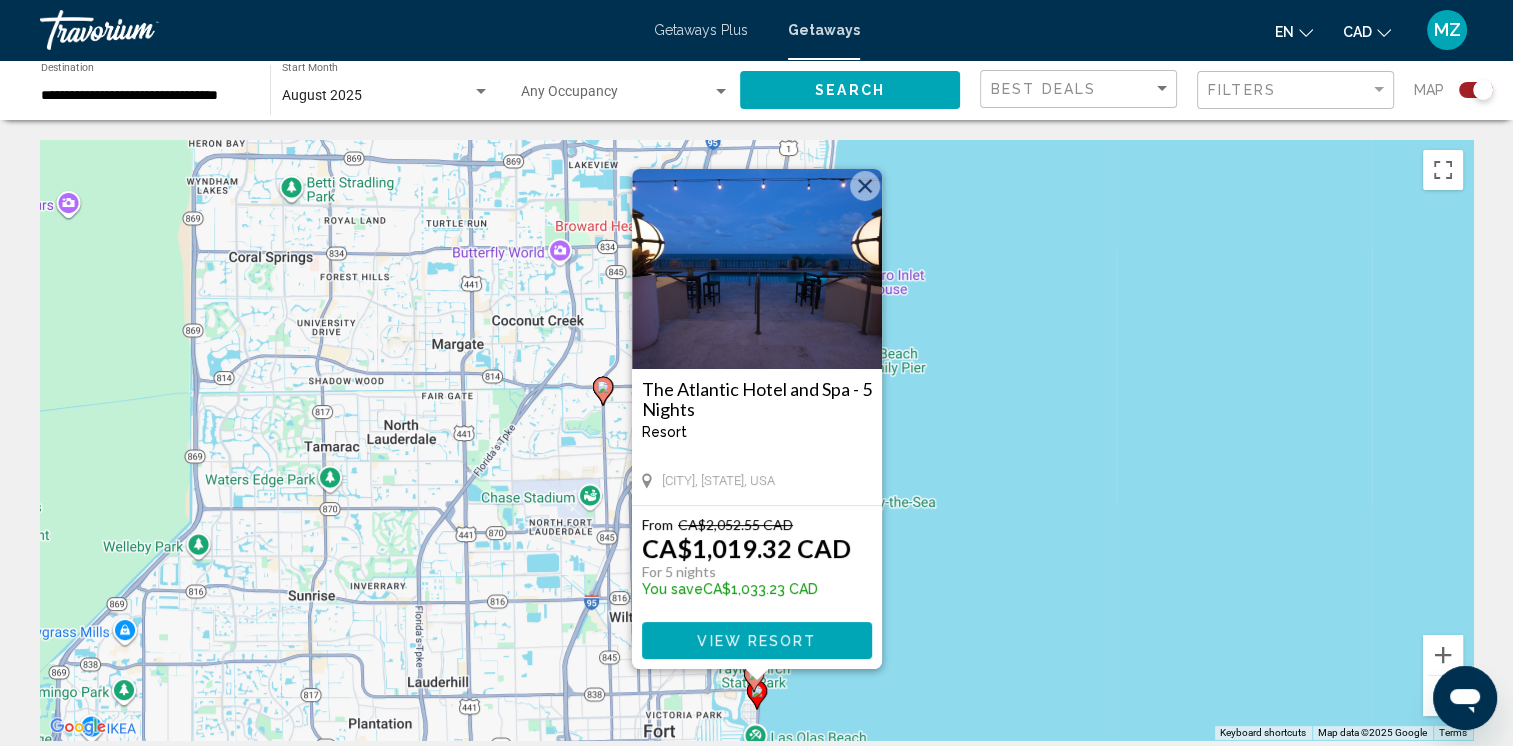 click at bounding box center [865, 186] 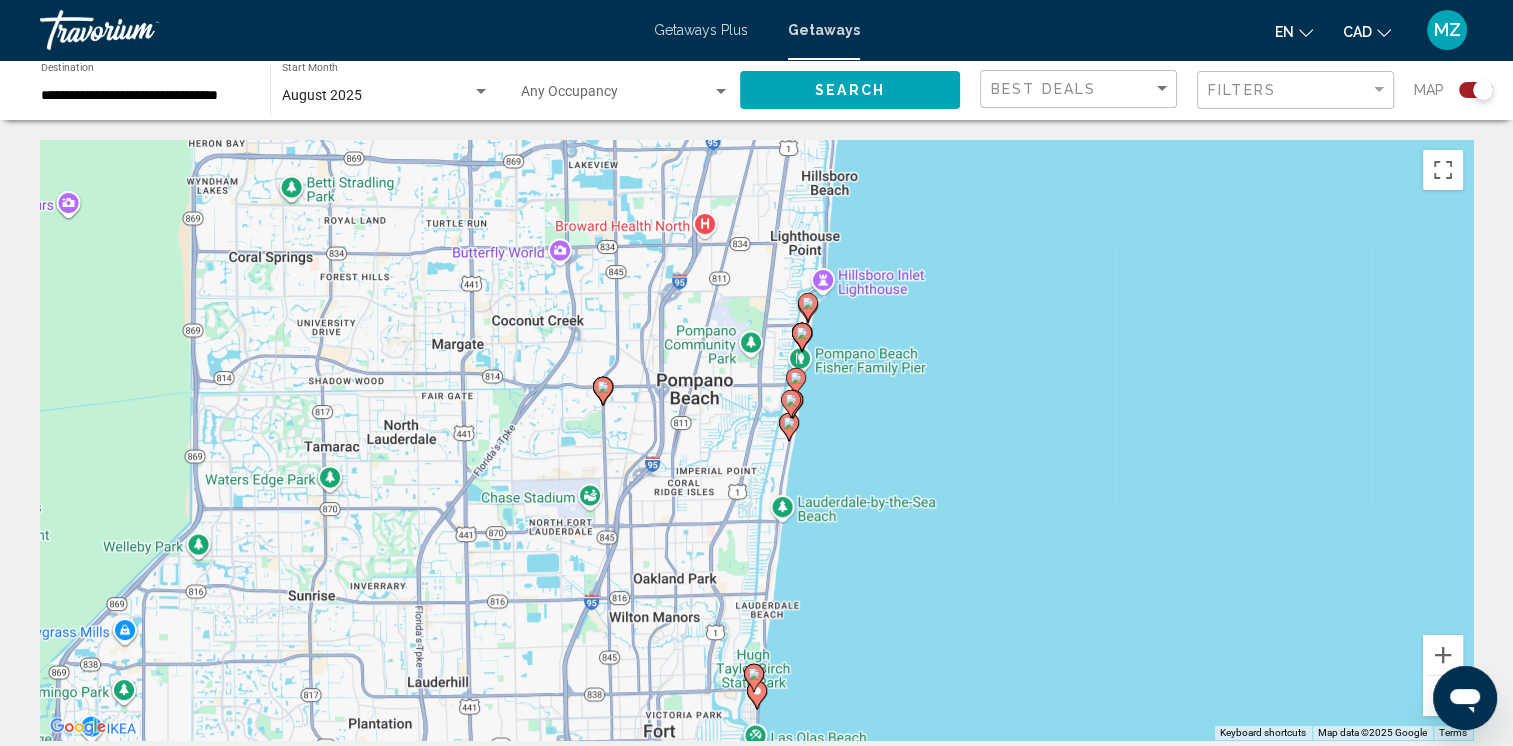 click 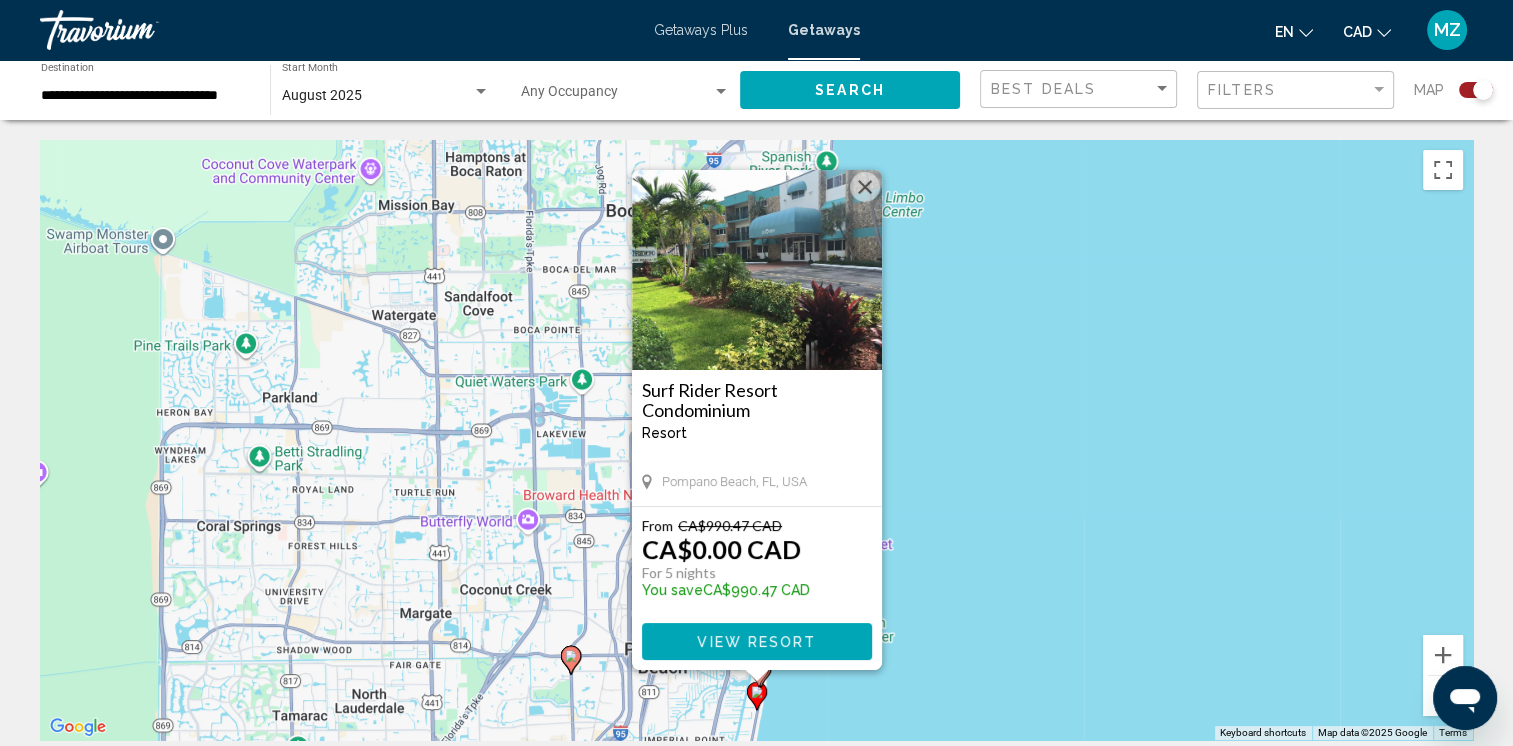 click at bounding box center (865, 187) 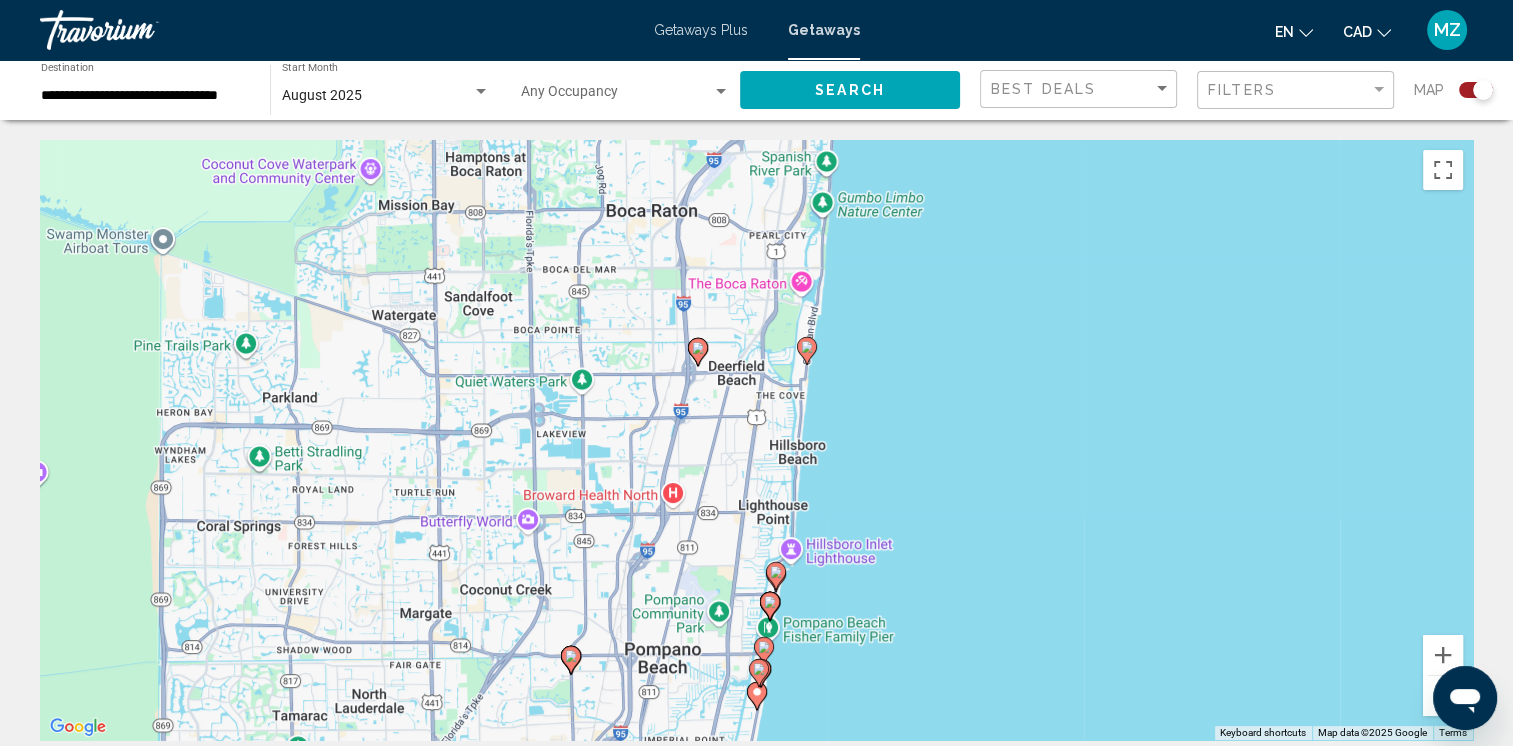 click 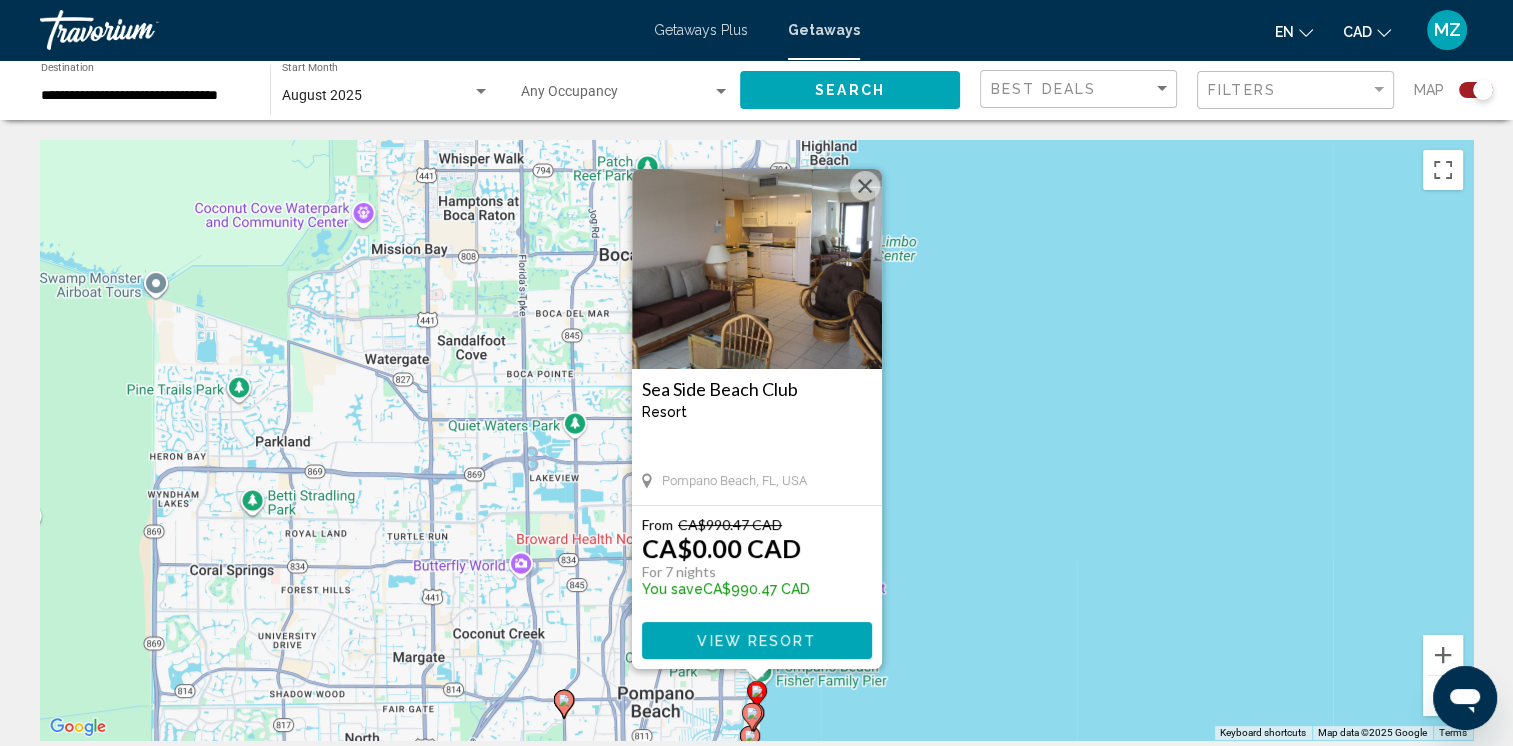 drag, startPoint x: 864, startPoint y: 190, endPoint x: 863, endPoint y: 206, distance: 16.03122 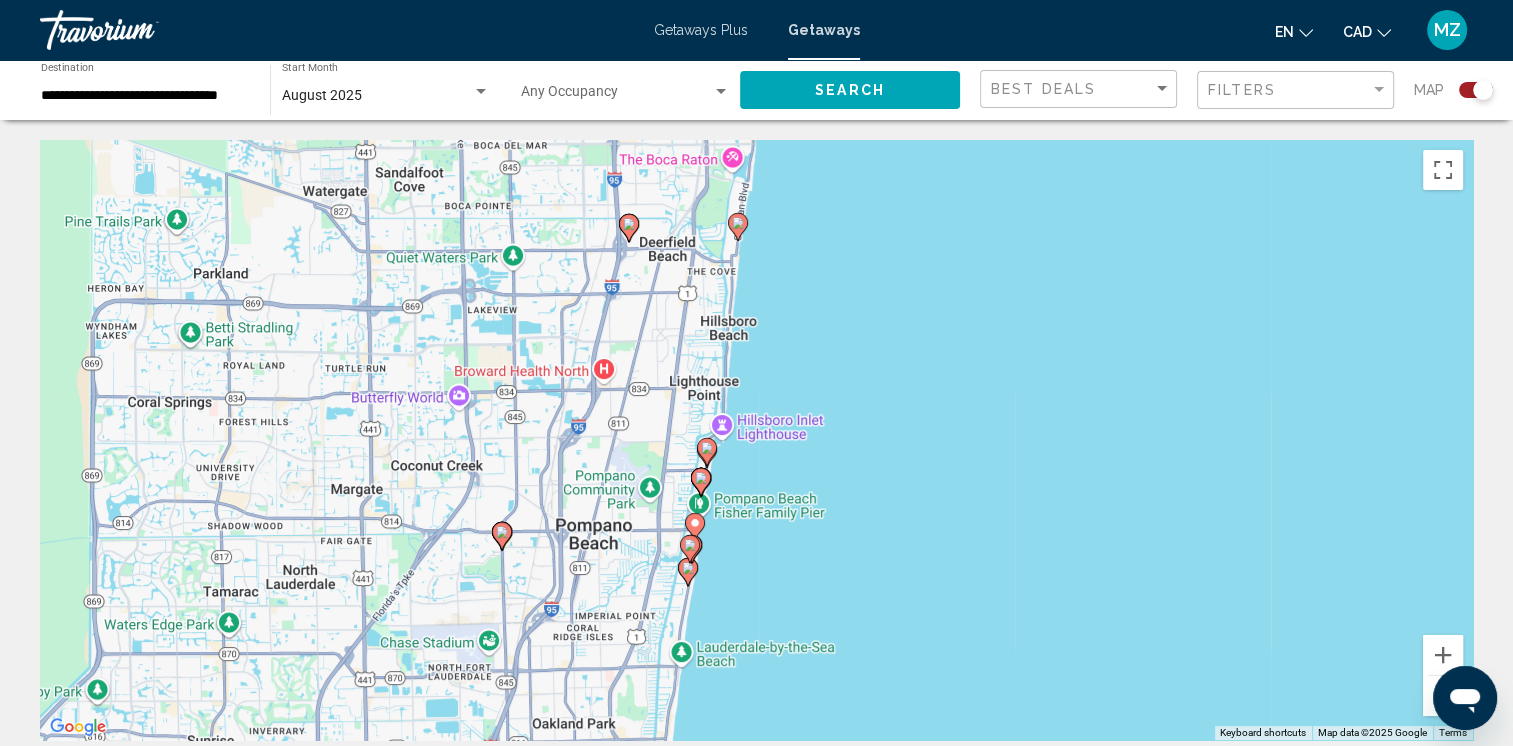 drag, startPoint x: 931, startPoint y: 666, endPoint x: 864, endPoint y: 474, distance: 203.35437 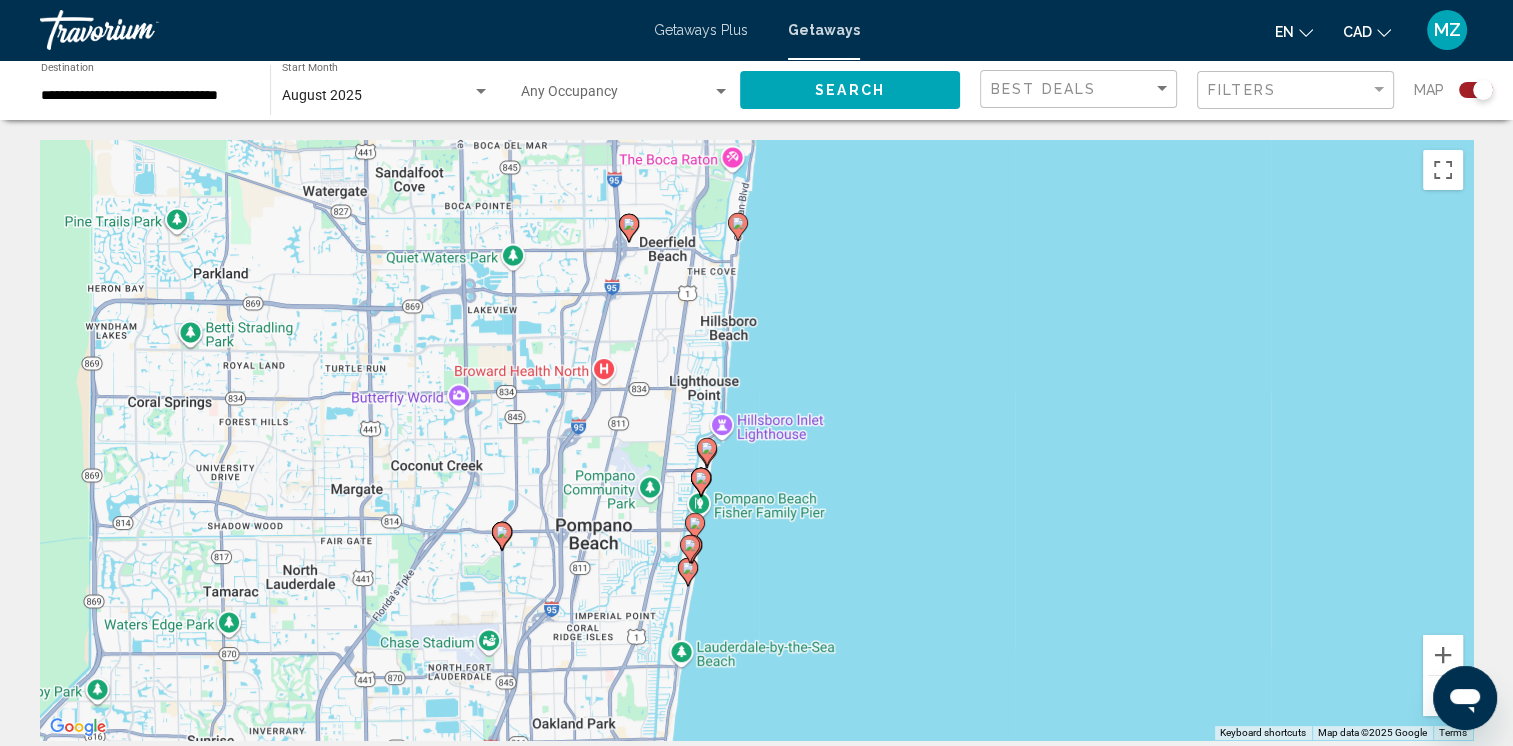 click on "To activate drag with keyboard, press Alt + Enter. Once in keyboard drag state, use the arrow keys to move the marker. To complete the drag, press the Enter key. To cancel, press Escape." at bounding box center (756, 440) 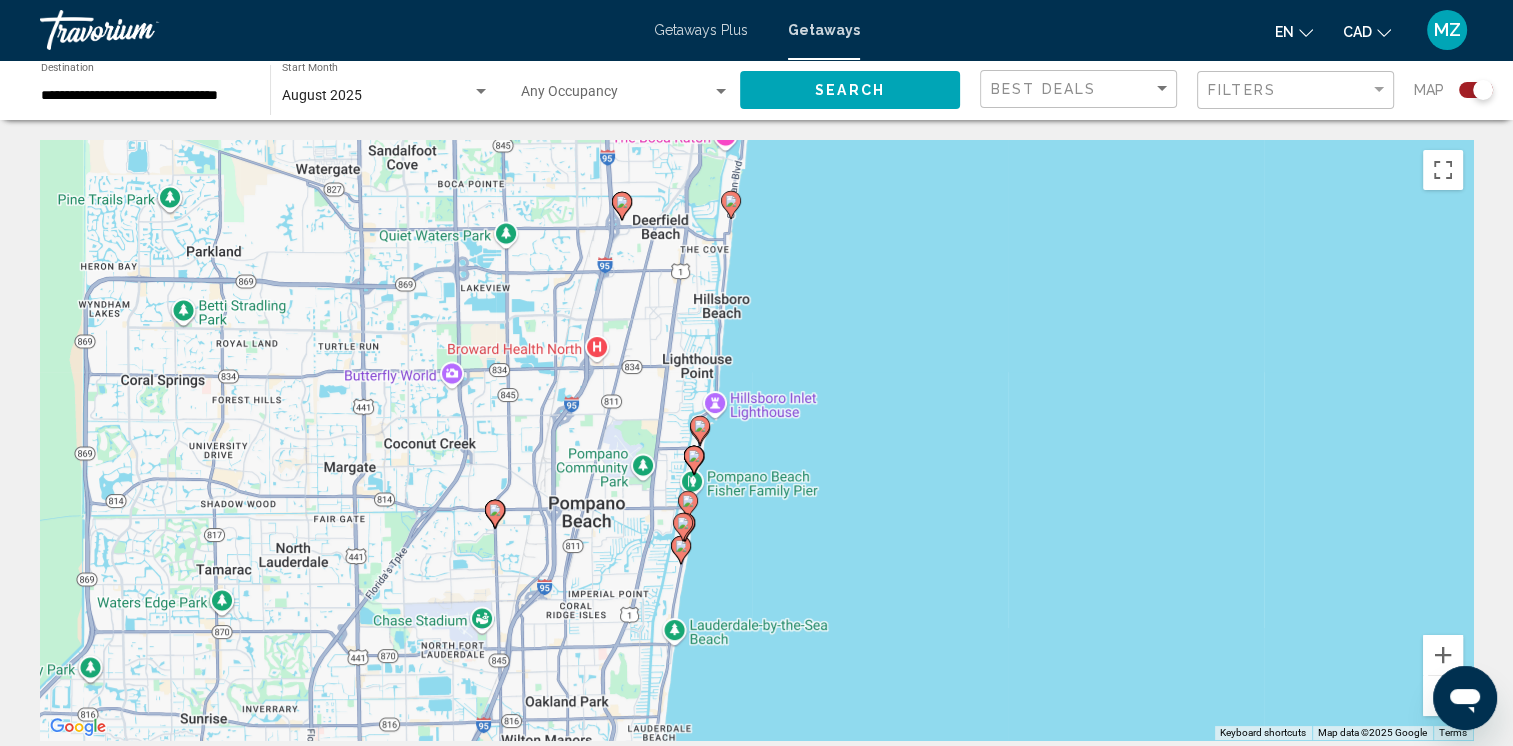 click 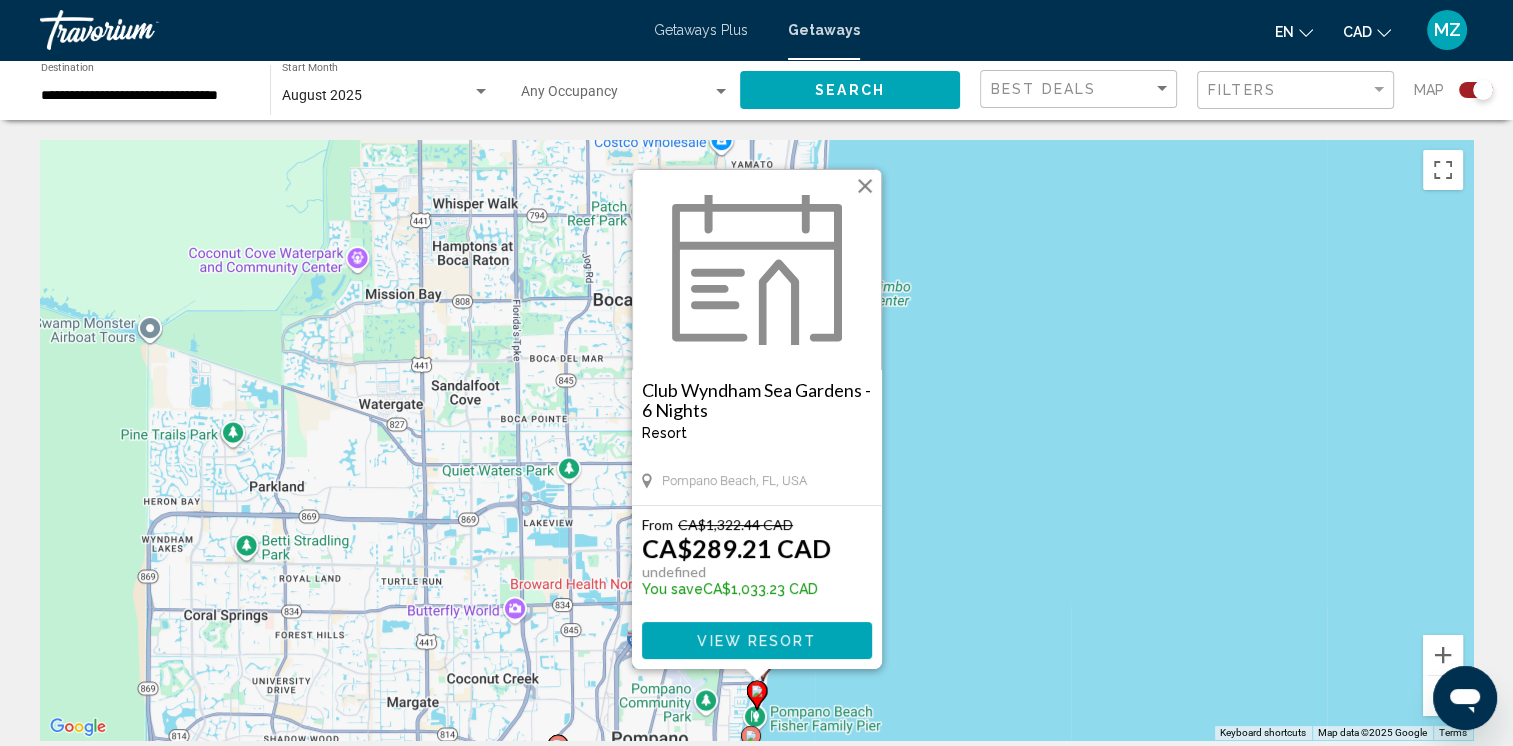 click at bounding box center [865, 186] 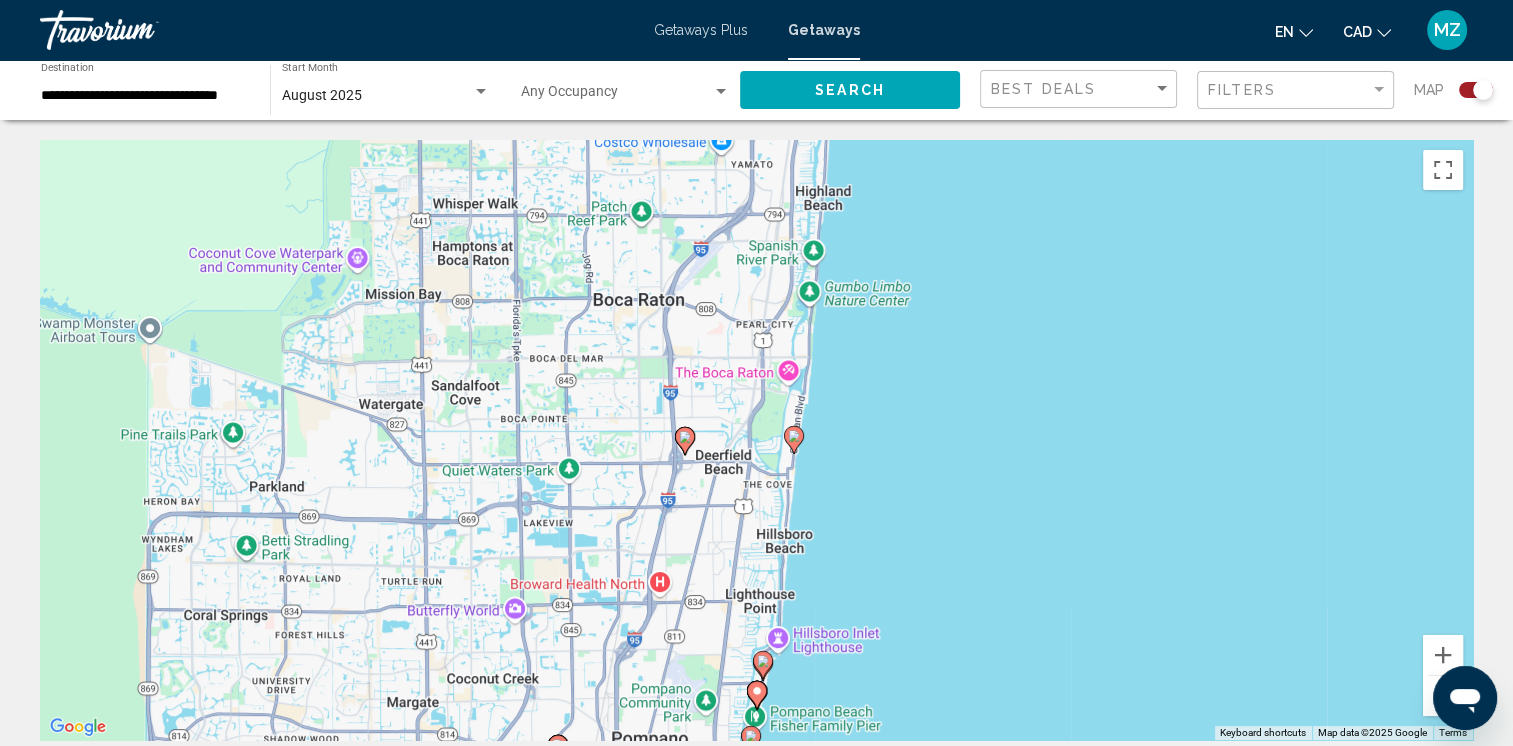 click 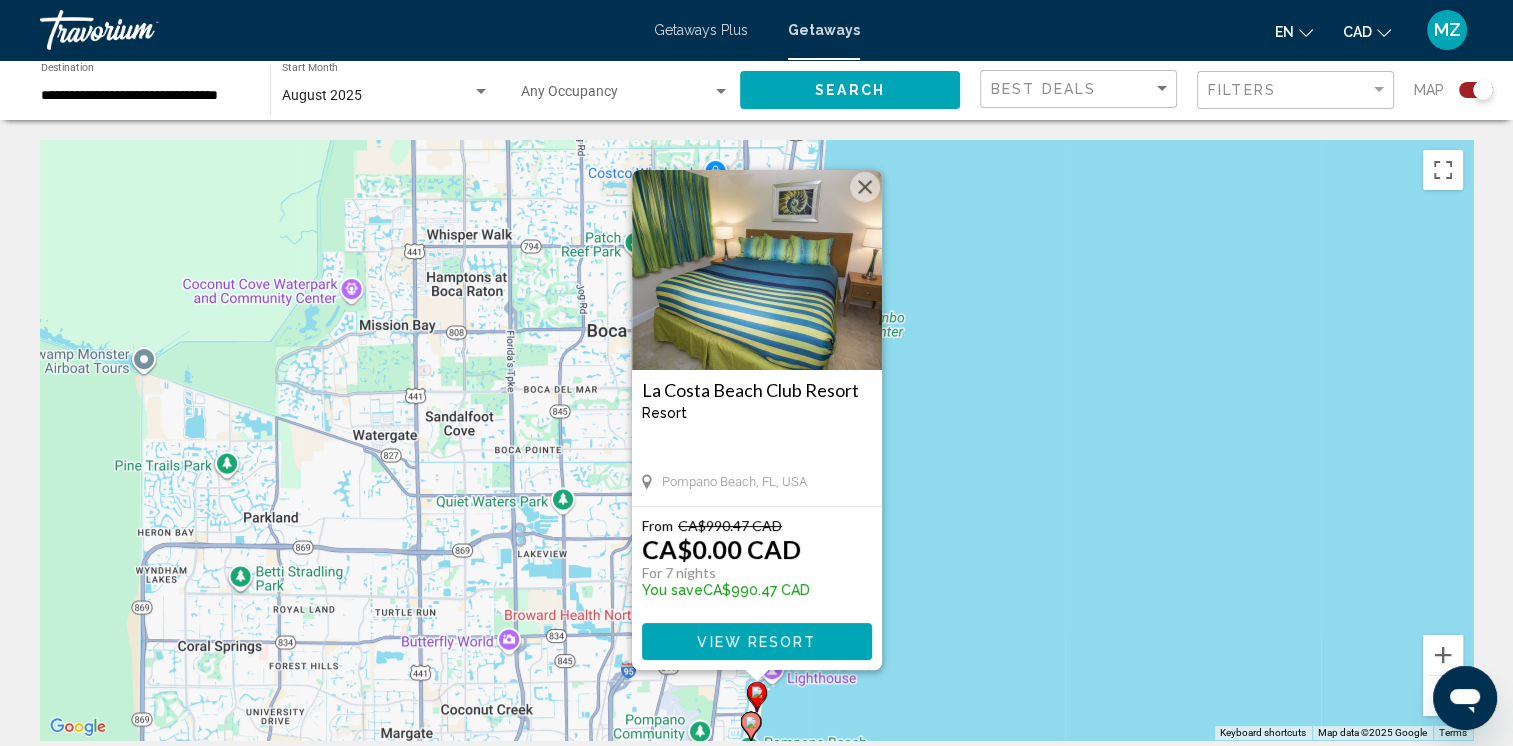 click at bounding box center (865, 187) 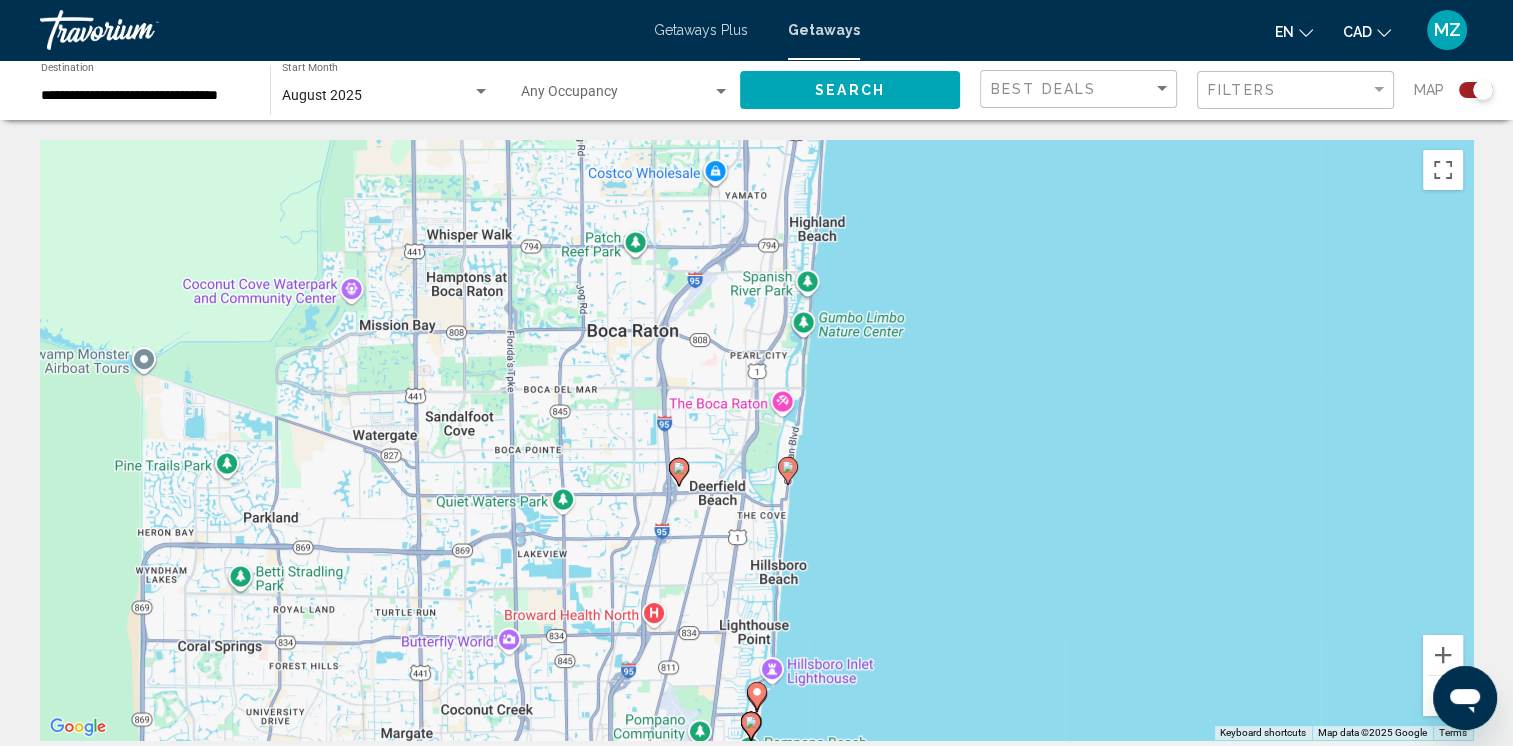 click 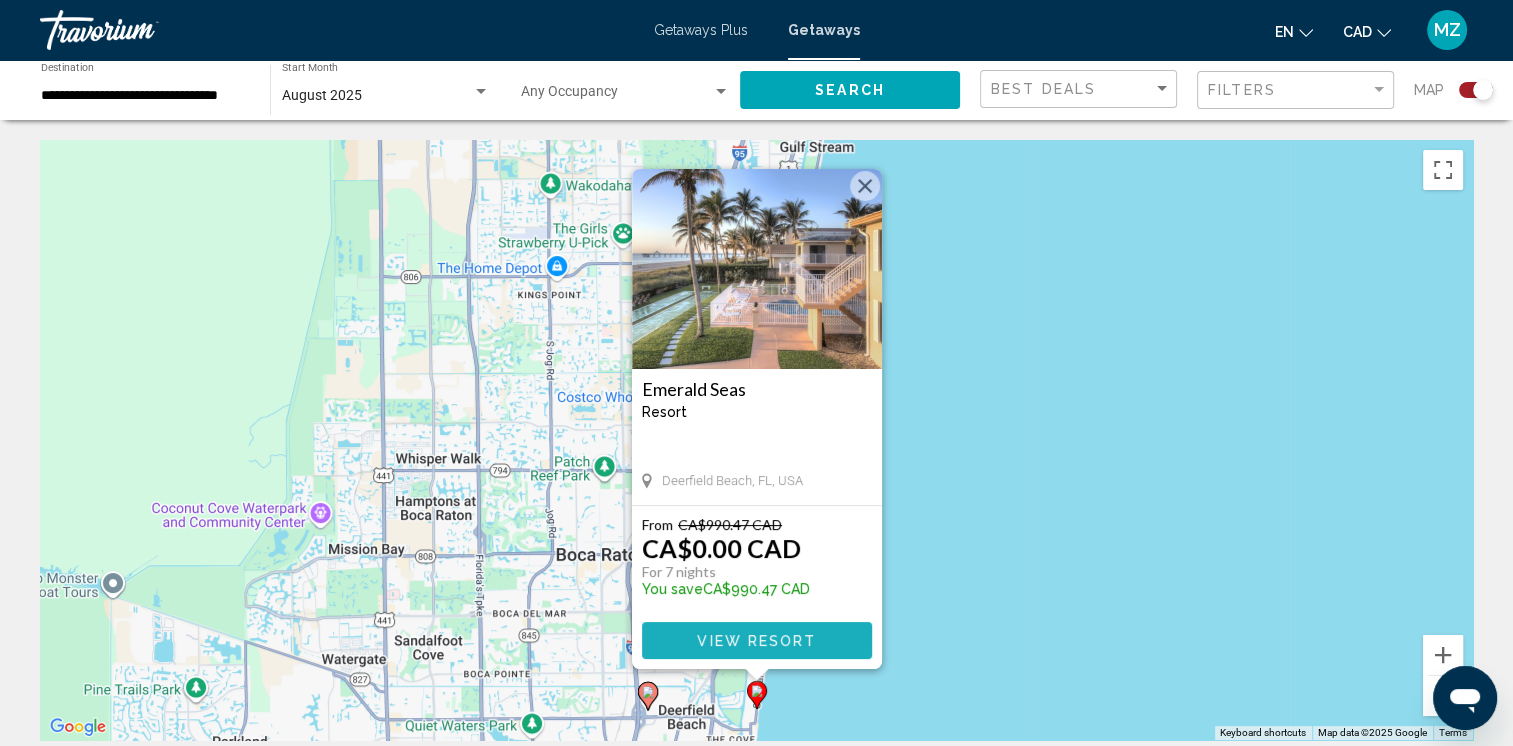 click on "View Resort" at bounding box center [756, 641] 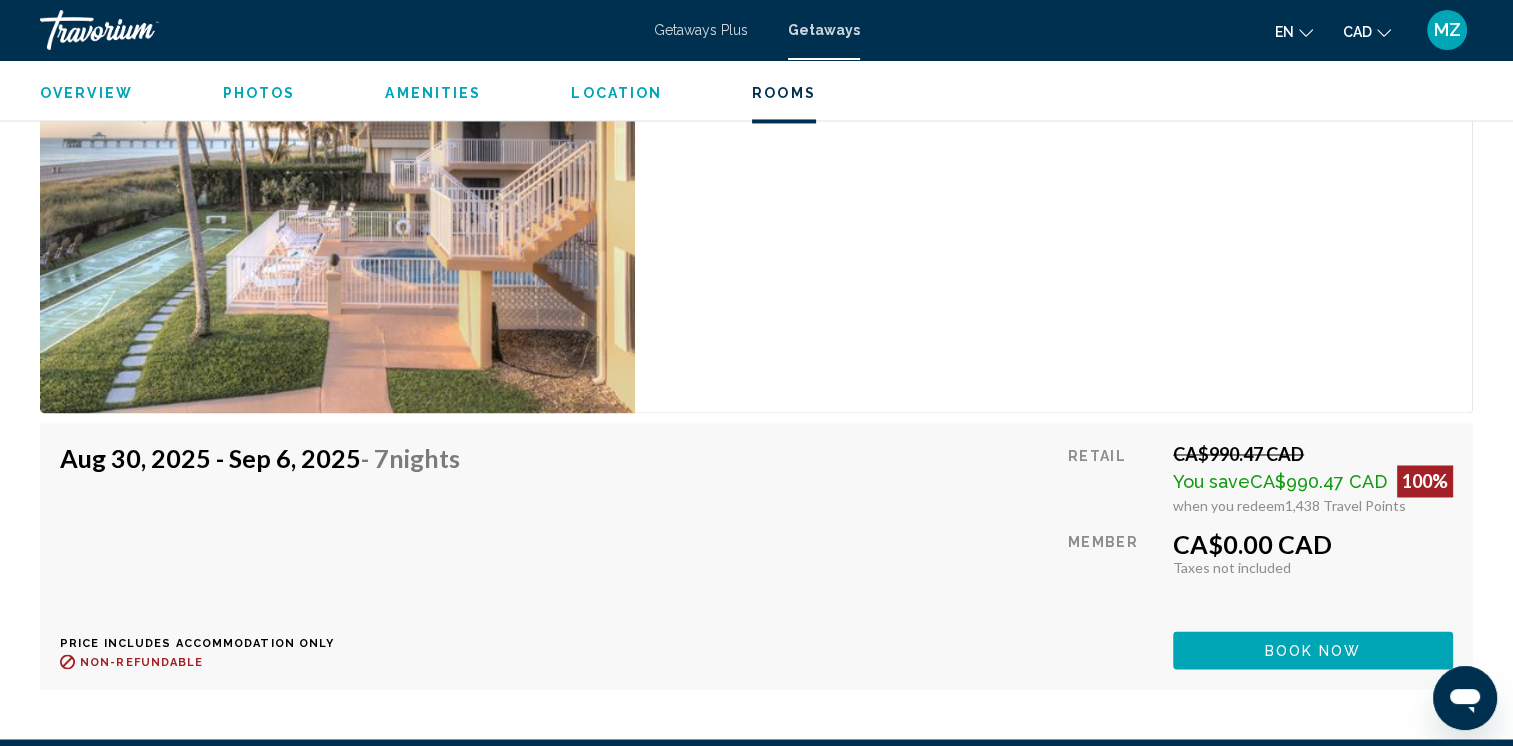 scroll, scrollTop: 3400, scrollLeft: 0, axis: vertical 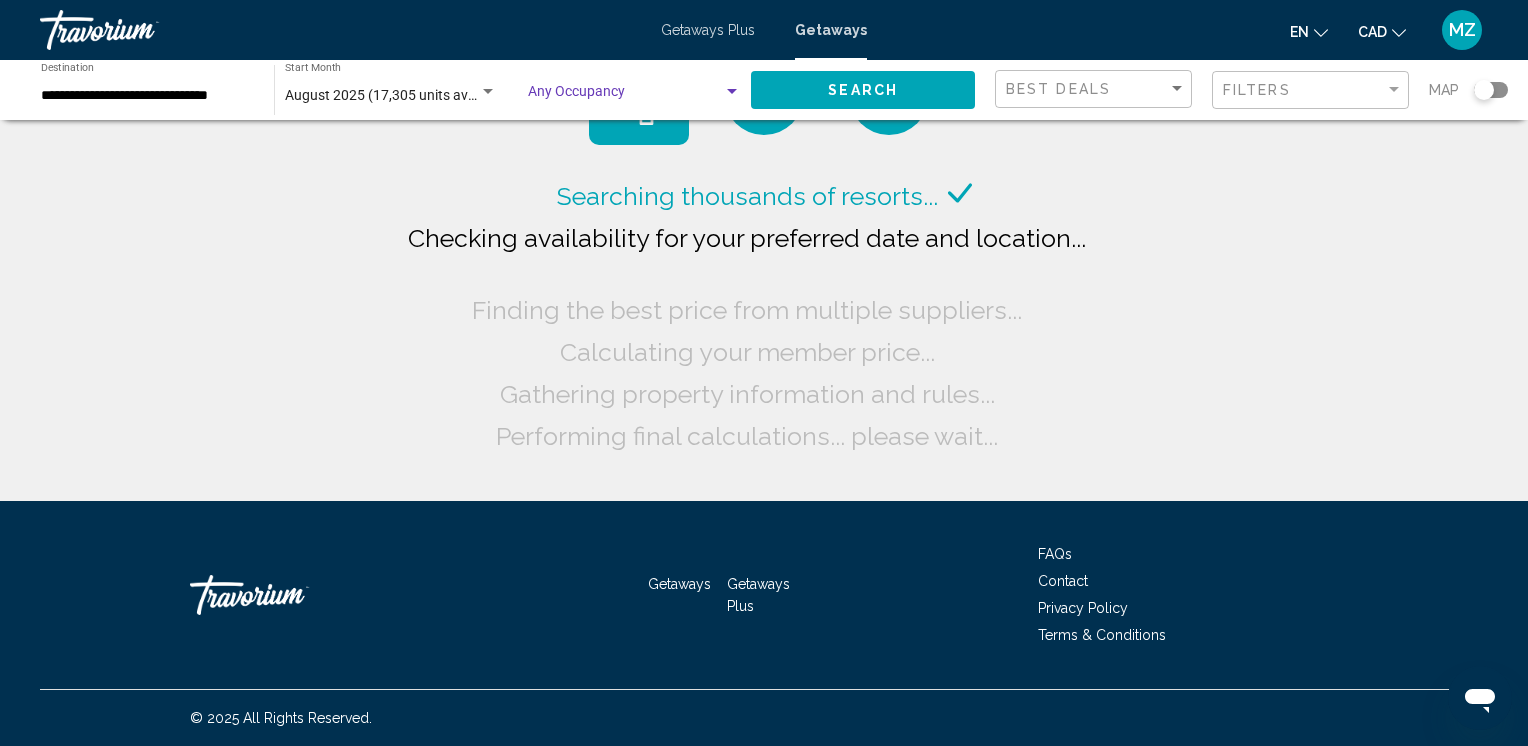 click at bounding box center (732, 92) 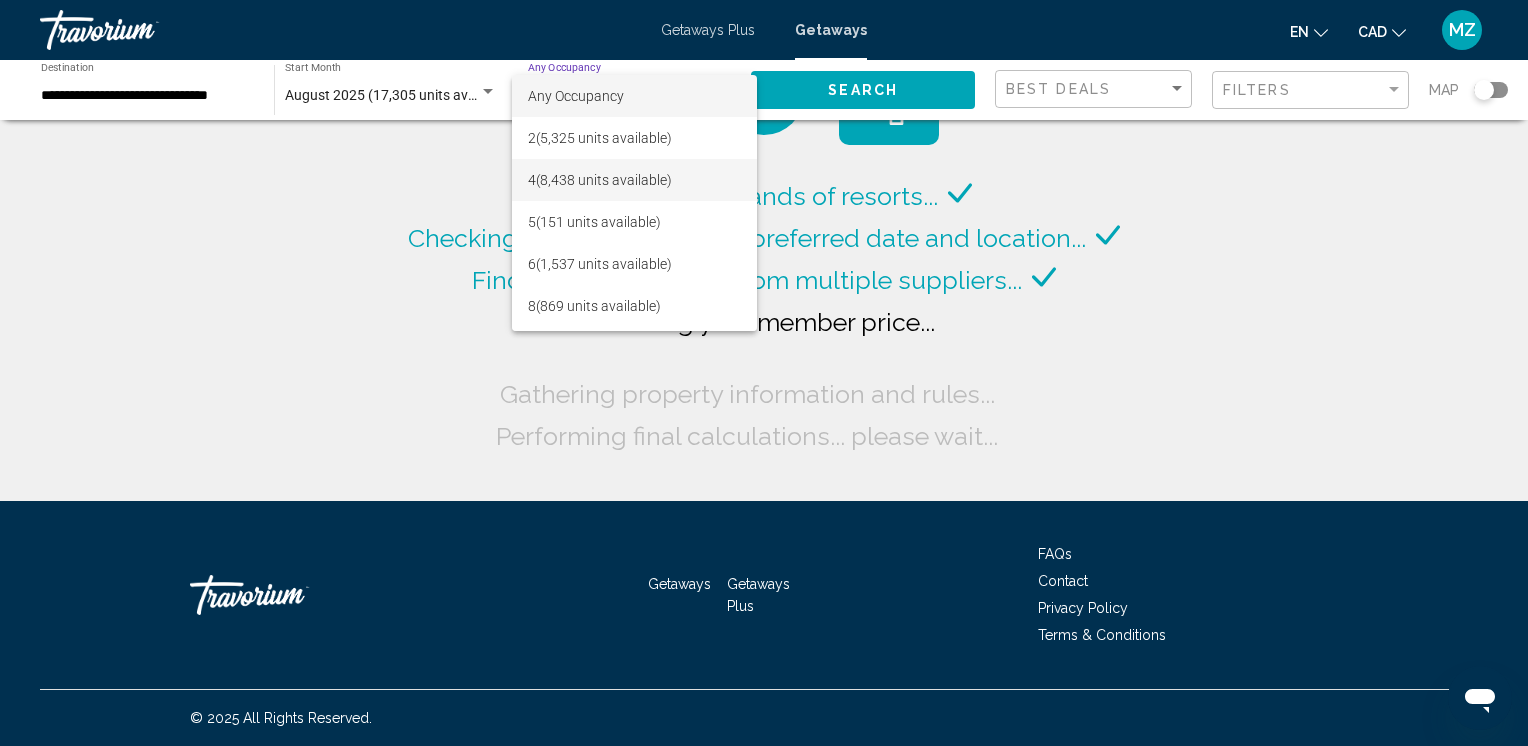 click on "[NUMBER] ([NUMBER] units available)" at bounding box center (634, 180) 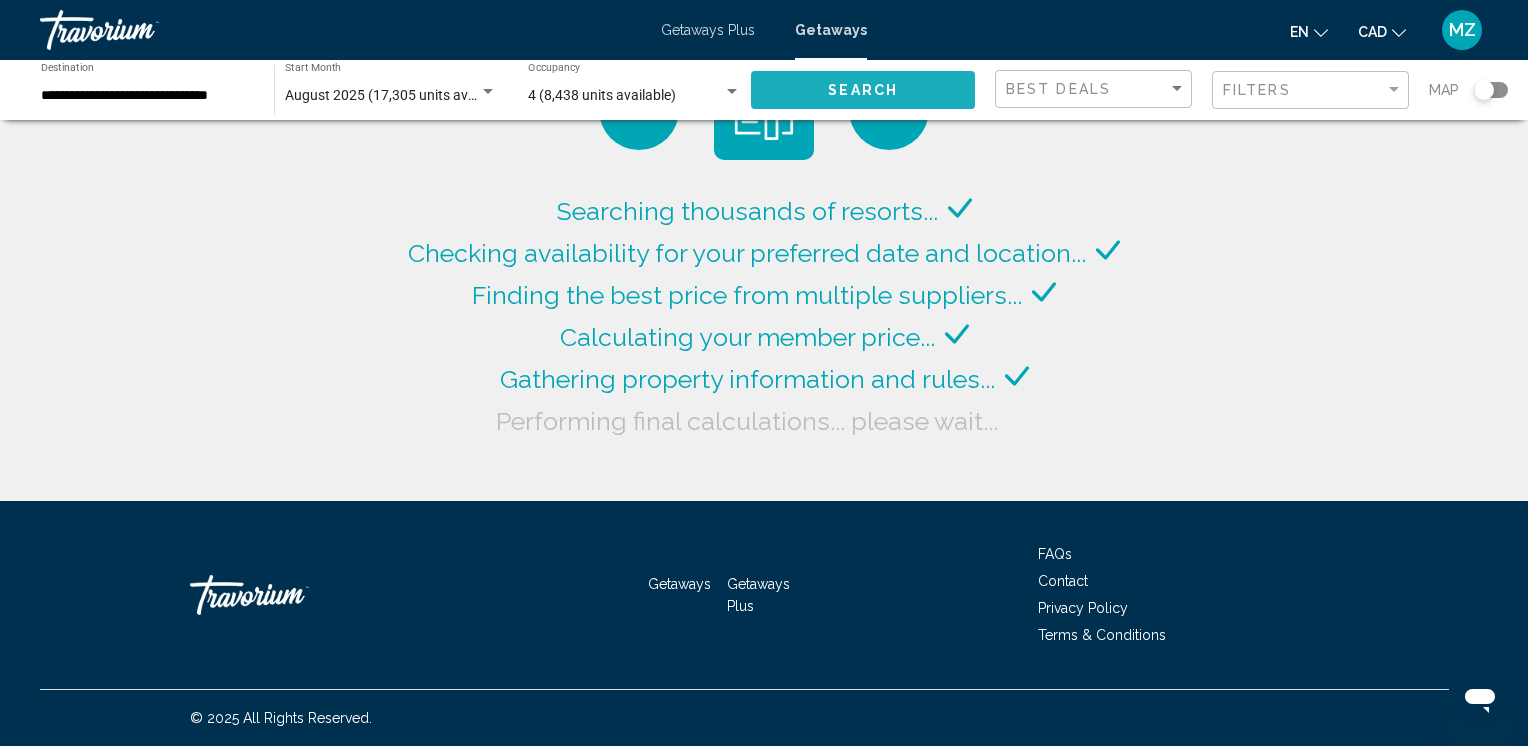 click on "Search" 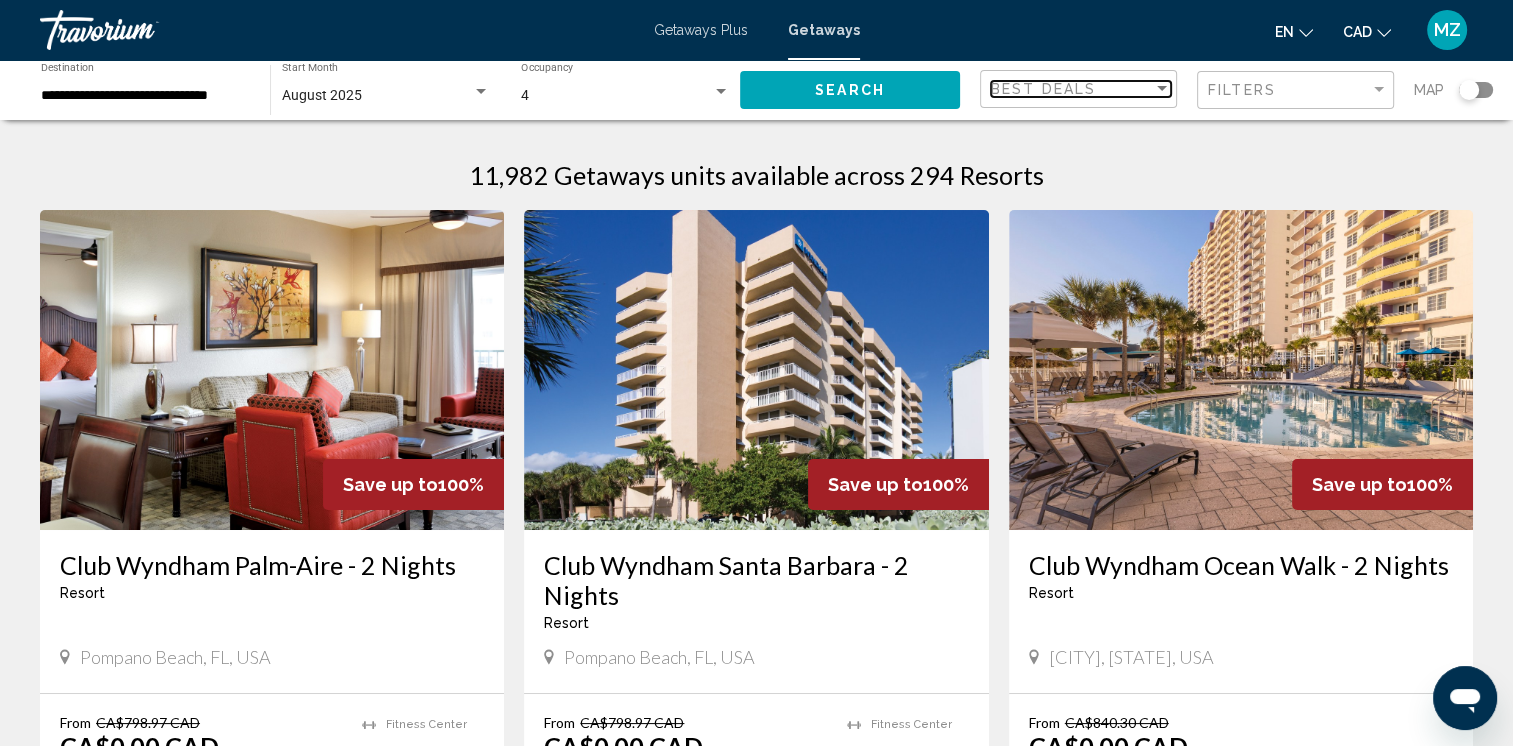 click at bounding box center (1162, 89) 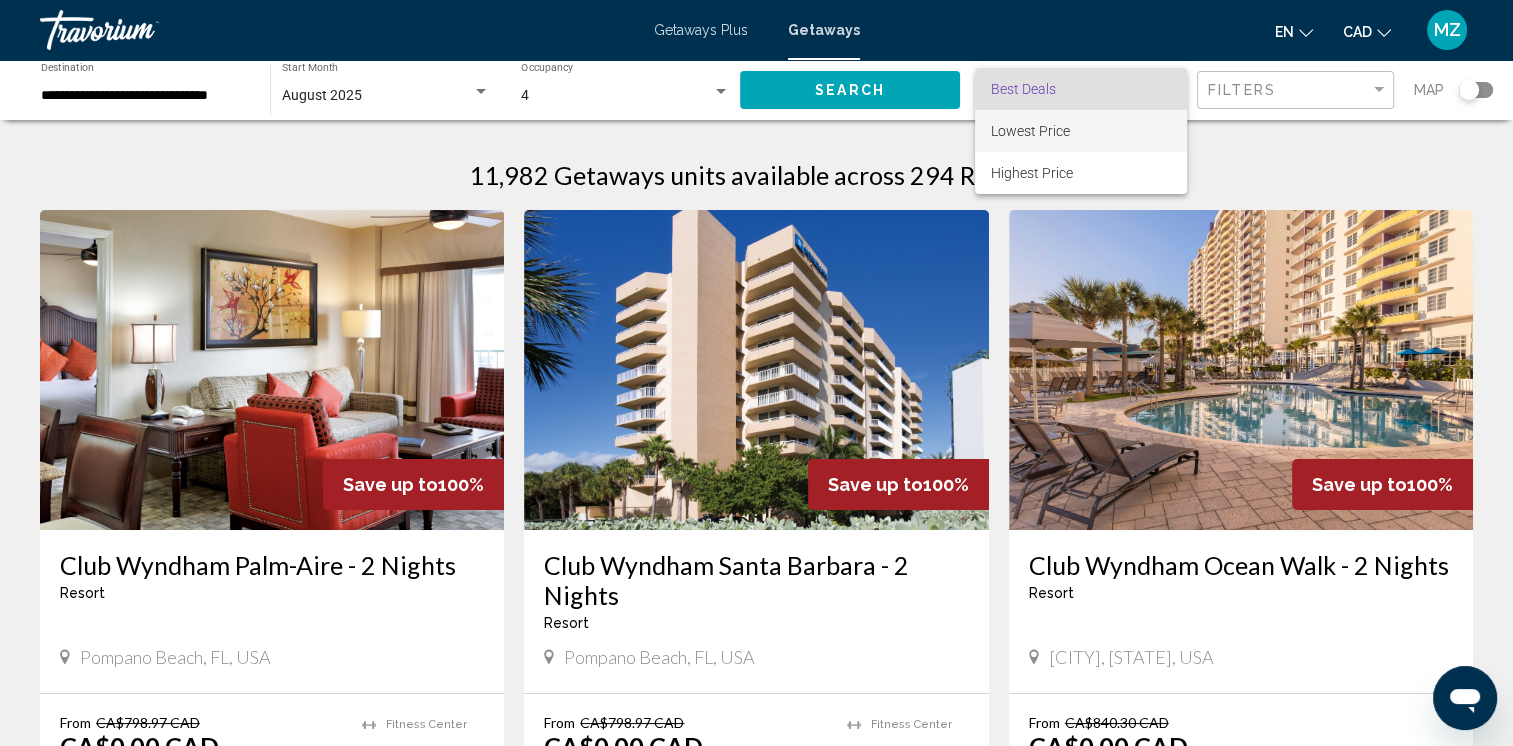 click on "Lowest Price" at bounding box center [1030, 131] 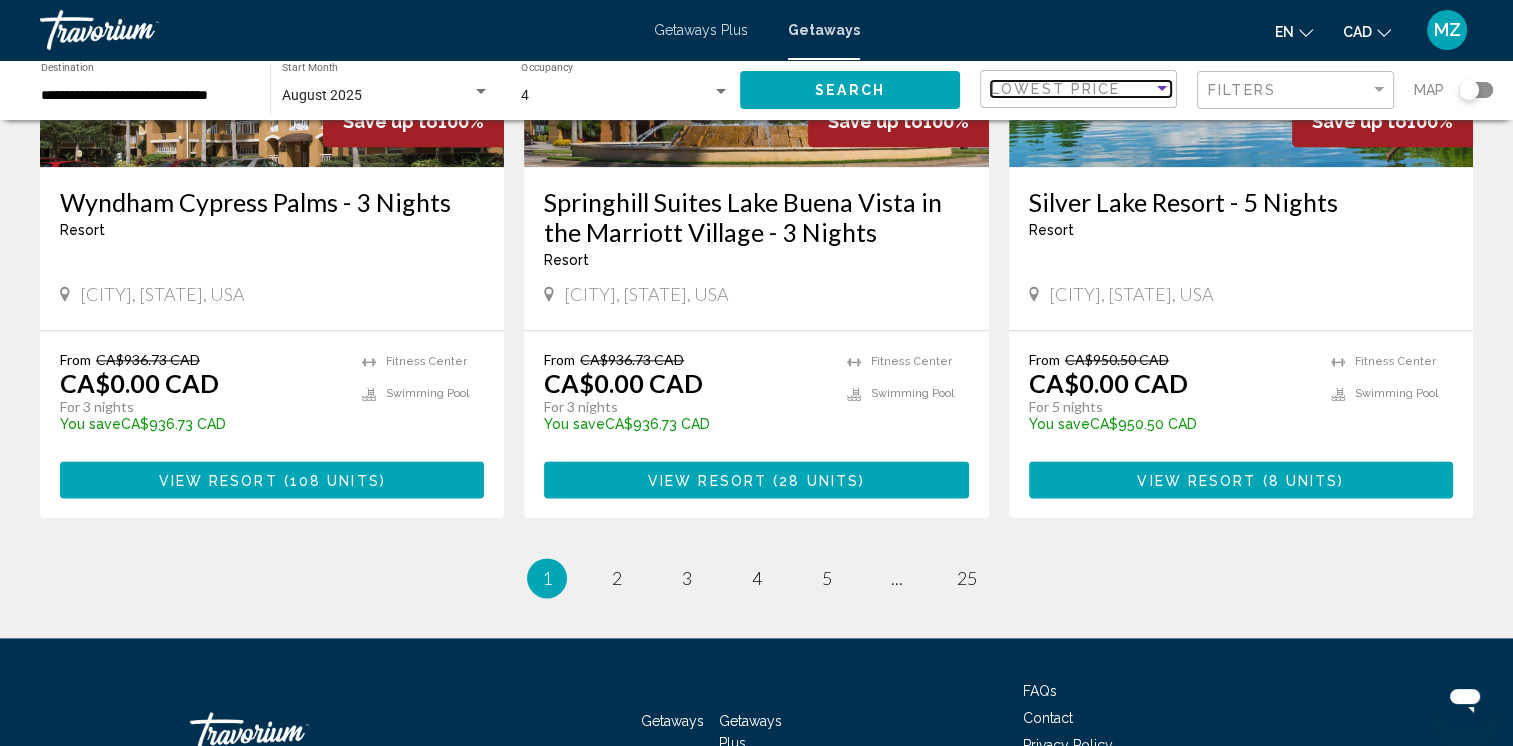 scroll, scrollTop: 2500, scrollLeft: 0, axis: vertical 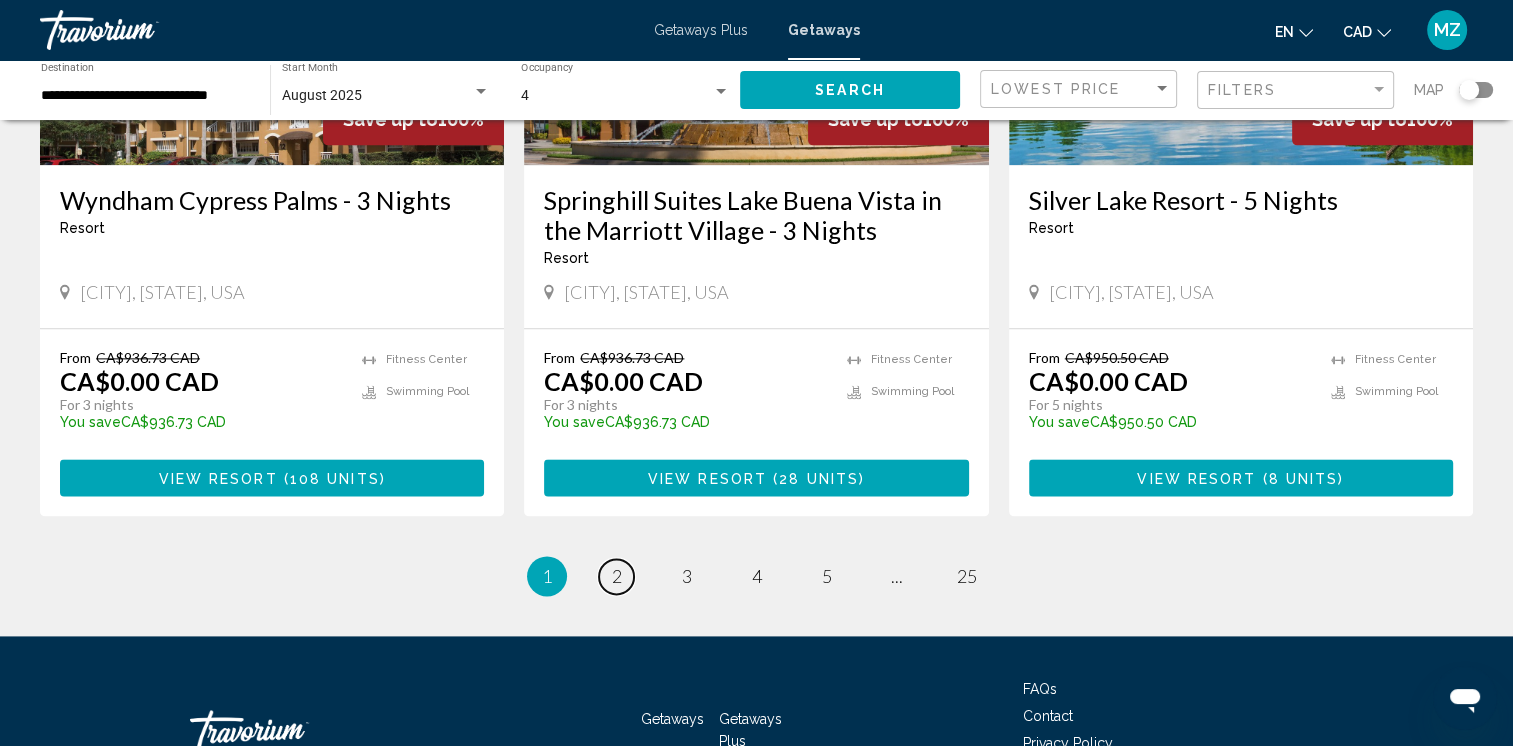 click on "page  2" at bounding box center (616, 576) 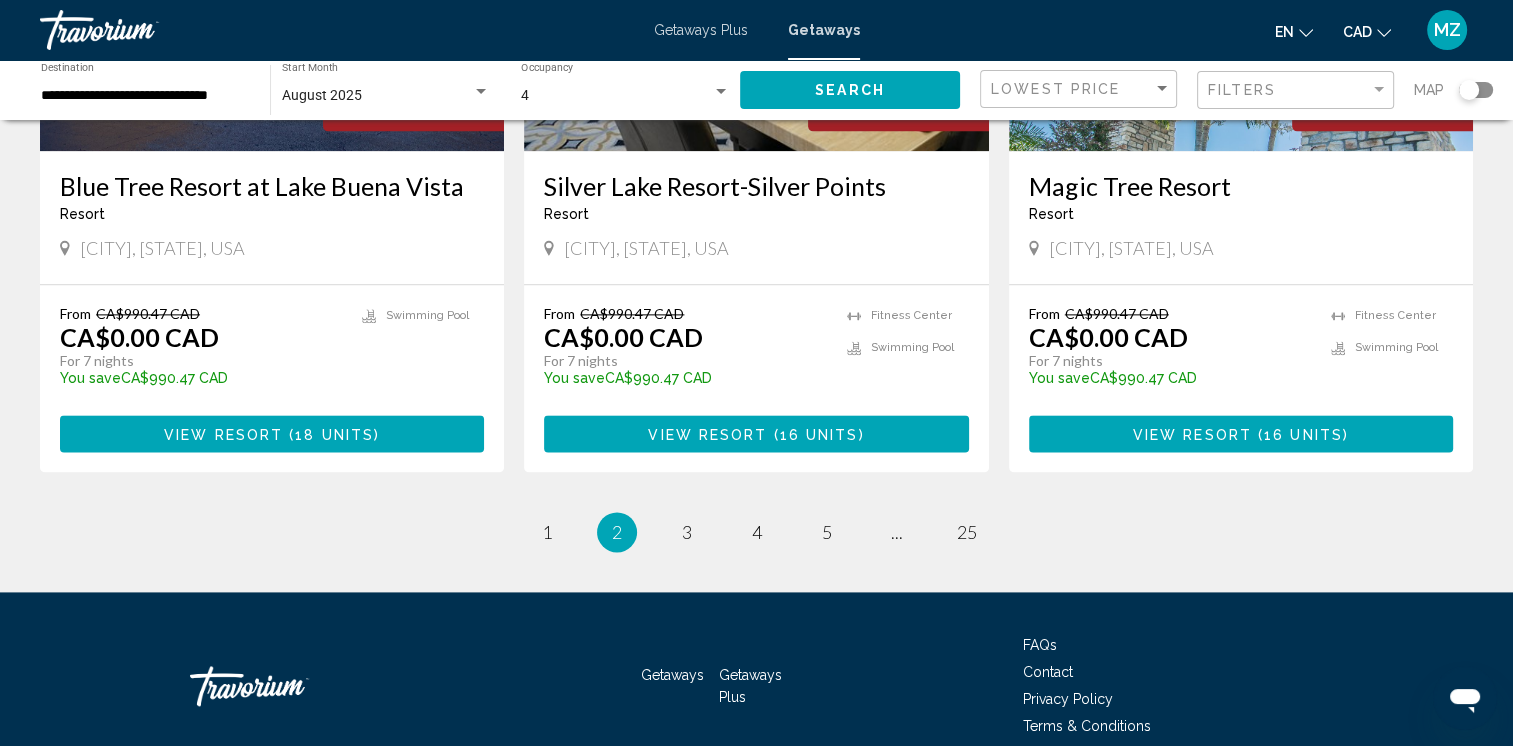 scroll, scrollTop: 2600, scrollLeft: 0, axis: vertical 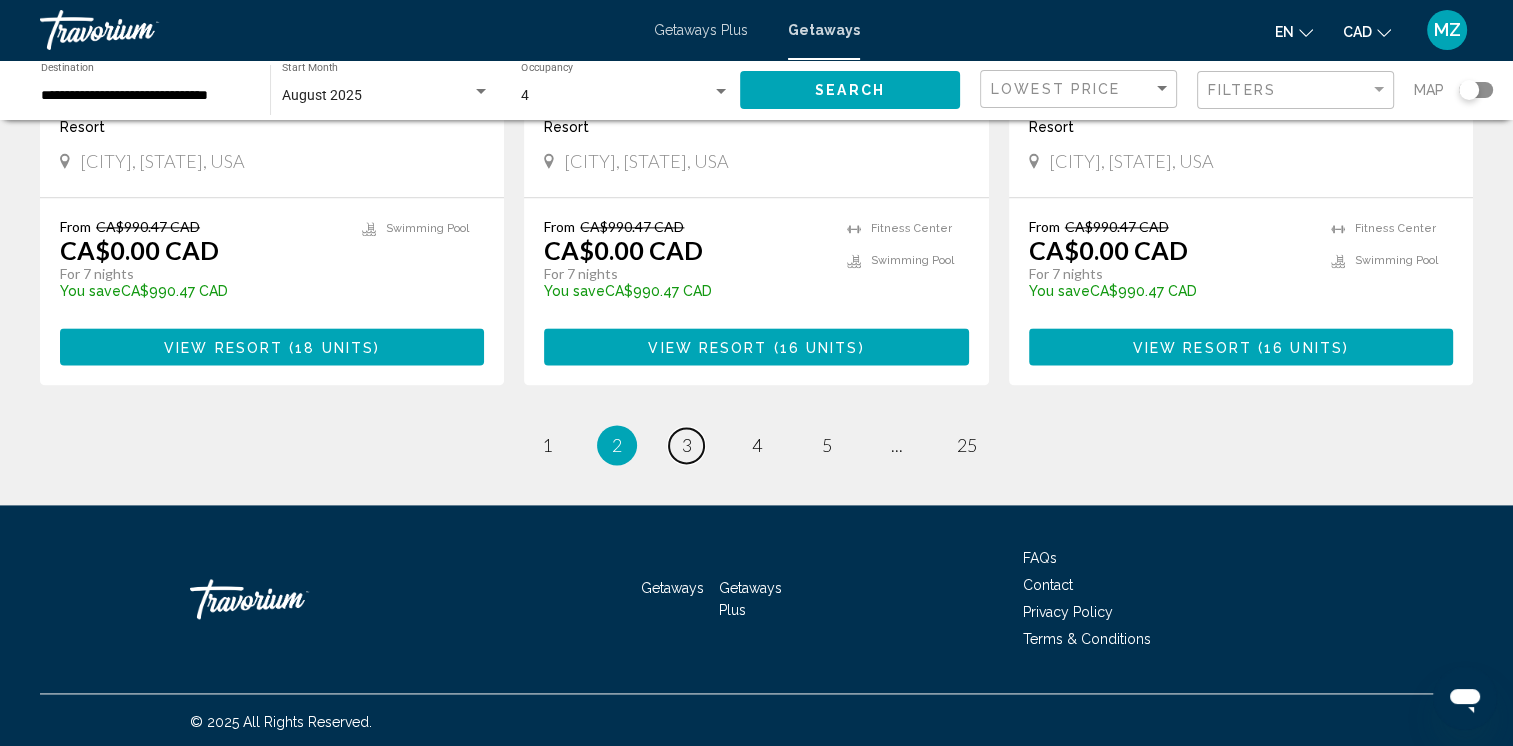click on "page  3" at bounding box center (686, 445) 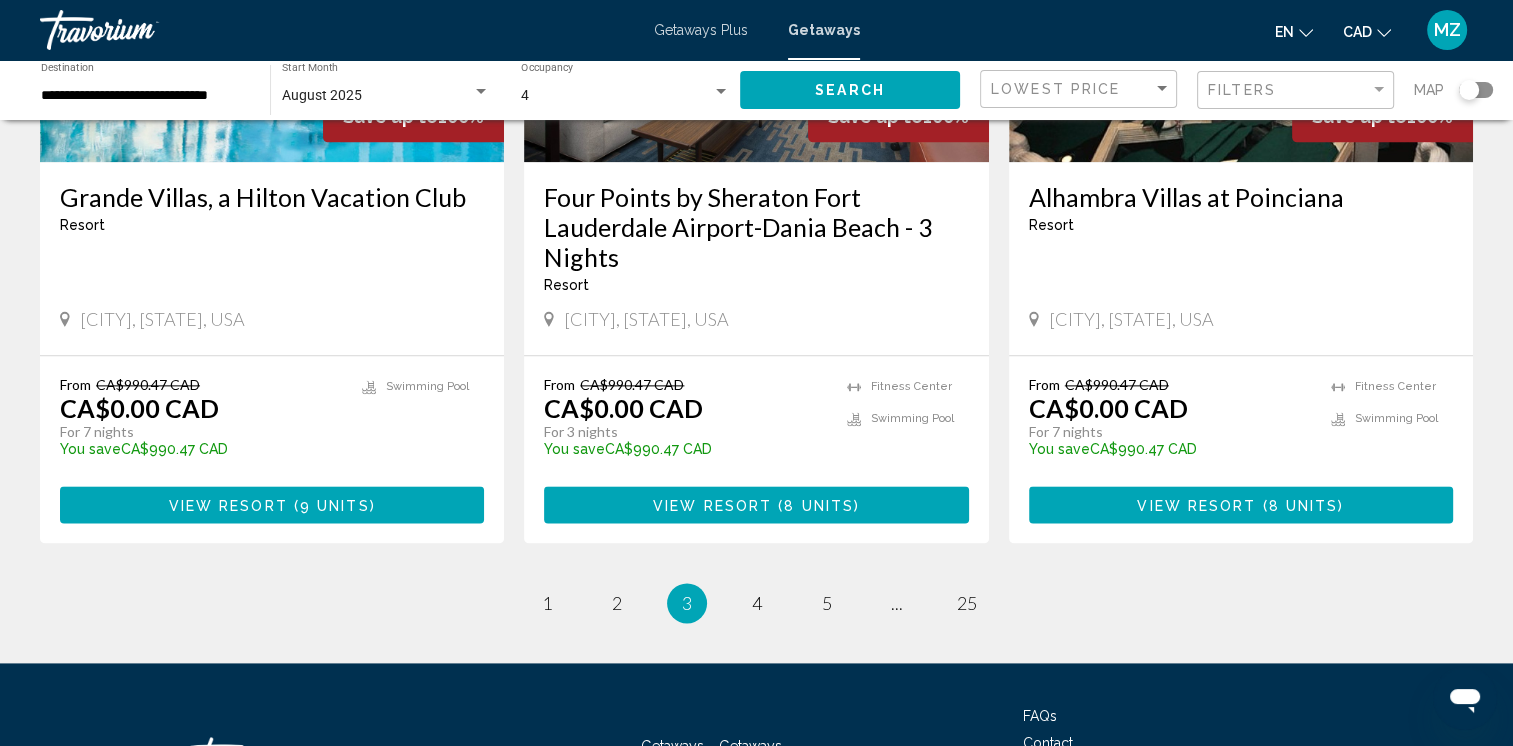scroll, scrollTop: 2630, scrollLeft: 0, axis: vertical 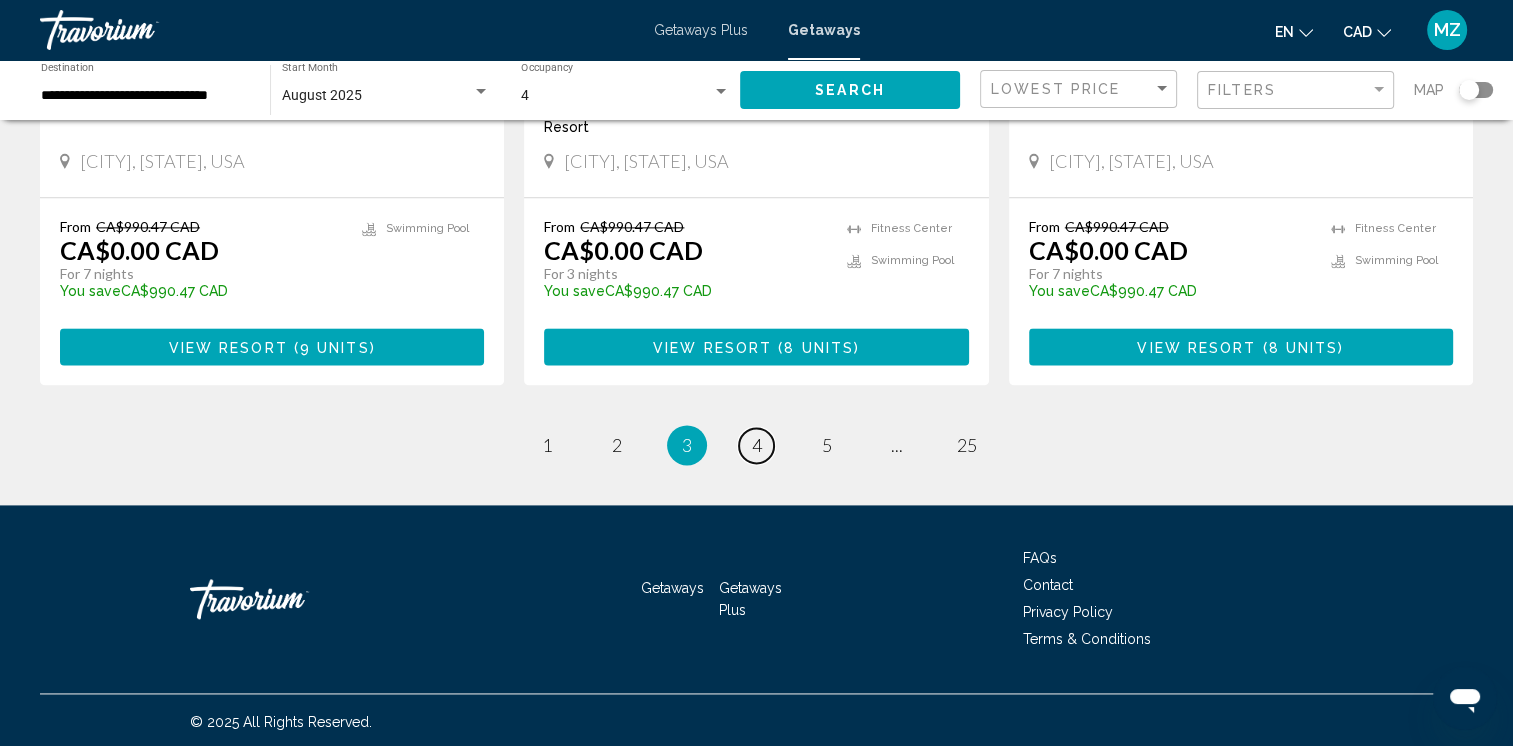 click on "4" at bounding box center (757, 445) 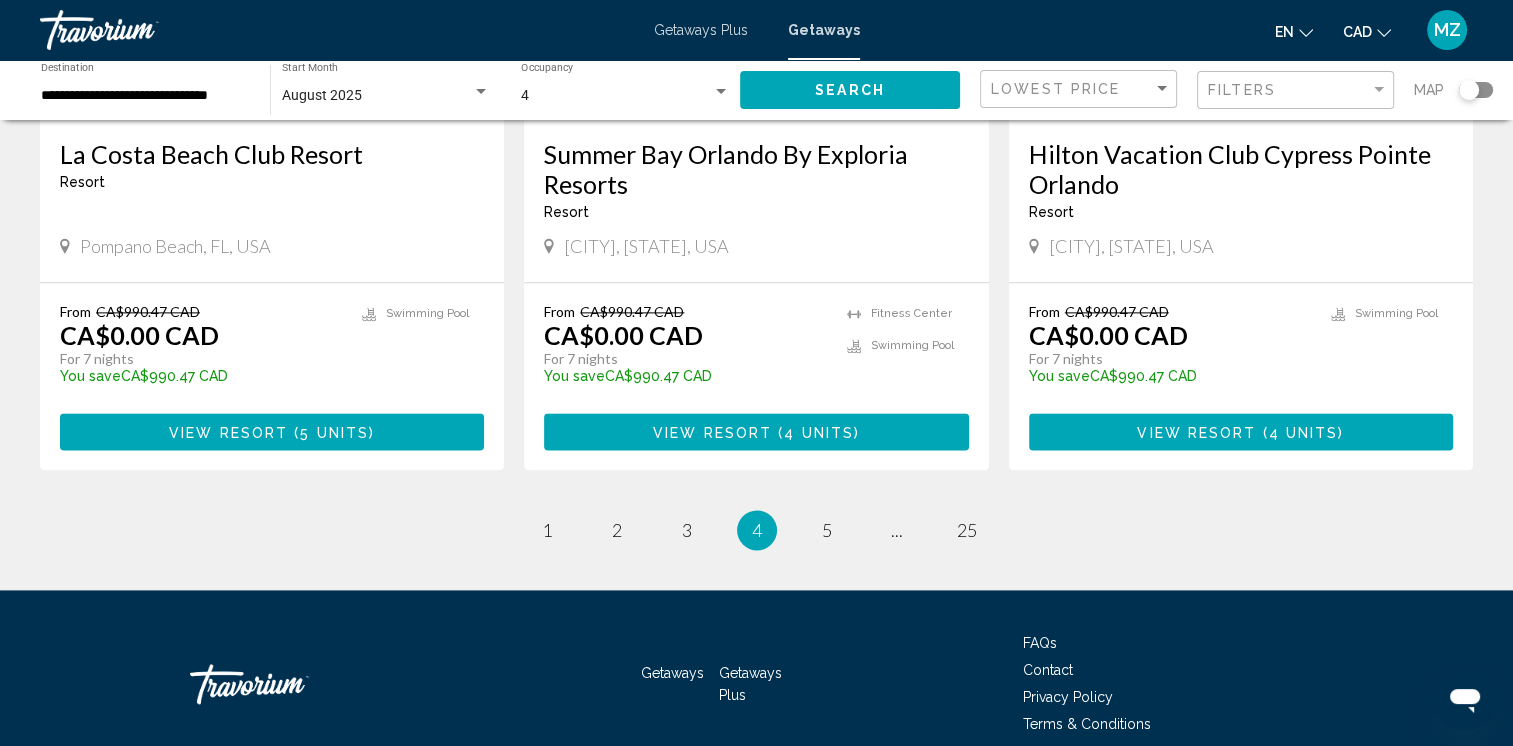 scroll, scrollTop: 2600, scrollLeft: 0, axis: vertical 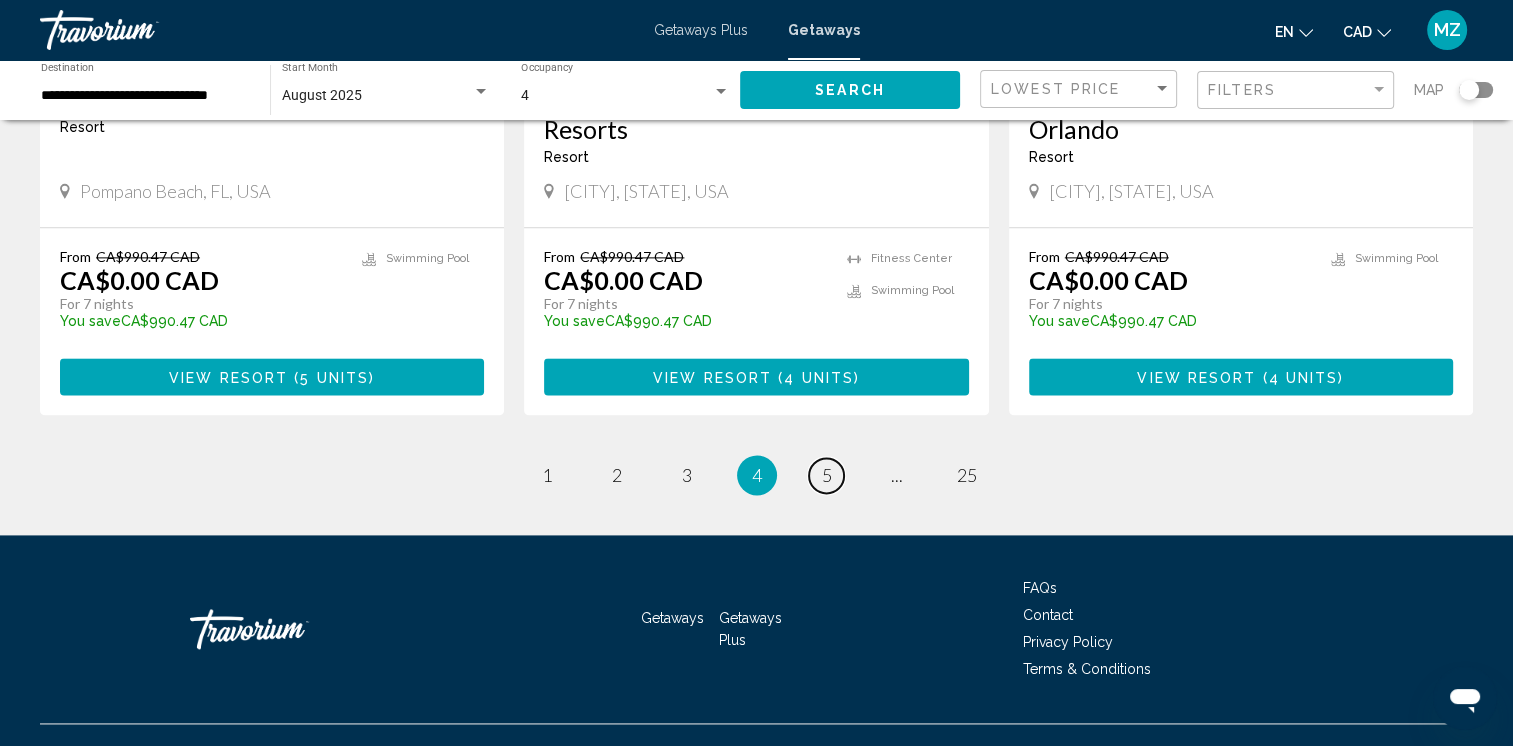 click on "5" at bounding box center [827, 475] 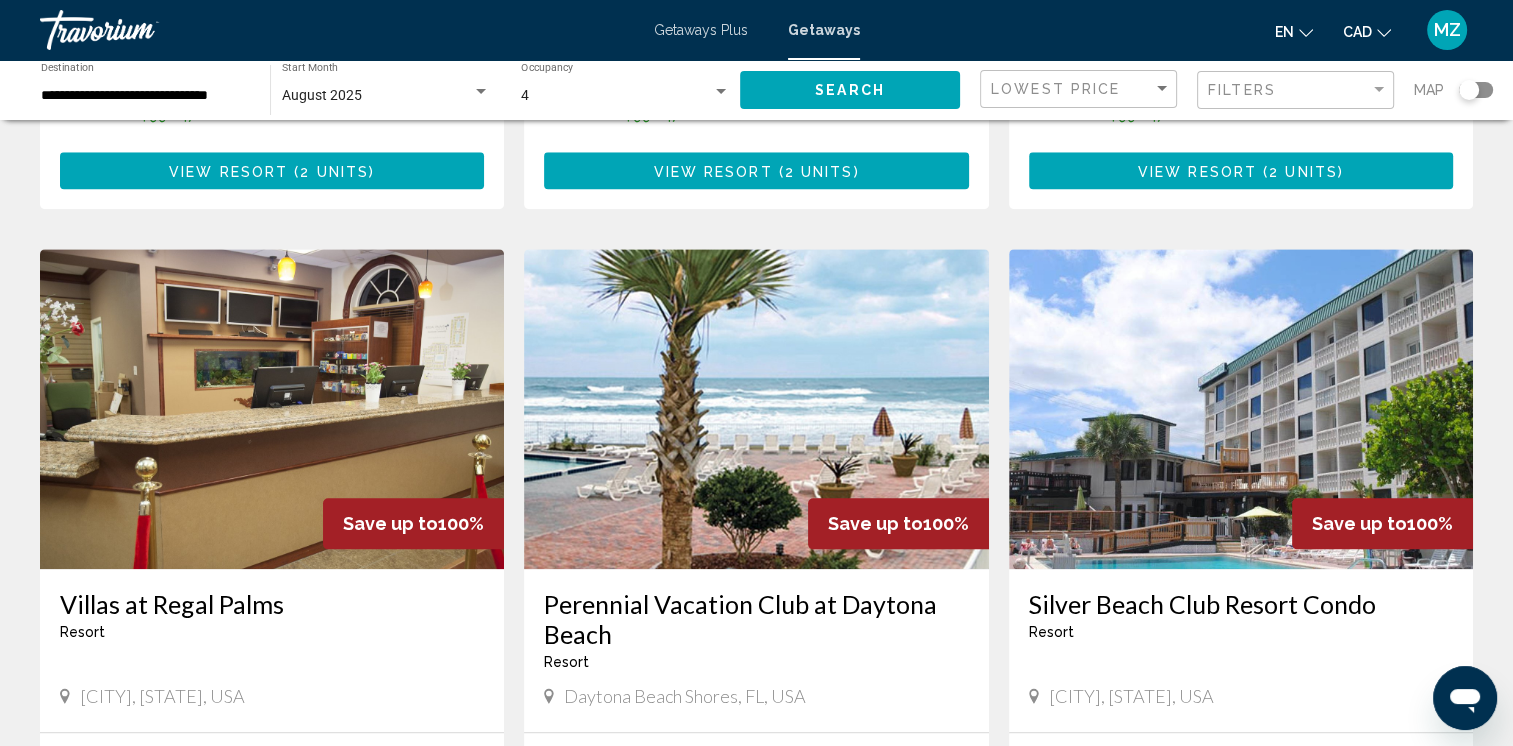 scroll, scrollTop: 2200, scrollLeft: 0, axis: vertical 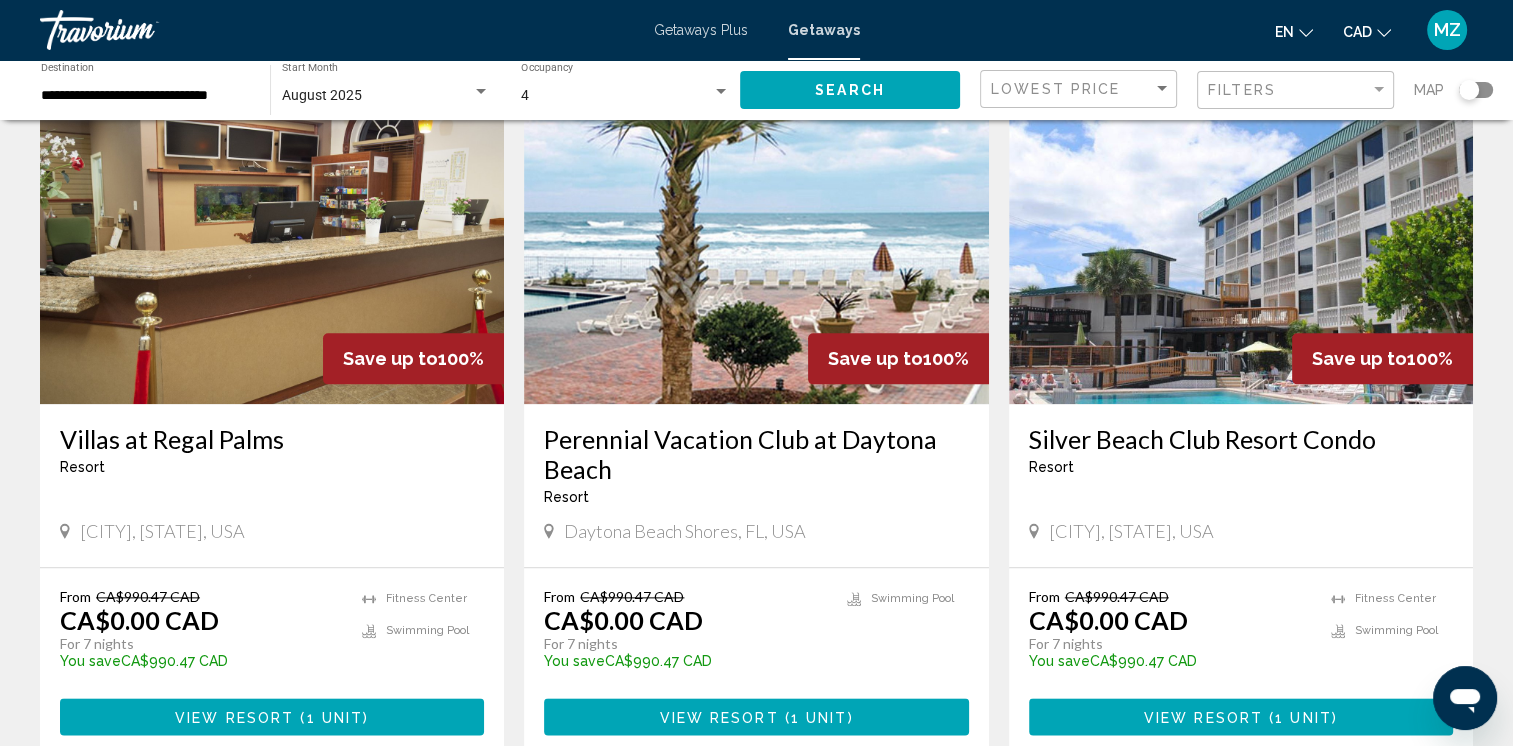 click on "Perennial Vacation Club at Daytona Beach" at bounding box center (756, 454) 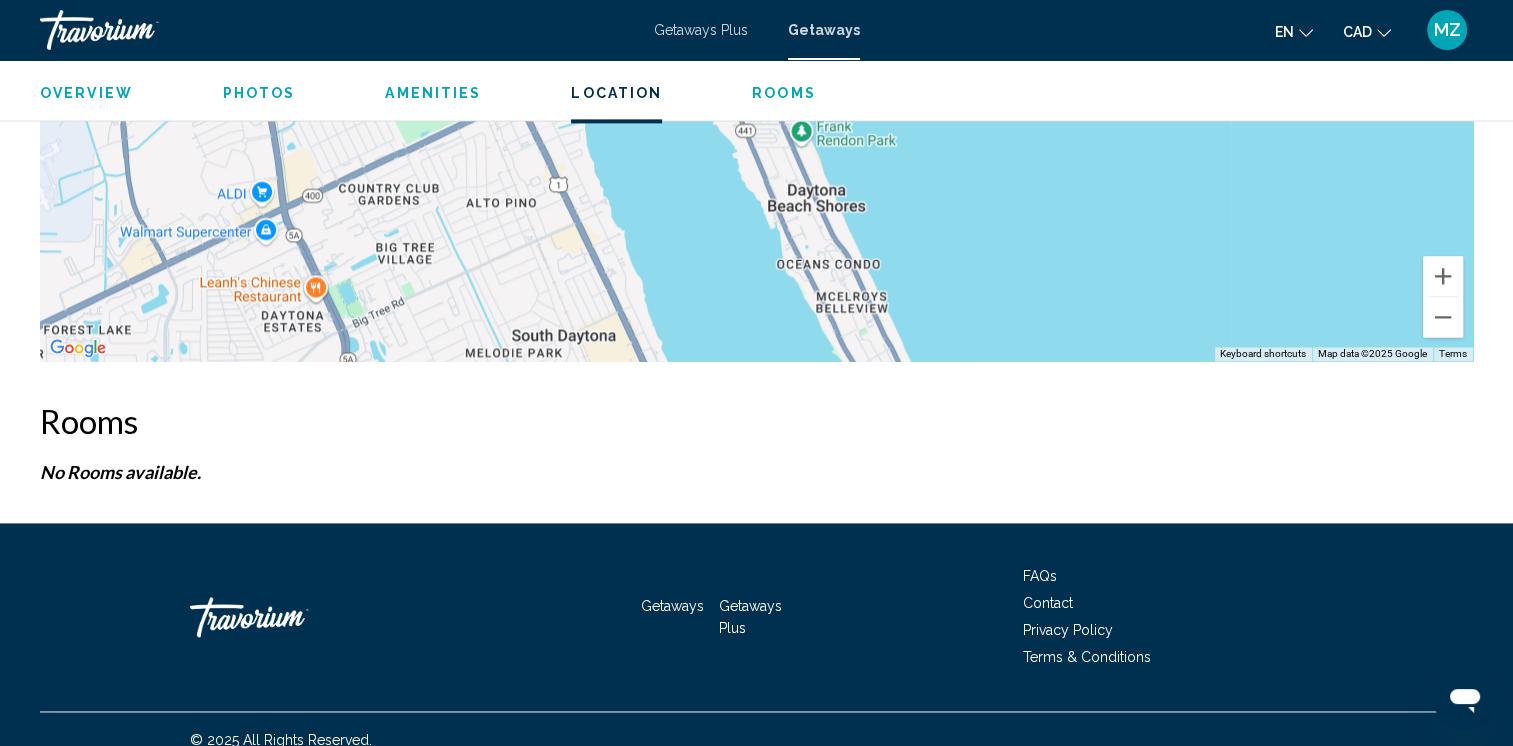 scroll, scrollTop: 2200, scrollLeft: 0, axis: vertical 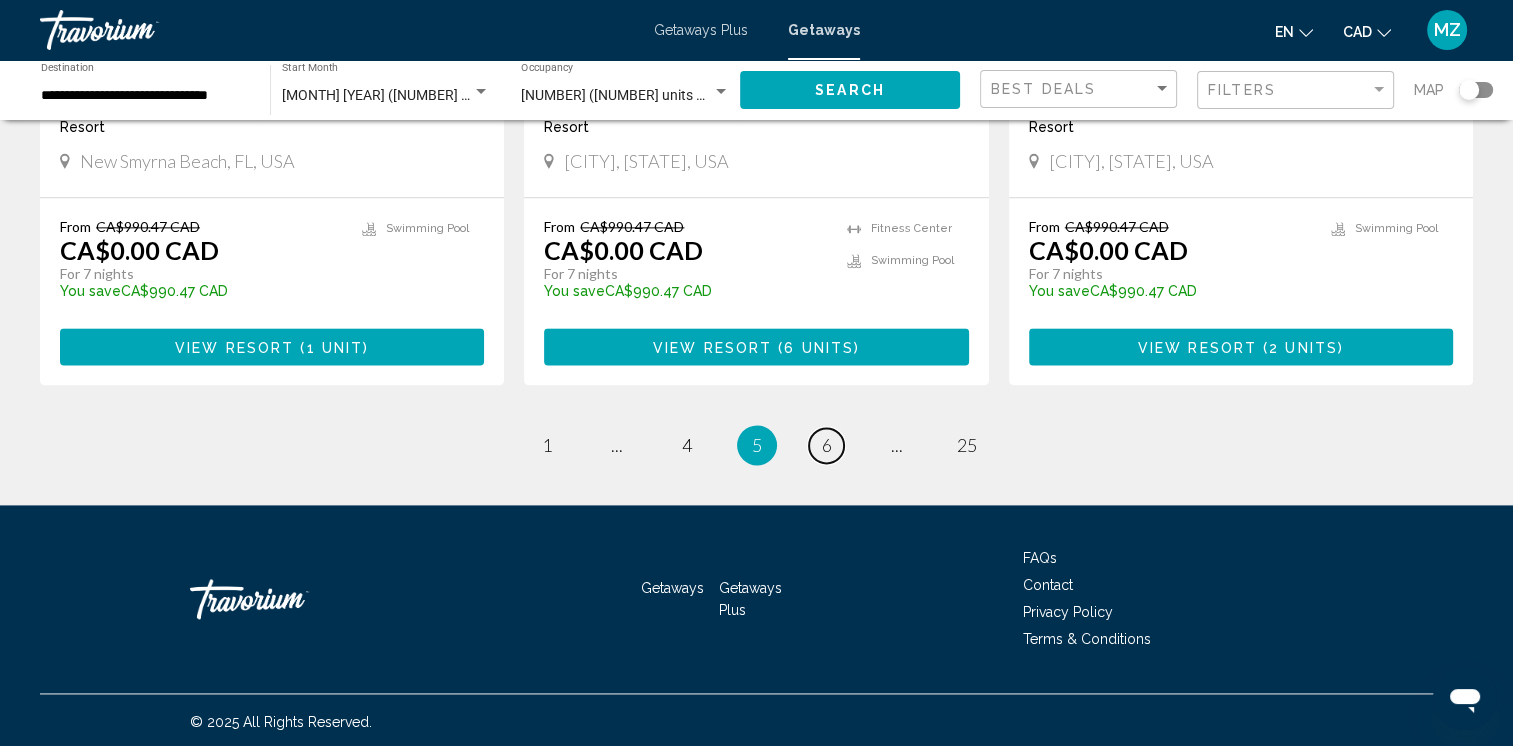 click on "page  6" at bounding box center (826, 445) 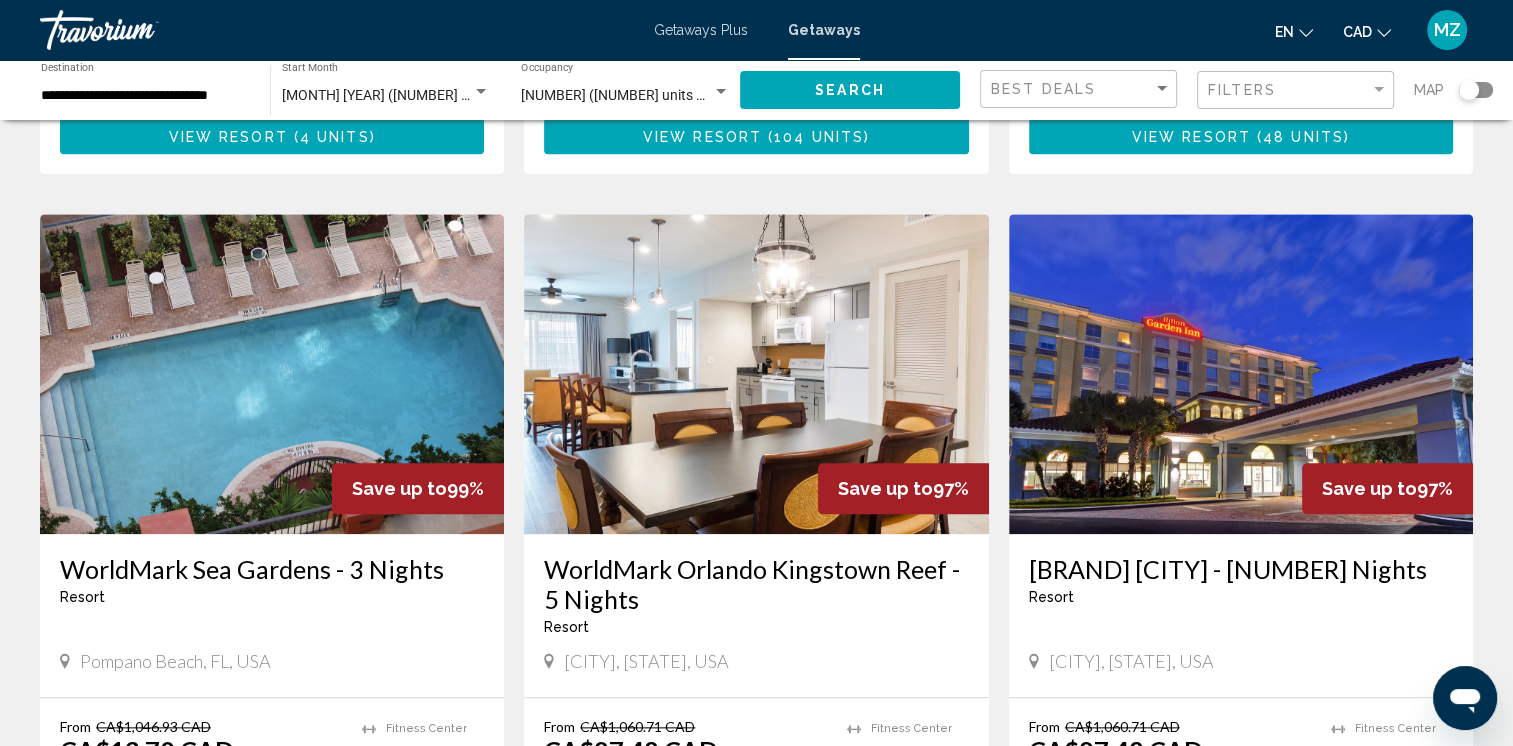 scroll, scrollTop: 2400, scrollLeft: 0, axis: vertical 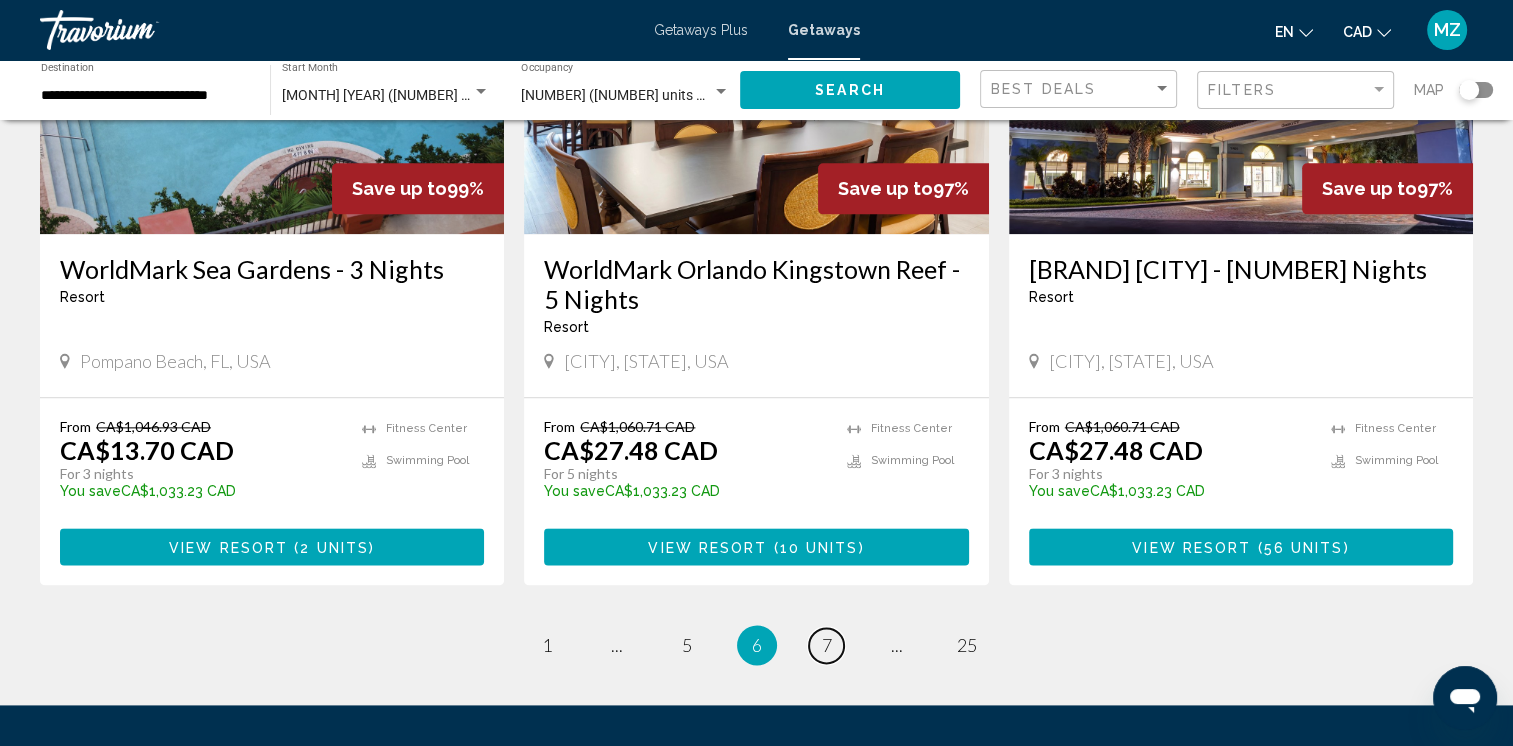 click on "page  7" at bounding box center (826, 645) 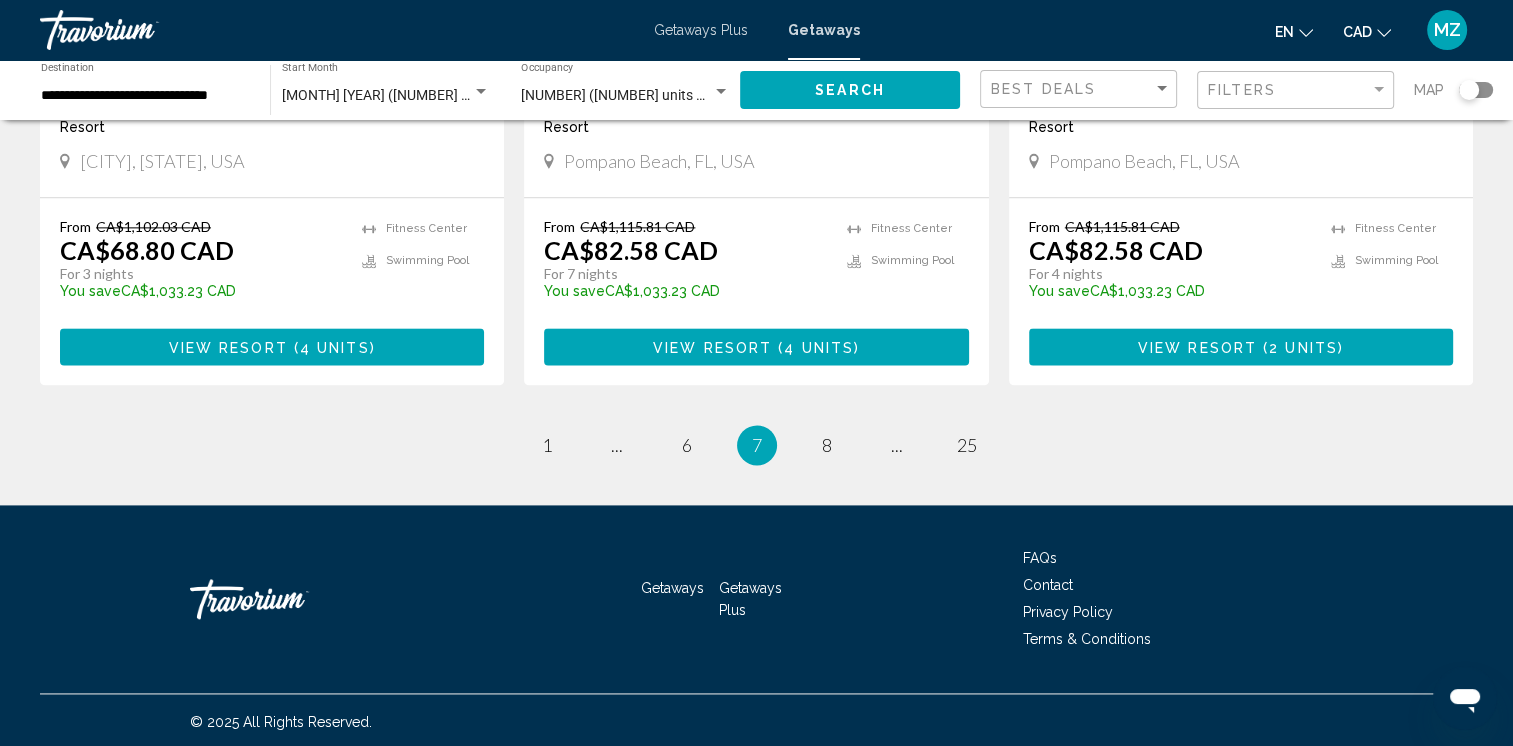 scroll, scrollTop: 2600, scrollLeft: 0, axis: vertical 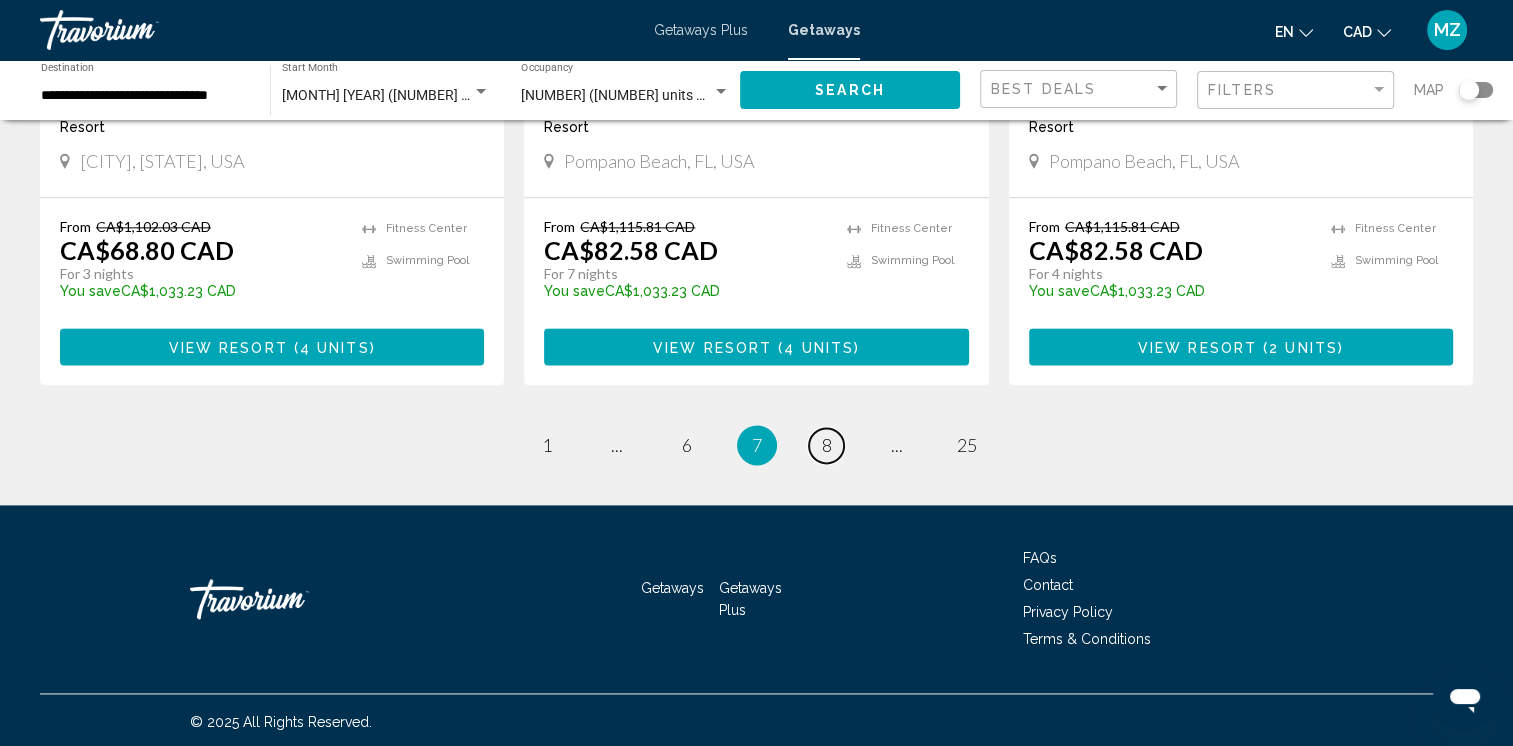 click on "page  8" at bounding box center [826, 445] 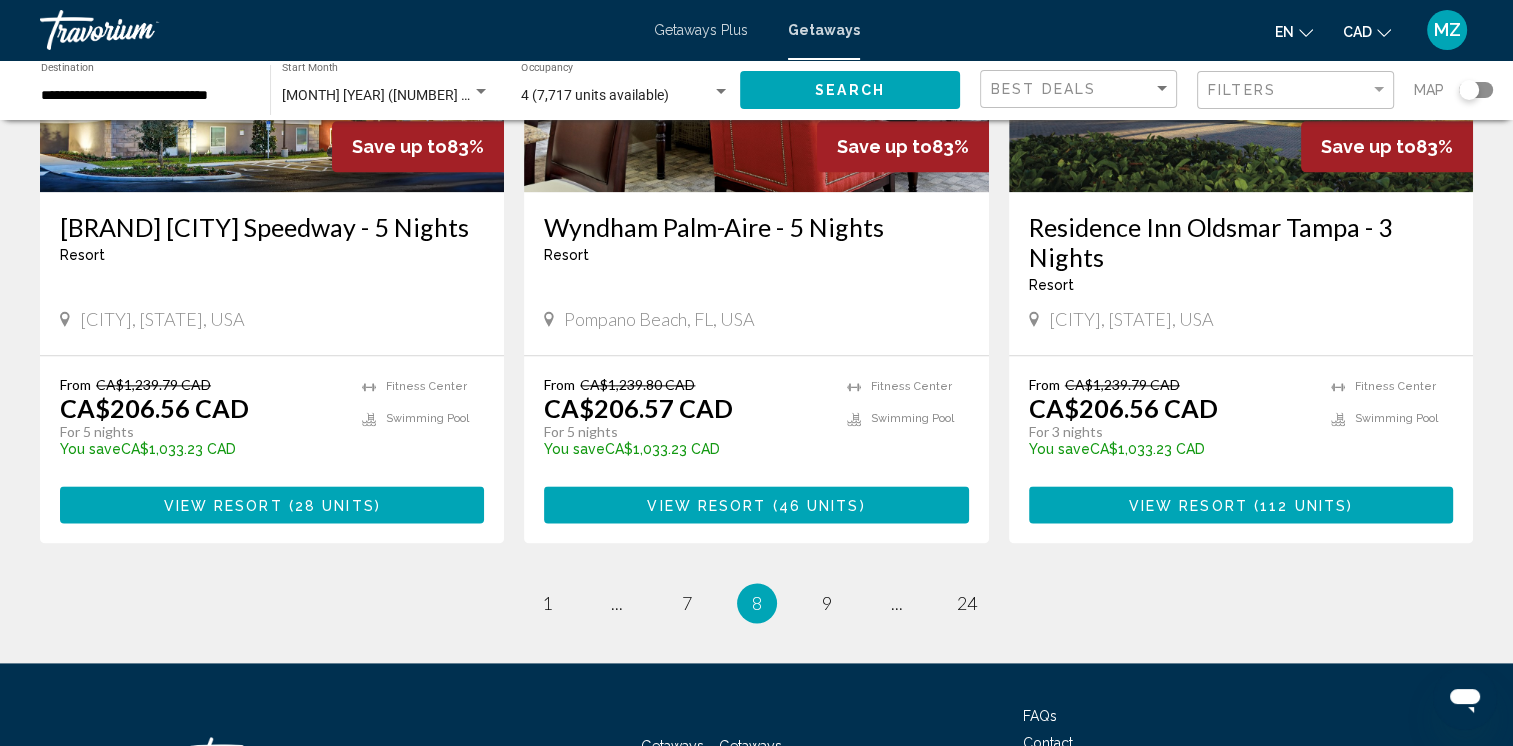 scroll, scrollTop: 2600, scrollLeft: 0, axis: vertical 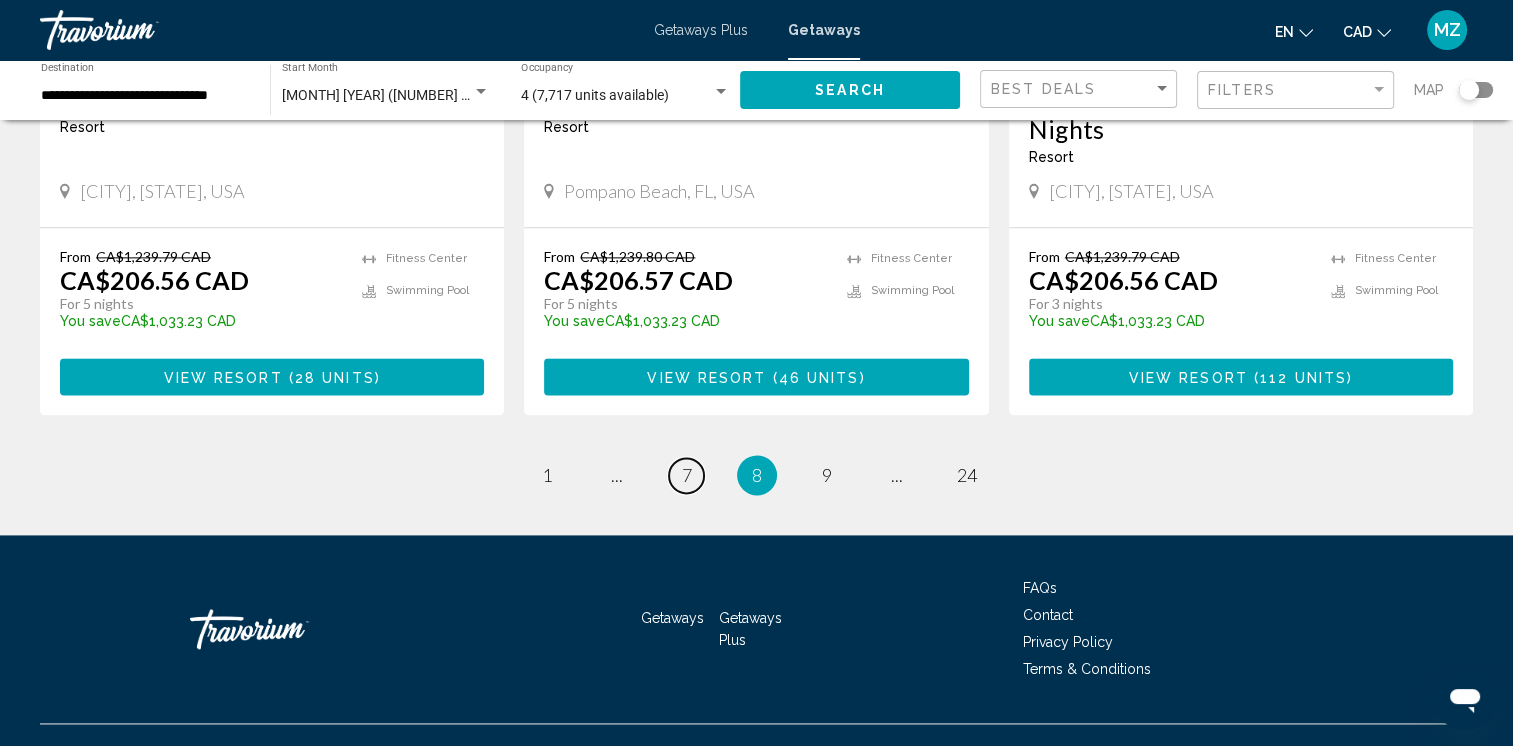 click on "7" at bounding box center [687, 475] 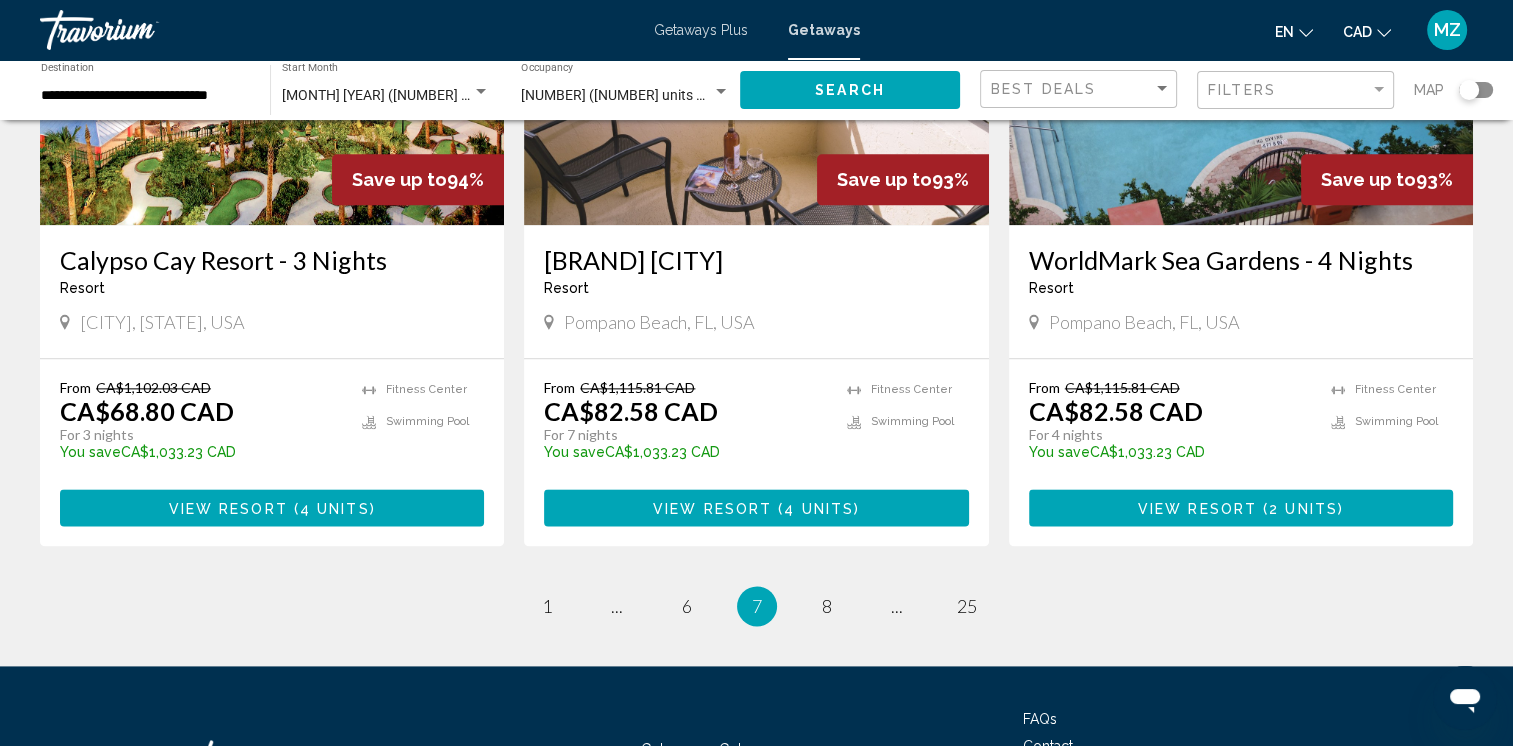 scroll, scrollTop: 2600, scrollLeft: 0, axis: vertical 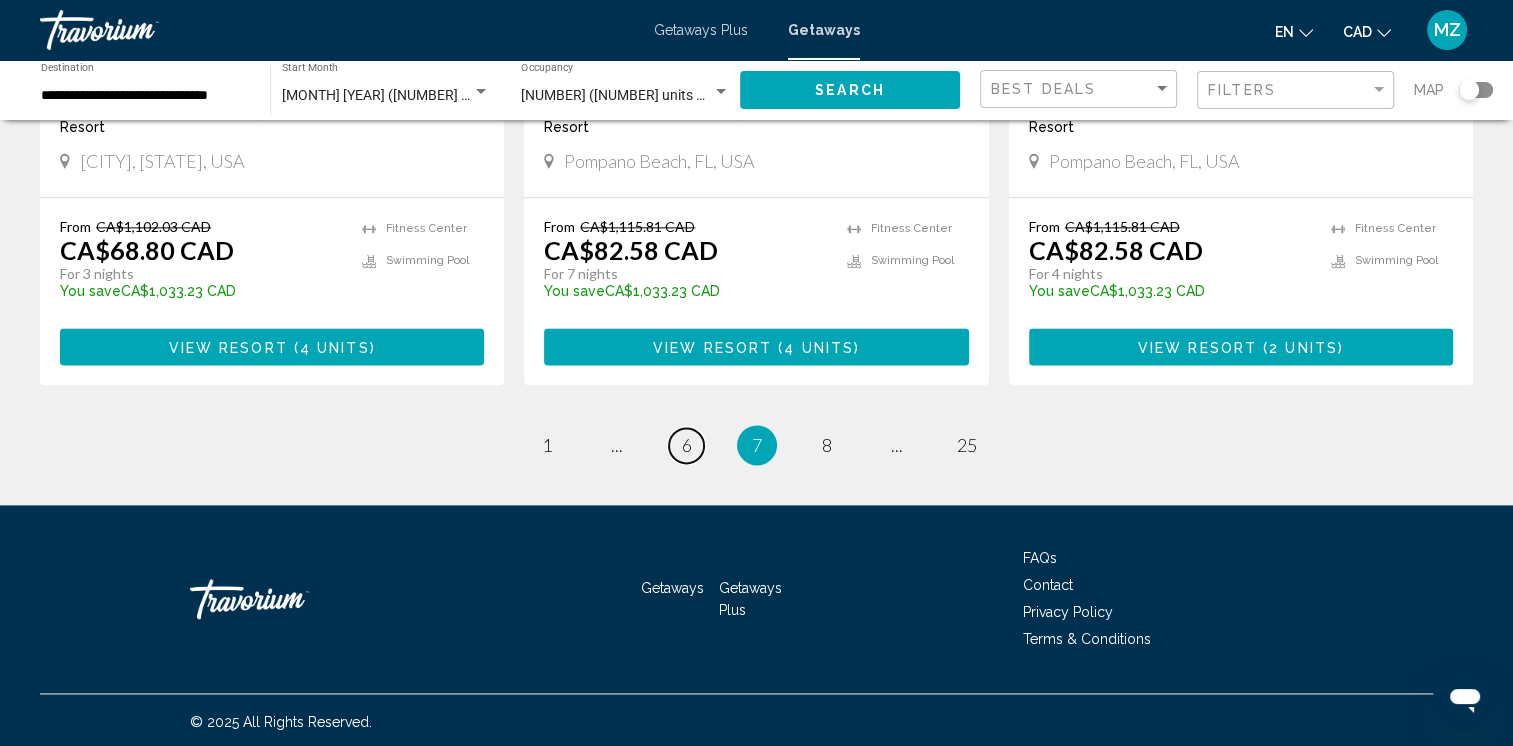 click on "page  6" at bounding box center [686, 445] 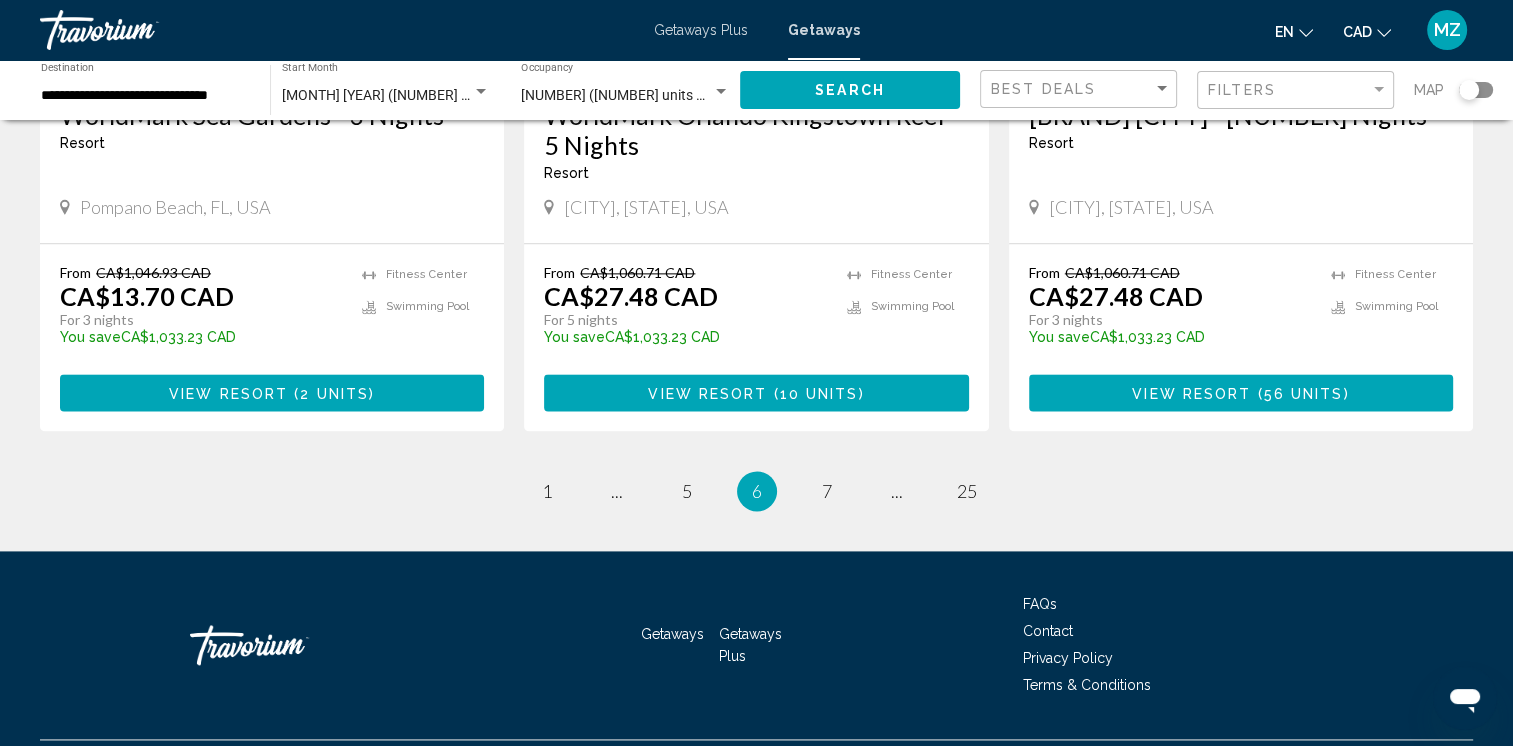 scroll, scrollTop: 2600, scrollLeft: 0, axis: vertical 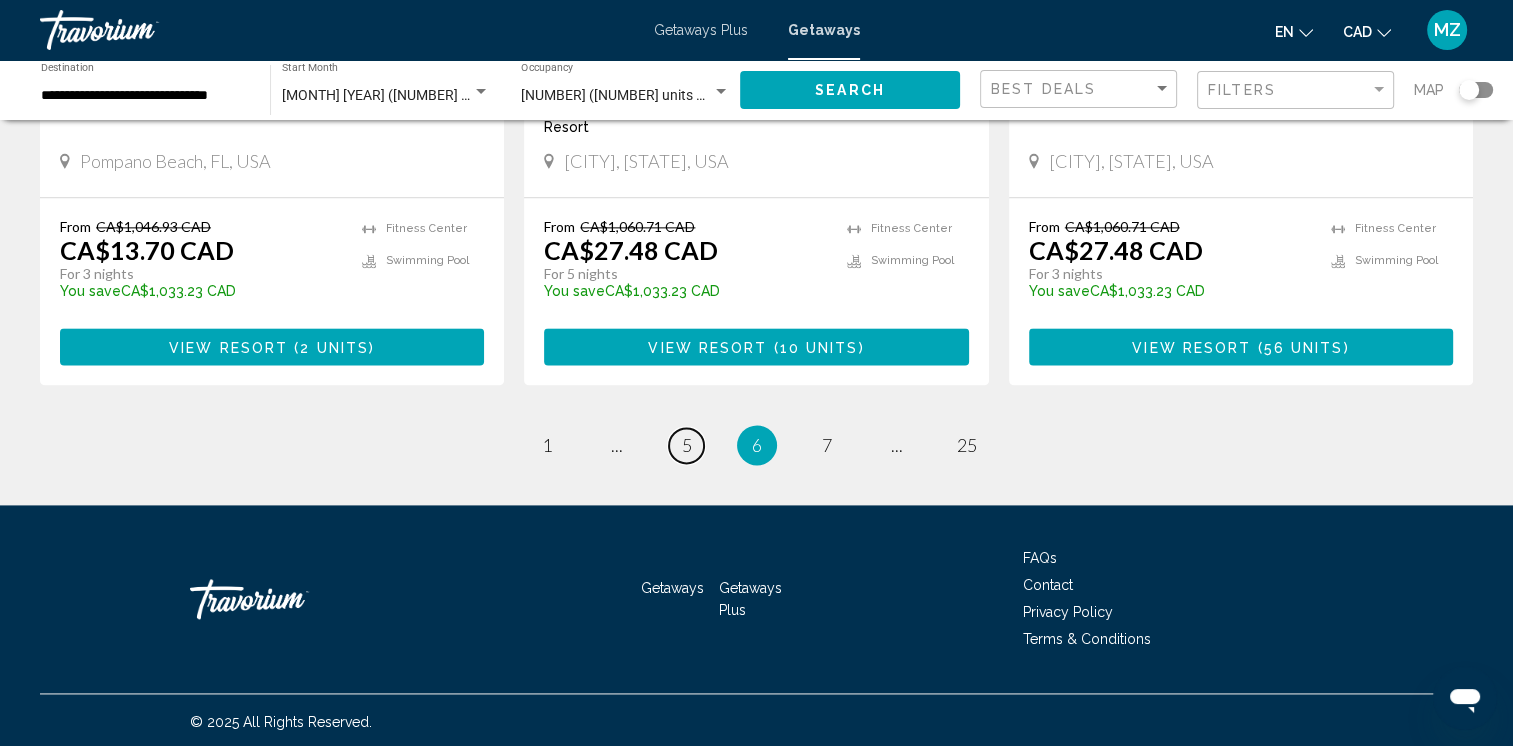 click on "page  5" at bounding box center [686, 445] 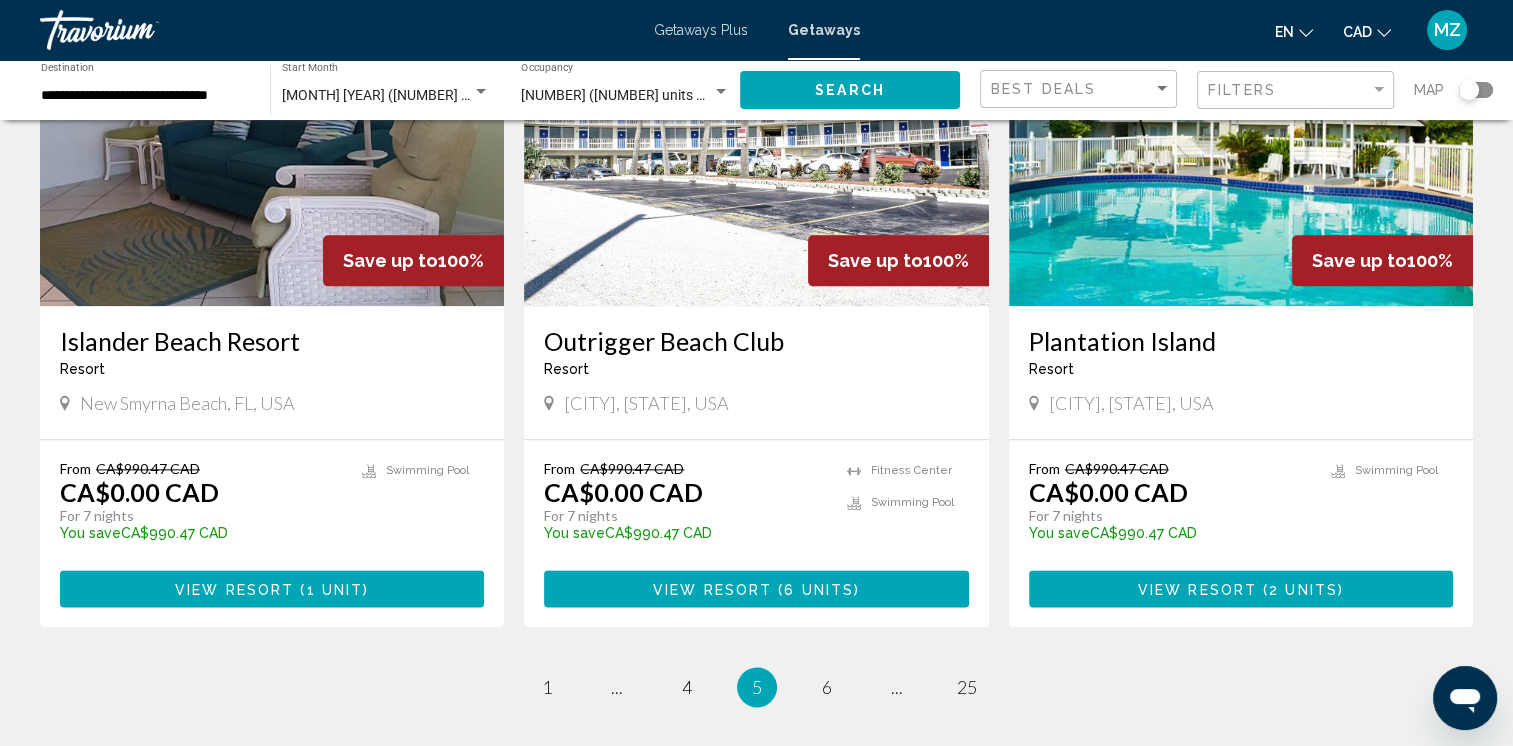 scroll, scrollTop: 2570, scrollLeft: 0, axis: vertical 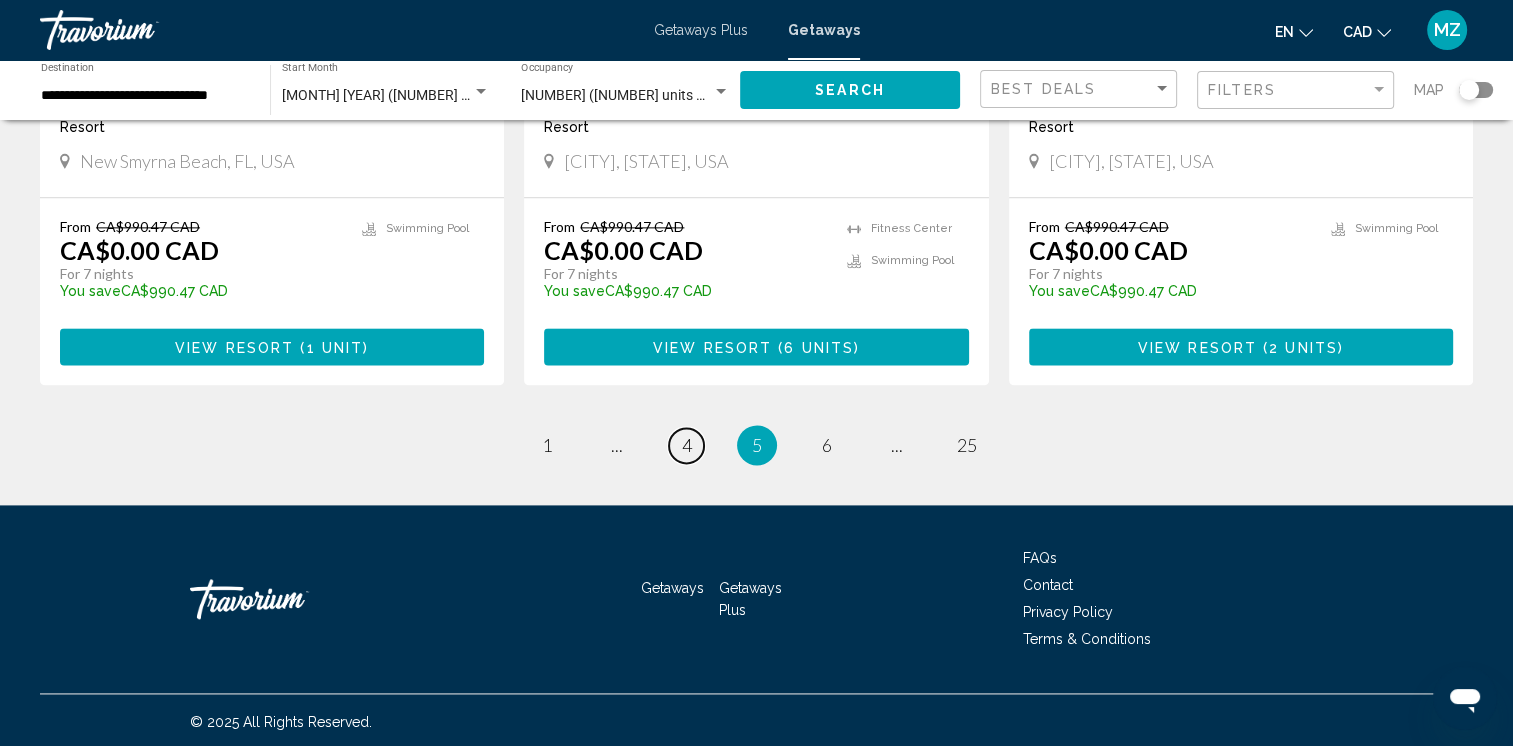 click on "4" at bounding box center [687, 445] 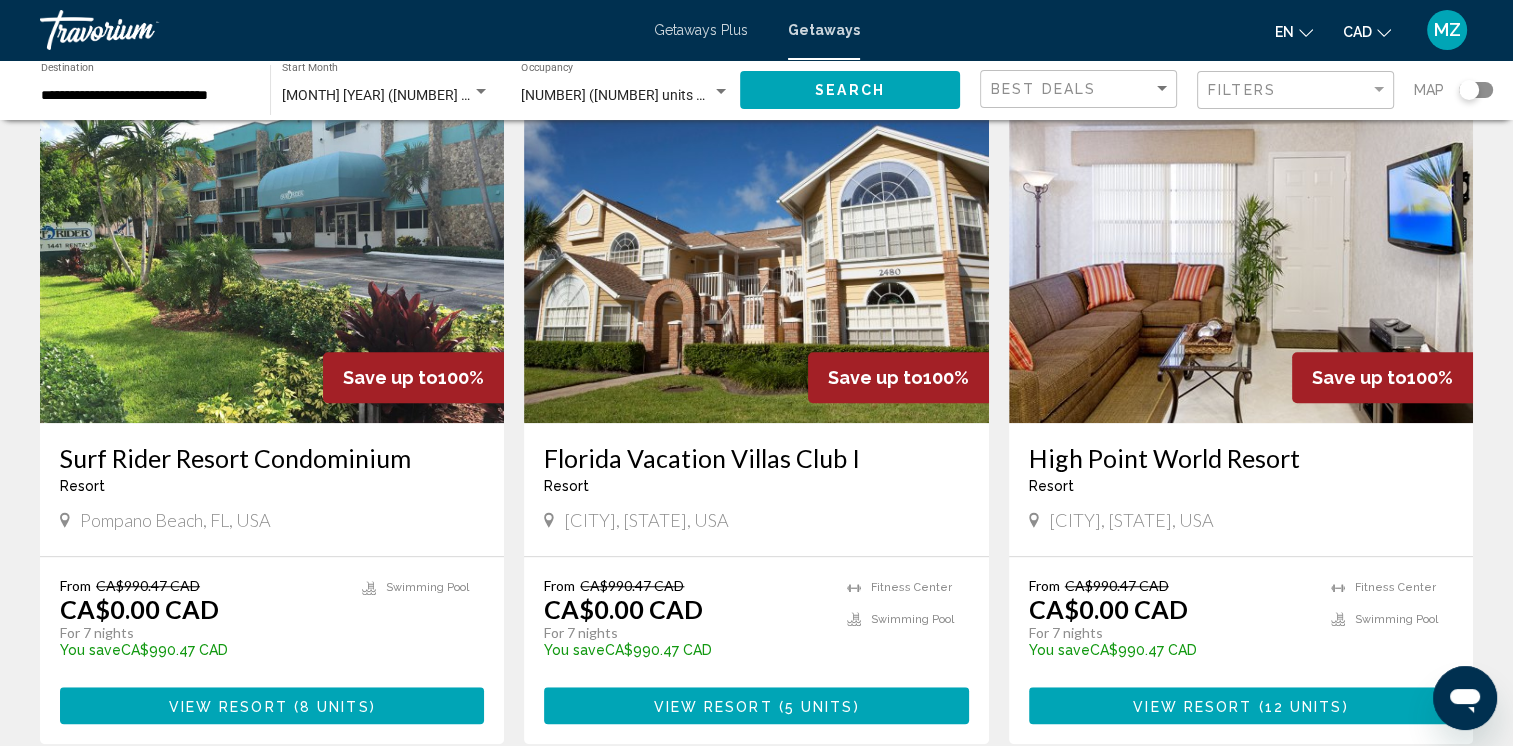 scroll, scrollTop: 1600, scrollLeft: 0, axis: vertical 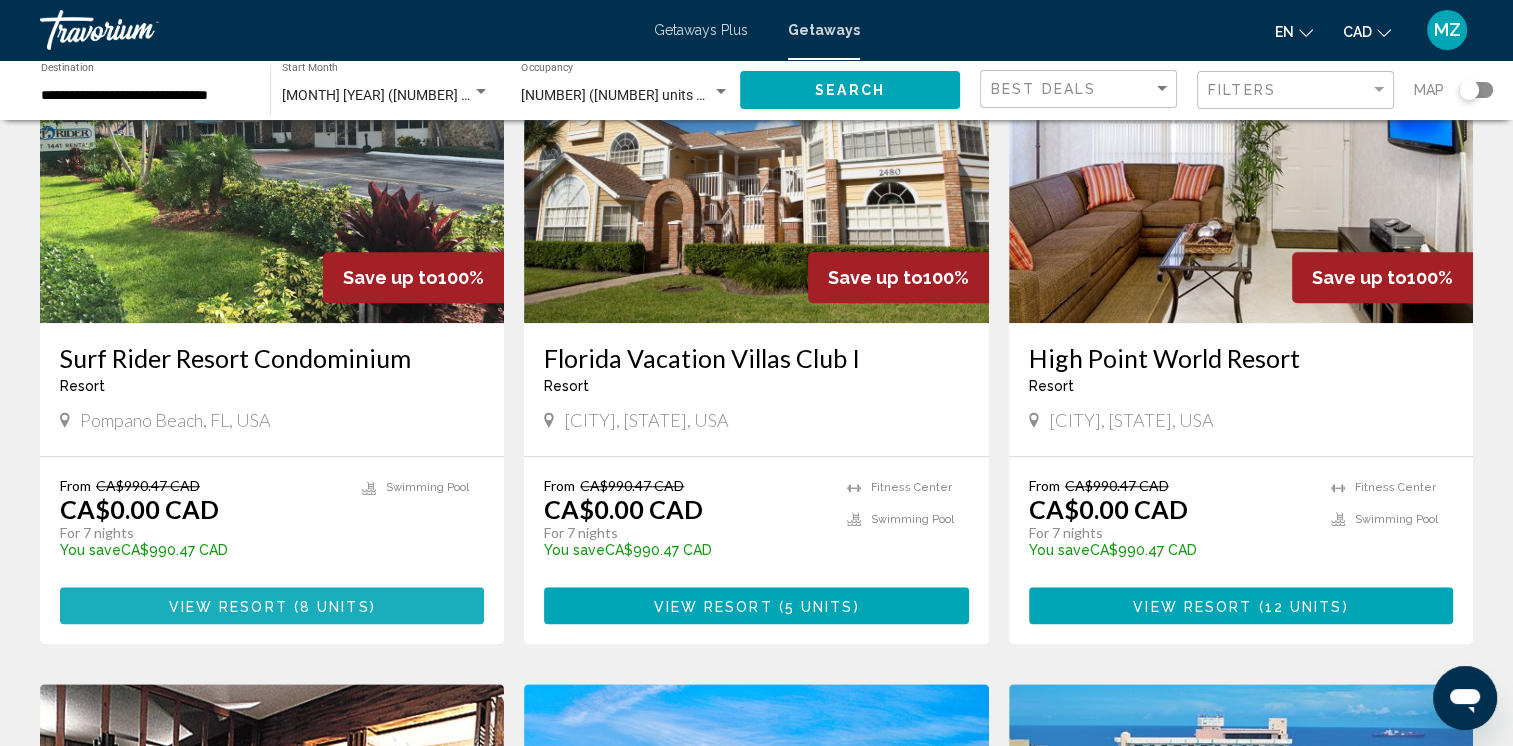 click on "View Resort" at bounding box center (228, 606) 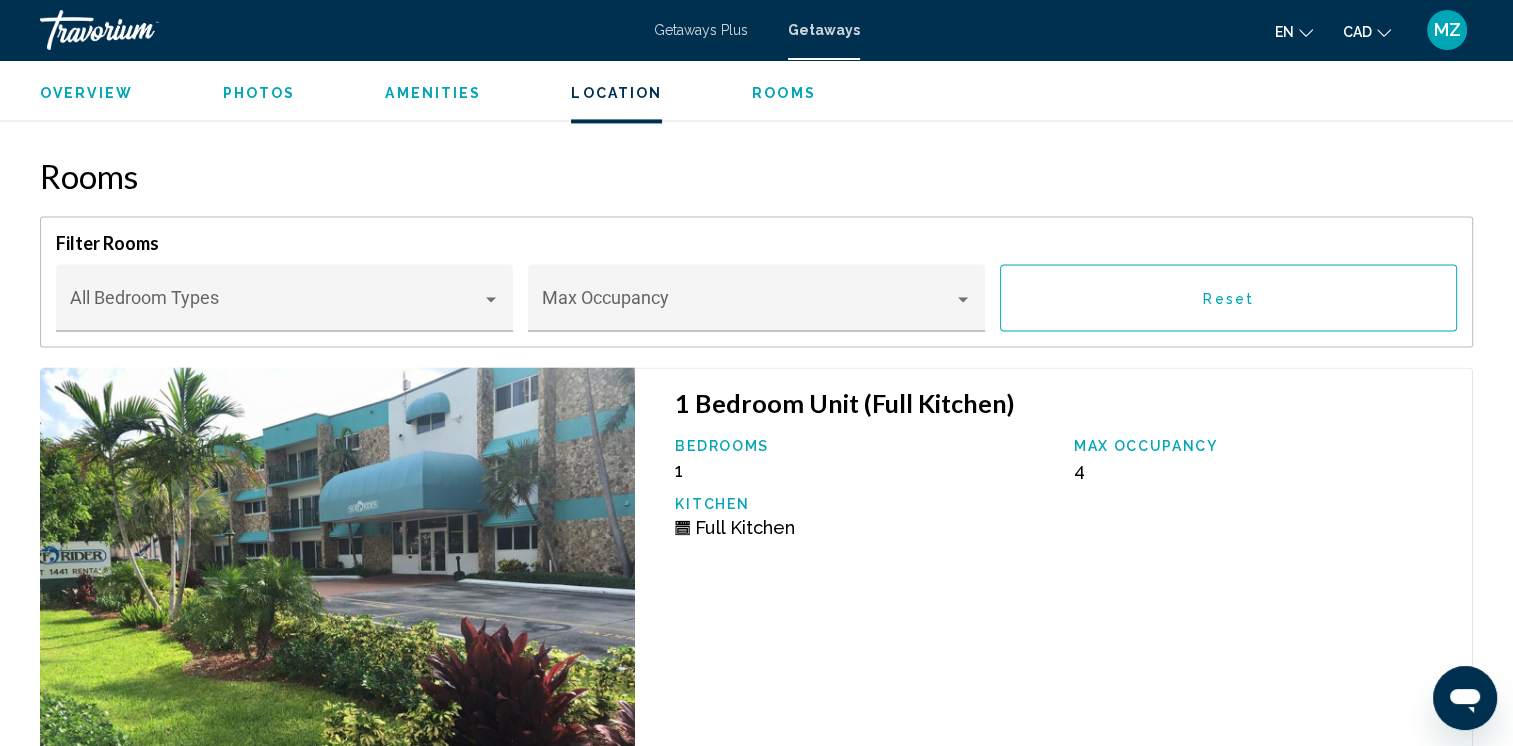 scroll, scrollTop: 3300, scrollLeft: 0, axis: vertical 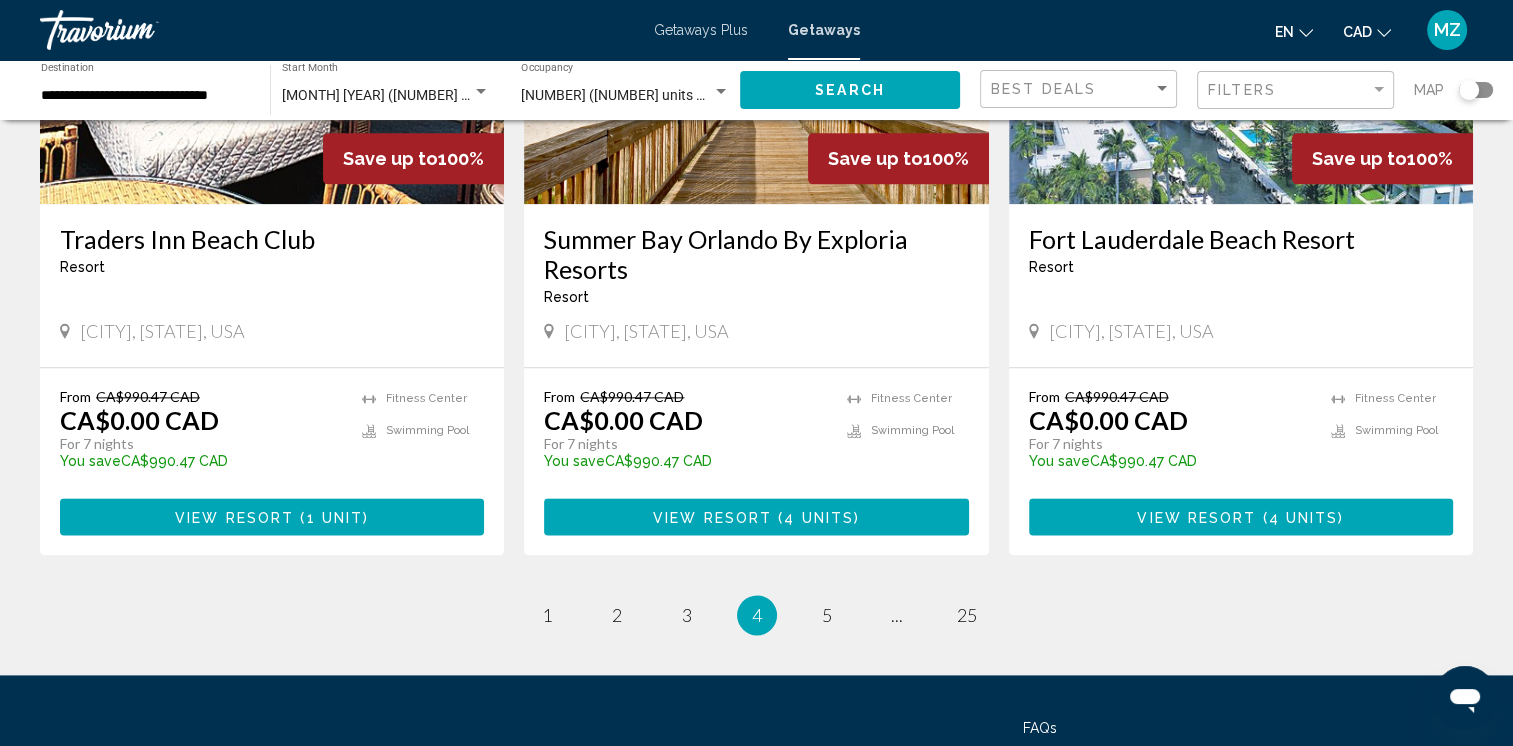 click on "View Resort    ( 4 units )" at bounding box center [1241, 516] 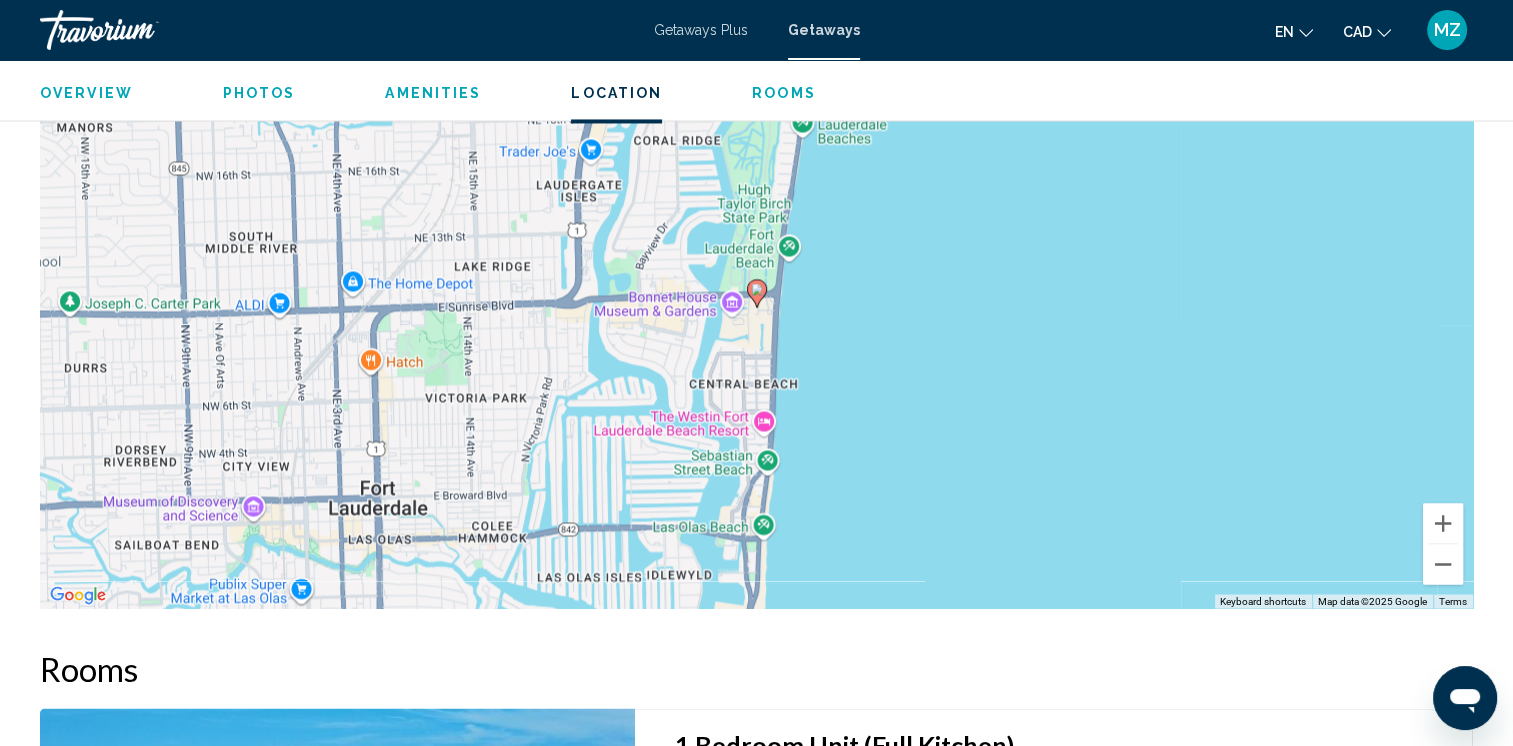 scroll, scrollTop: 3199, scrollLeft: 0, axis: vertical 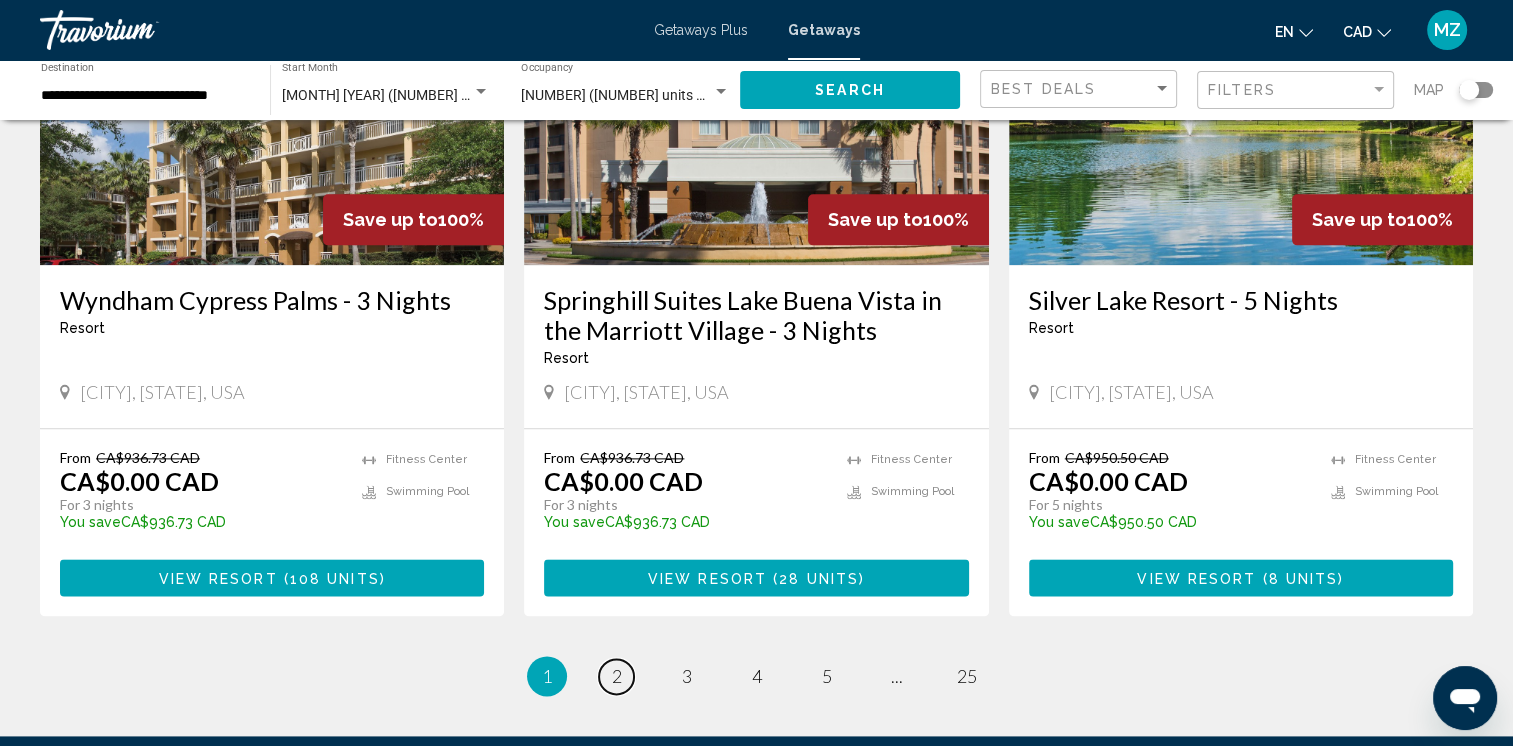 click on "2" at bounding box center (617, 676) 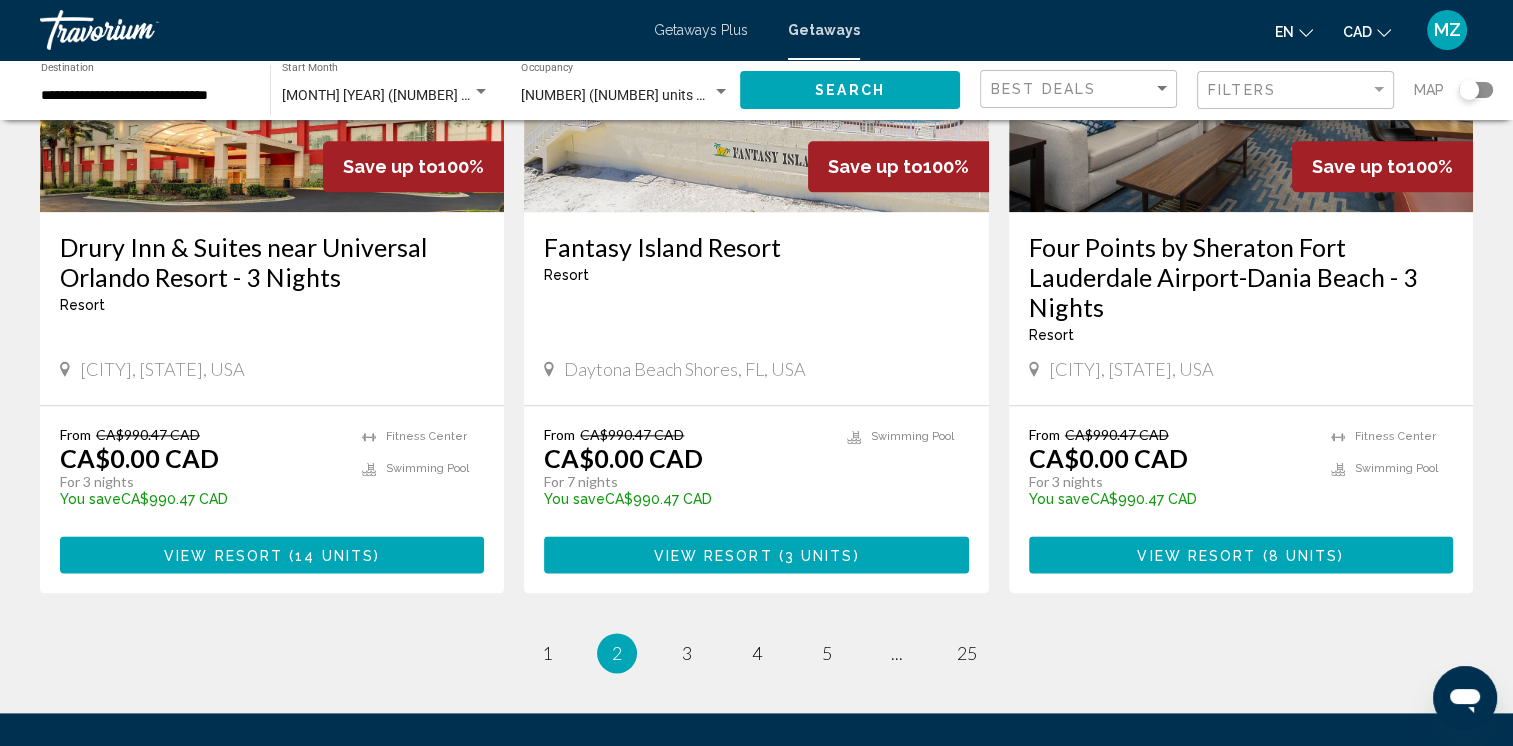 scroll, scrollTop: 2630, scrollLeft: 0, axis: vertical 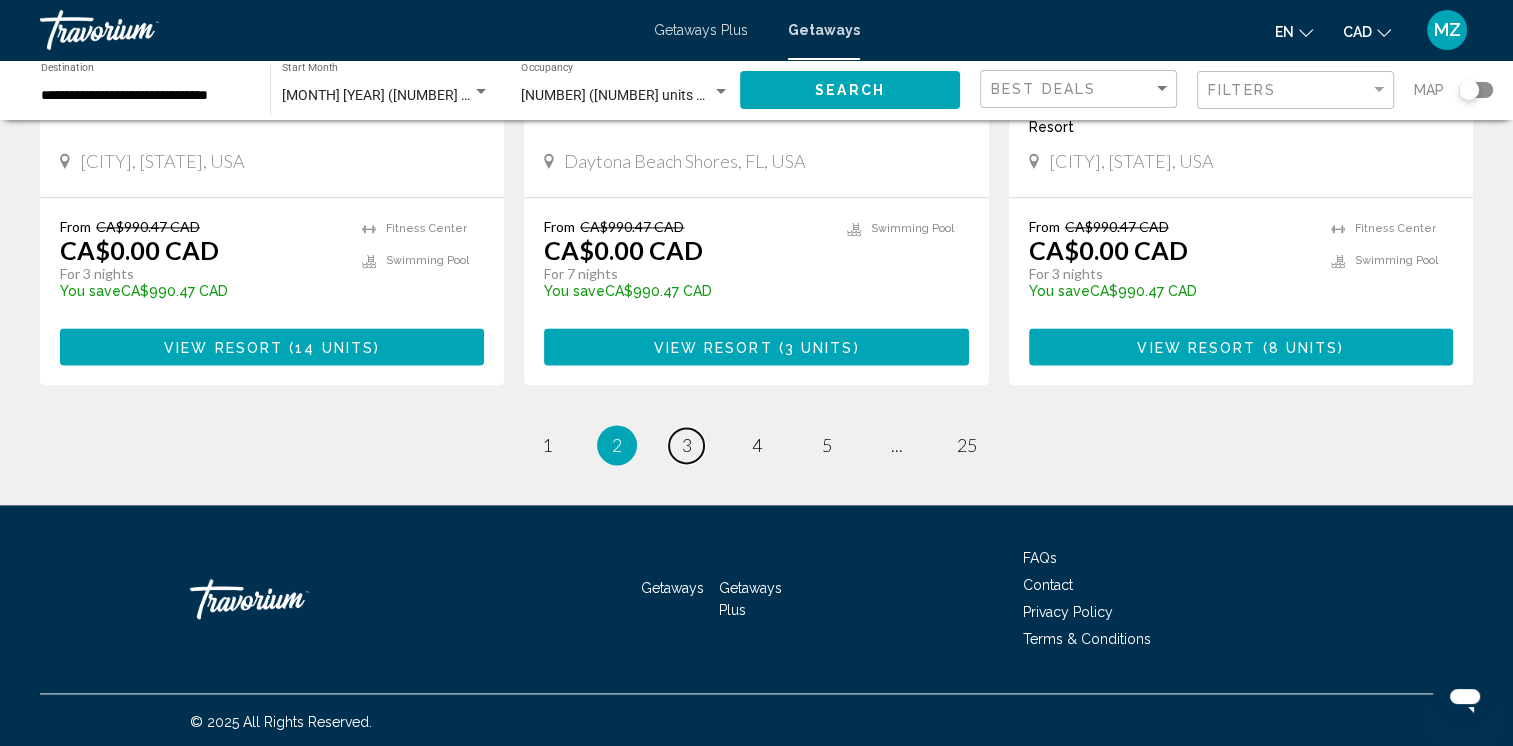 click on "page  3" at bounding box center [686, 445] 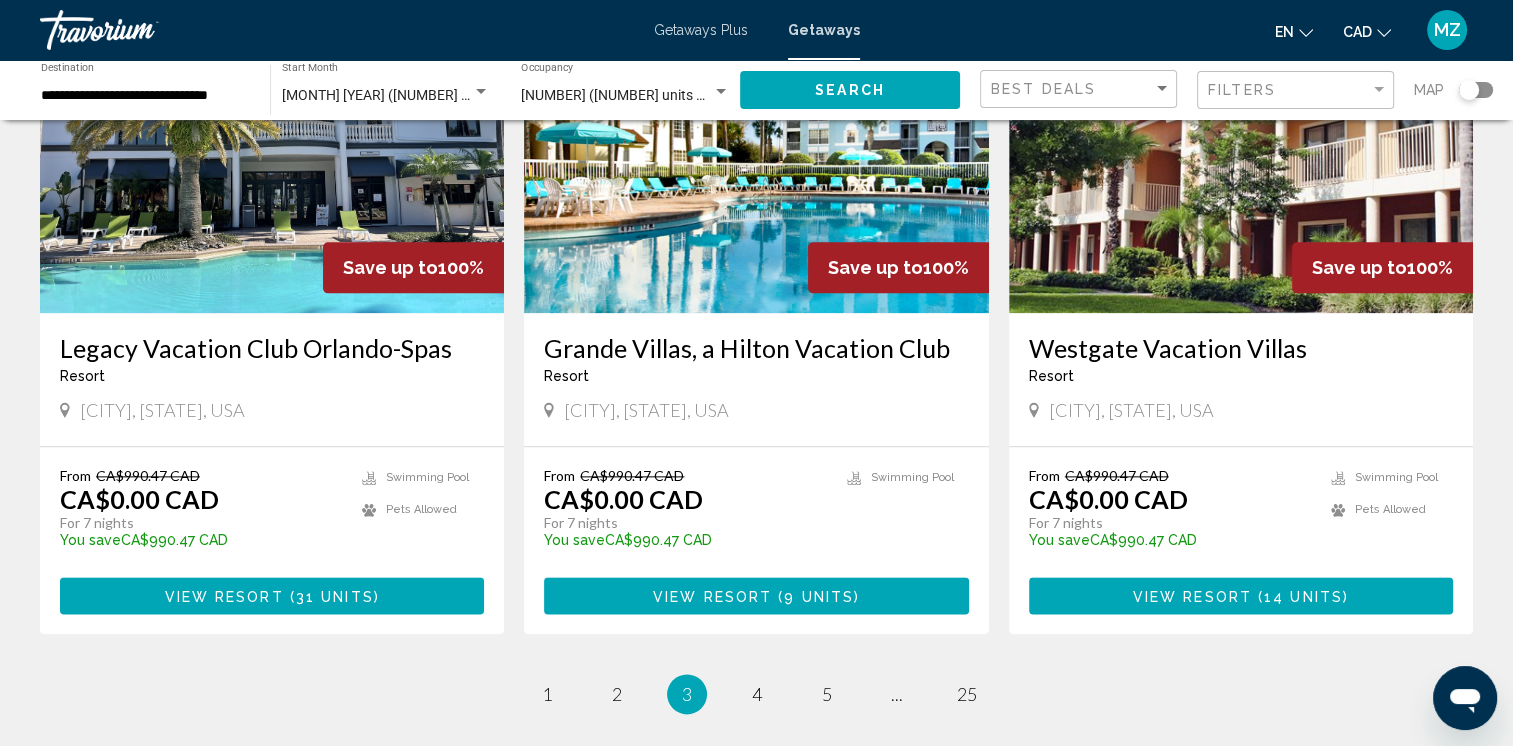 scroll, scrollTop: 2500, scrollLeft: 0, axis: vertical 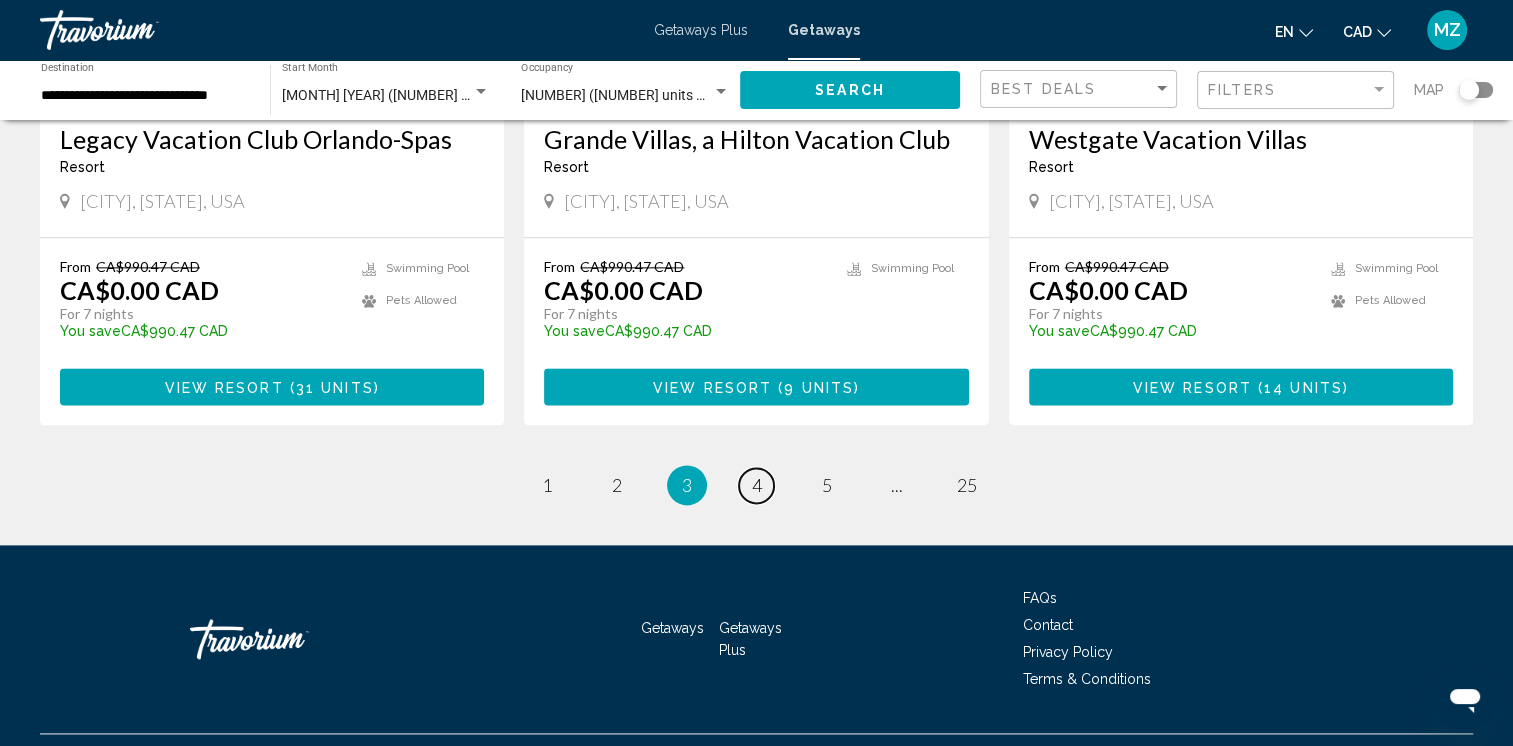 click on "4" at bounding box center (757, 485) 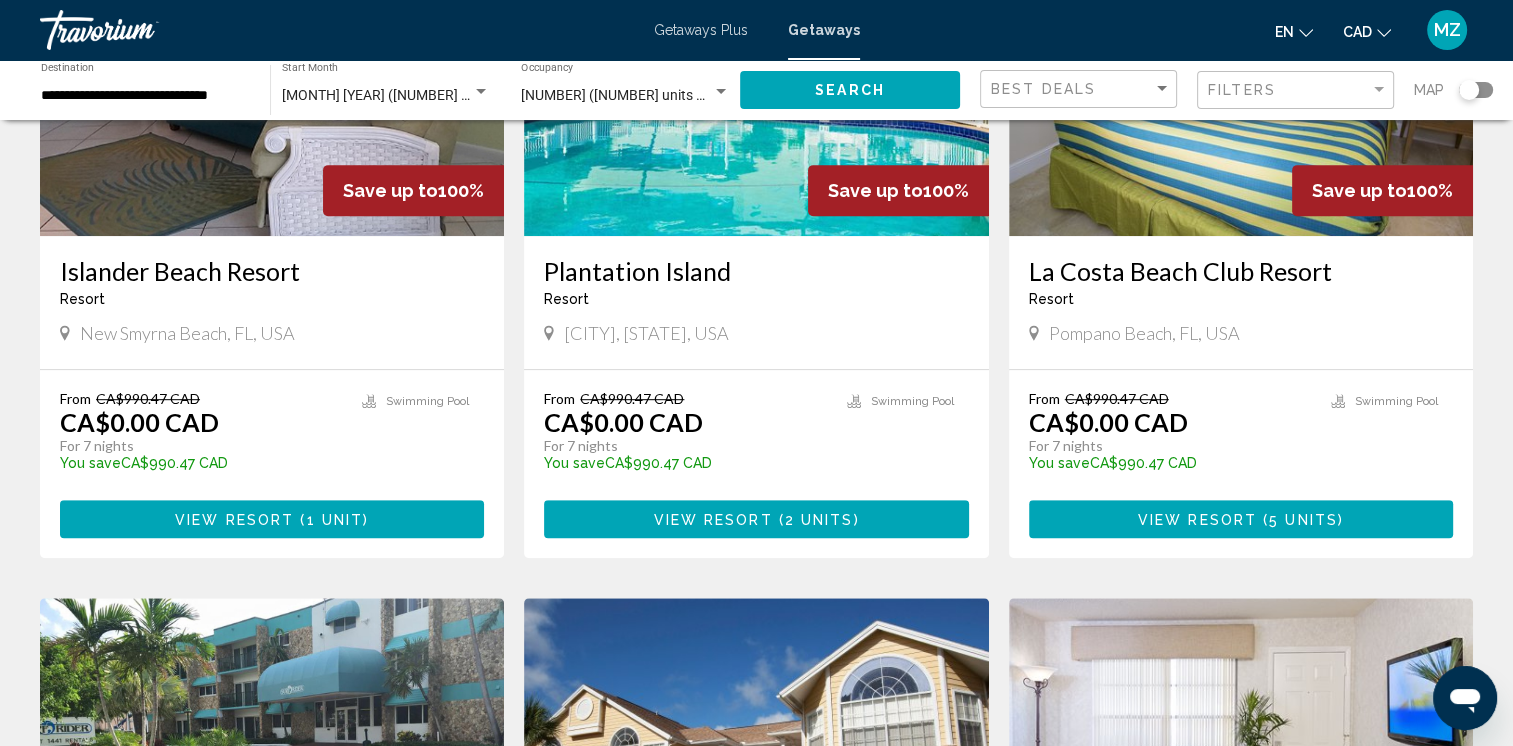 scroll, scrollTop: 1000, scrollLeft: 0, axis: vertical 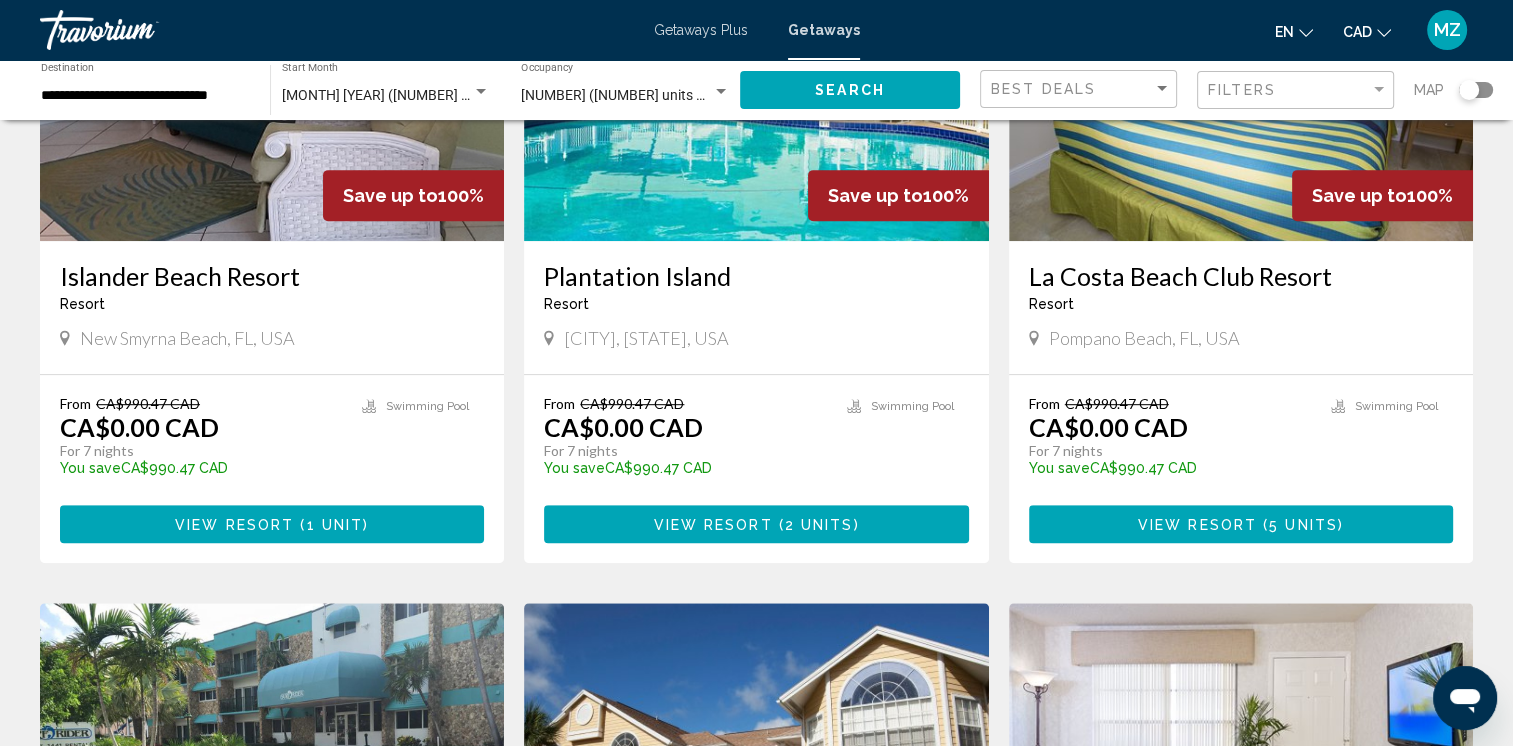 click on "View Resort" at bounding box center (1197, 525) 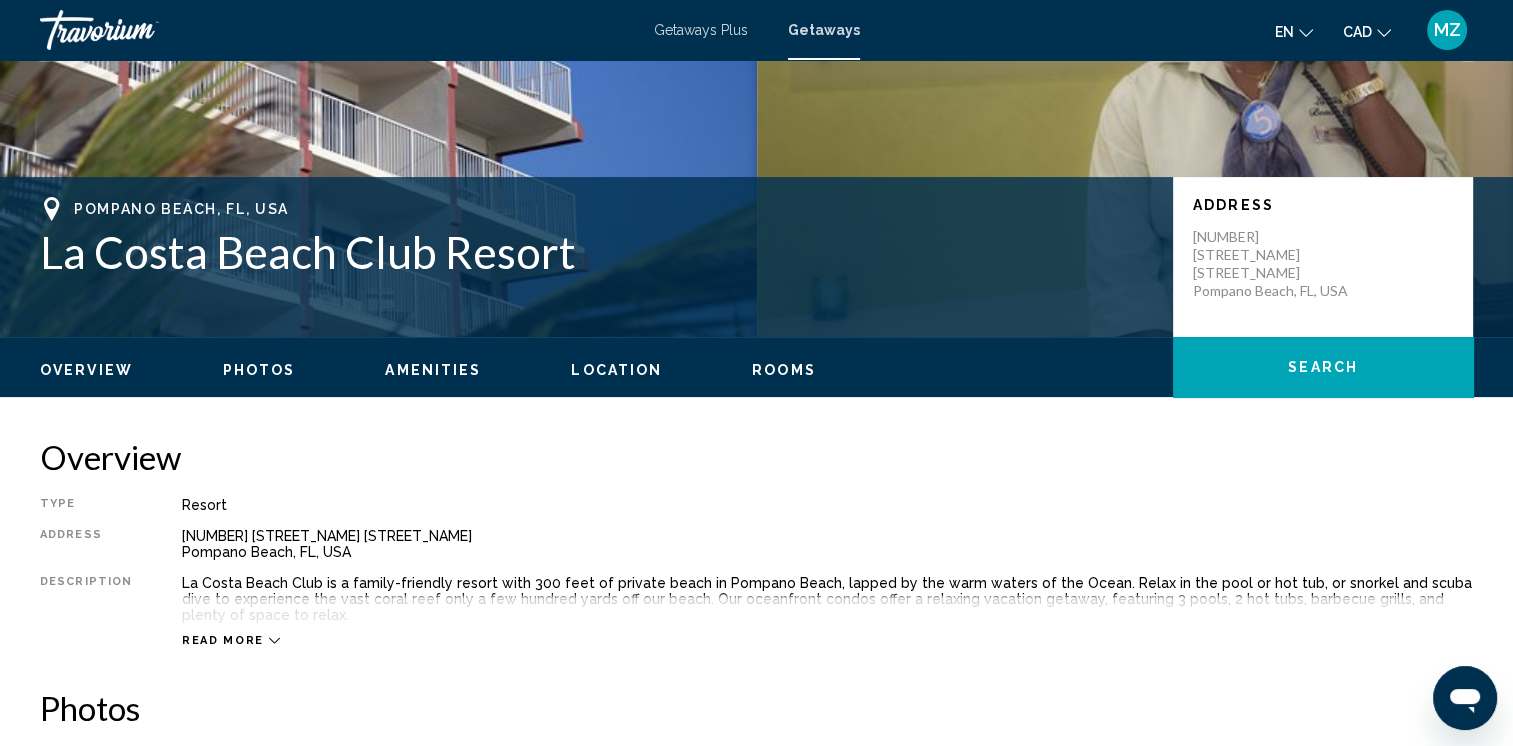 scroll, scrollTop: 300, scrollLeft: 0, axis: vertical 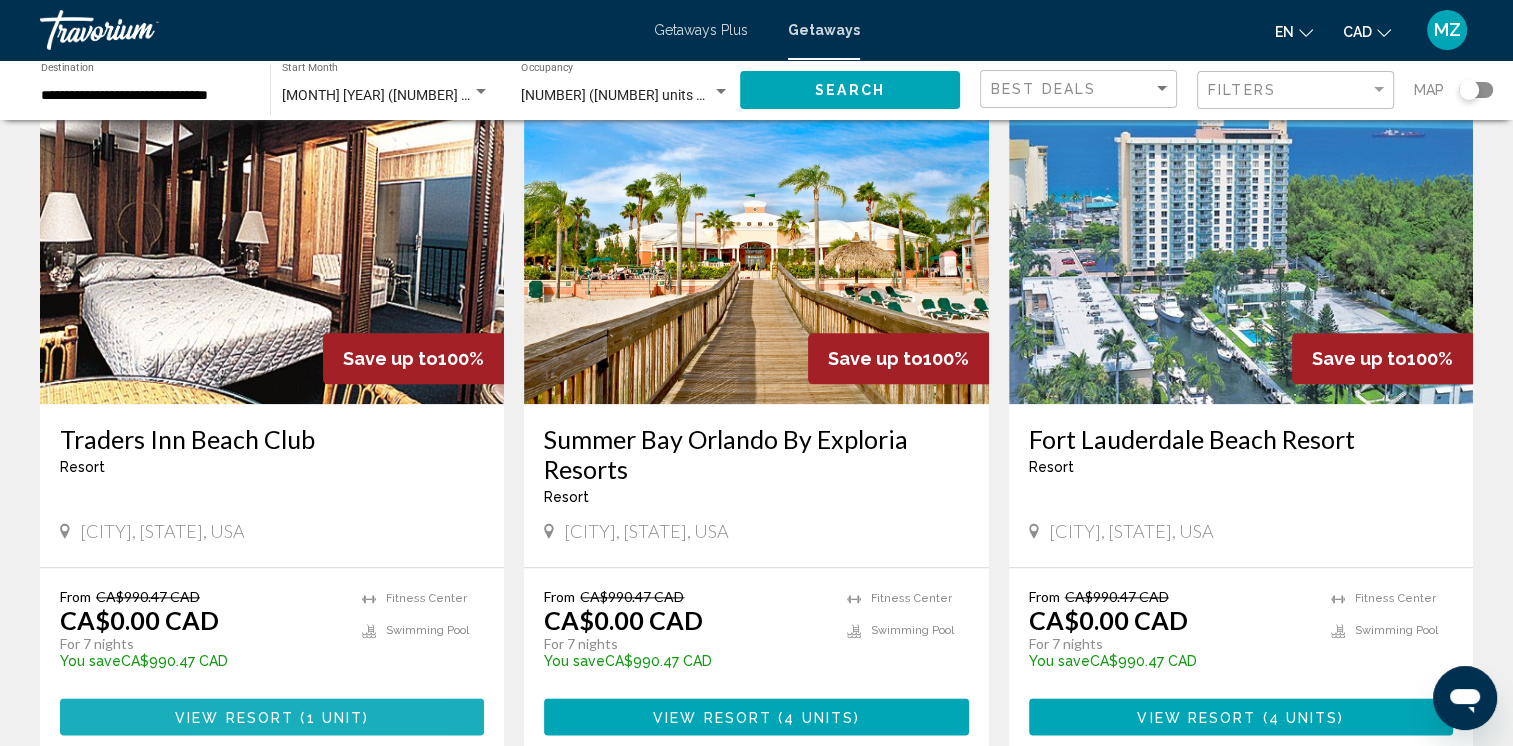 click on "View Resort" at bounding box center [234, 717] 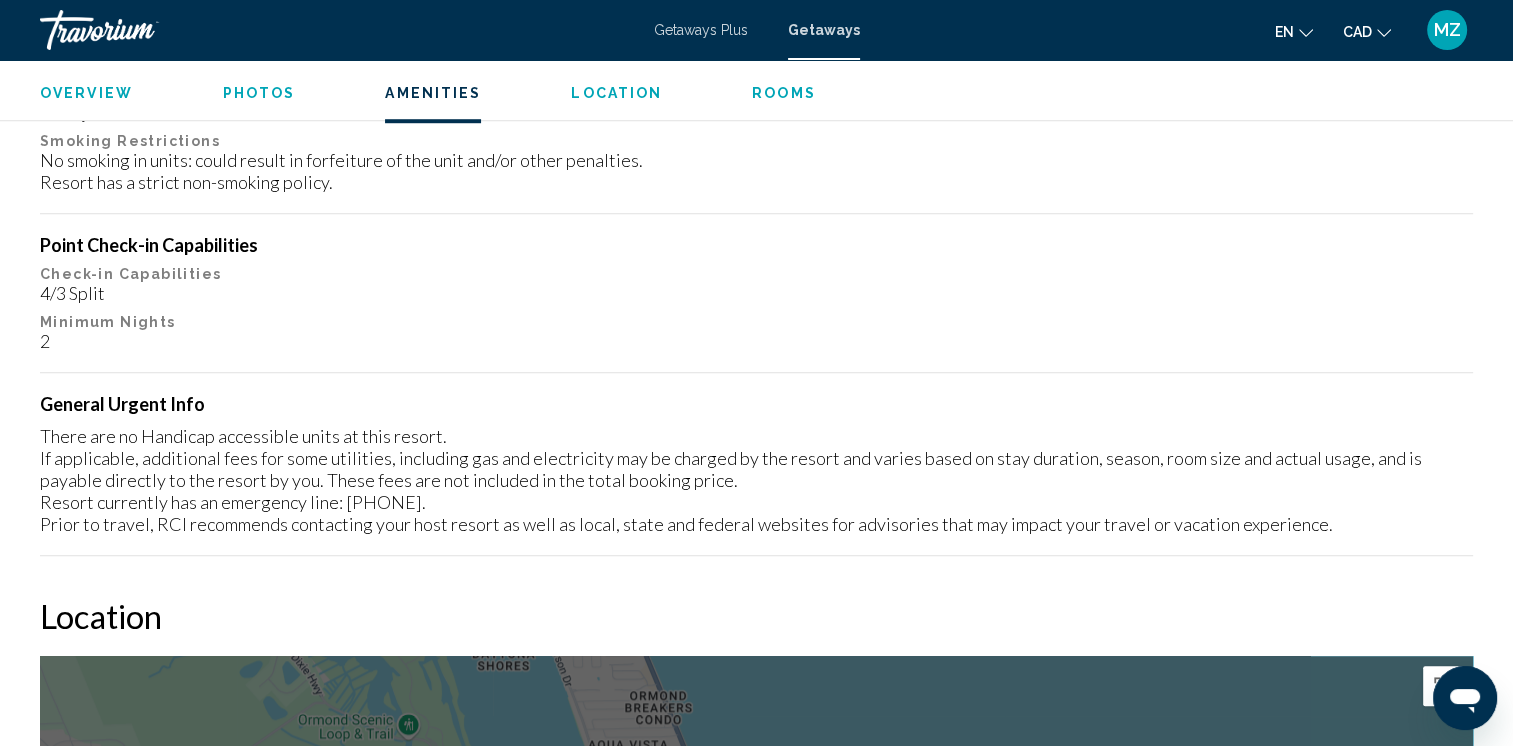 scroll, scrollTop: 1360, scrollLeft: 0, axis: vertical 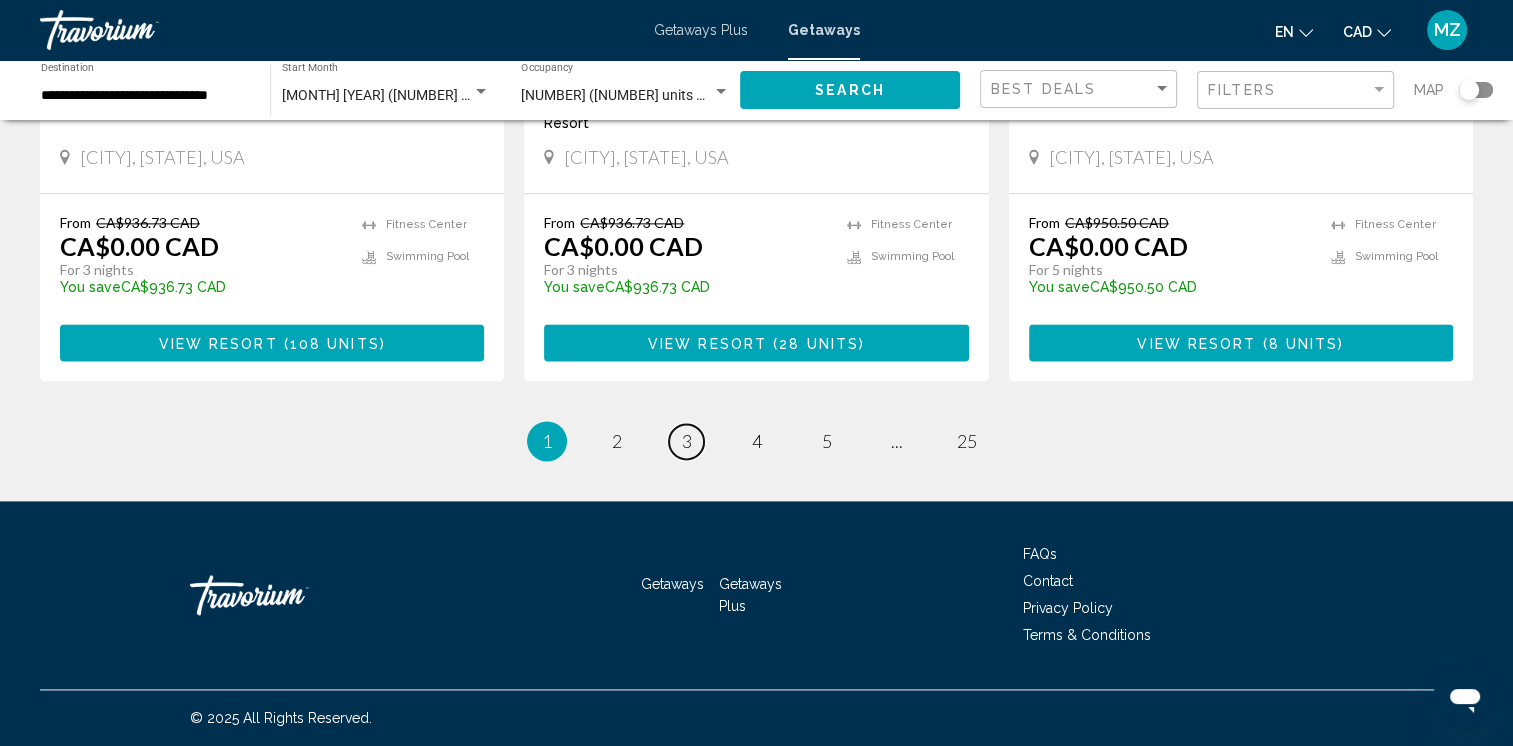 click on "3" at bounding box center (687, 441) 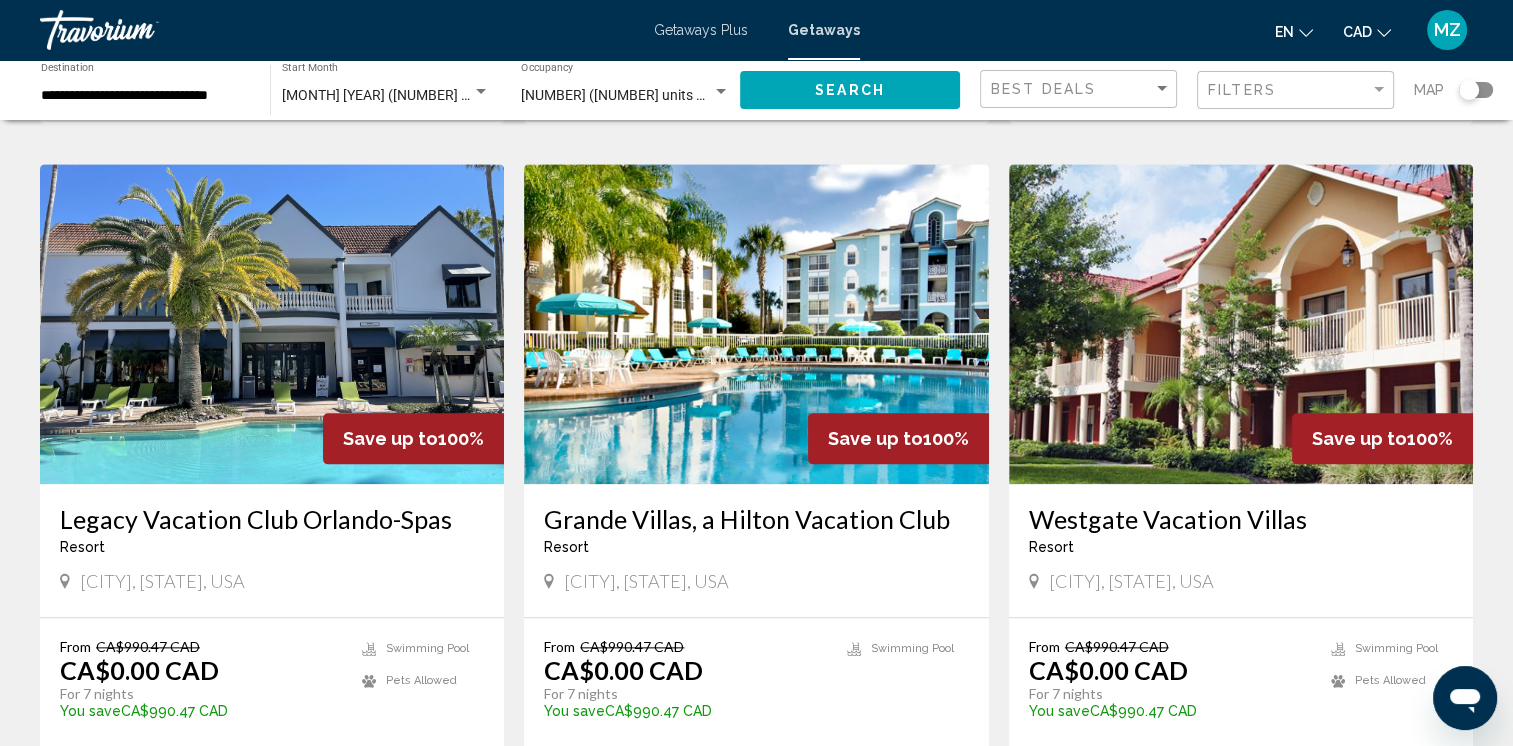 scroll, scrollTop: 2400, scrollLeft: 0, axis: vertical 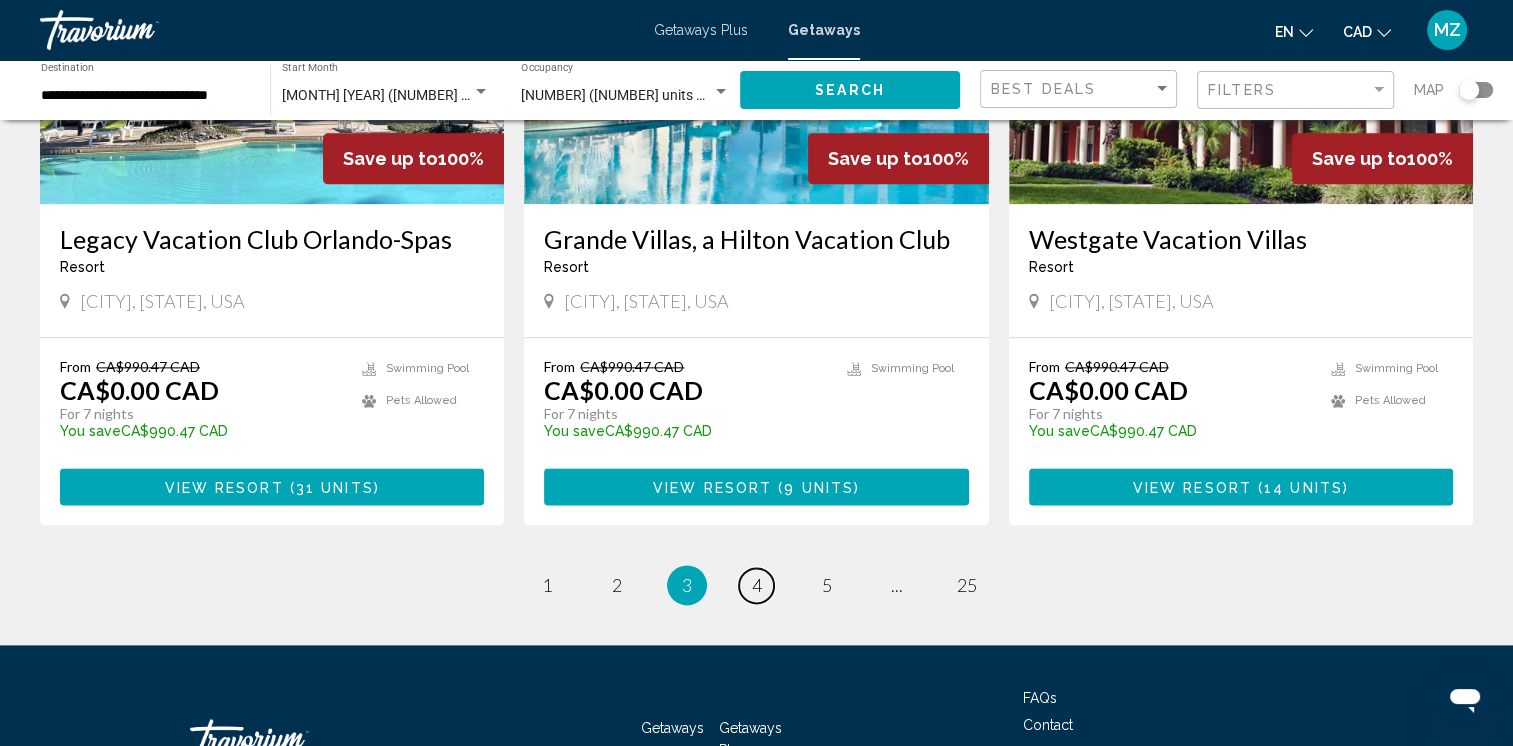 click on "page  4" at bounding box center [756, 585] 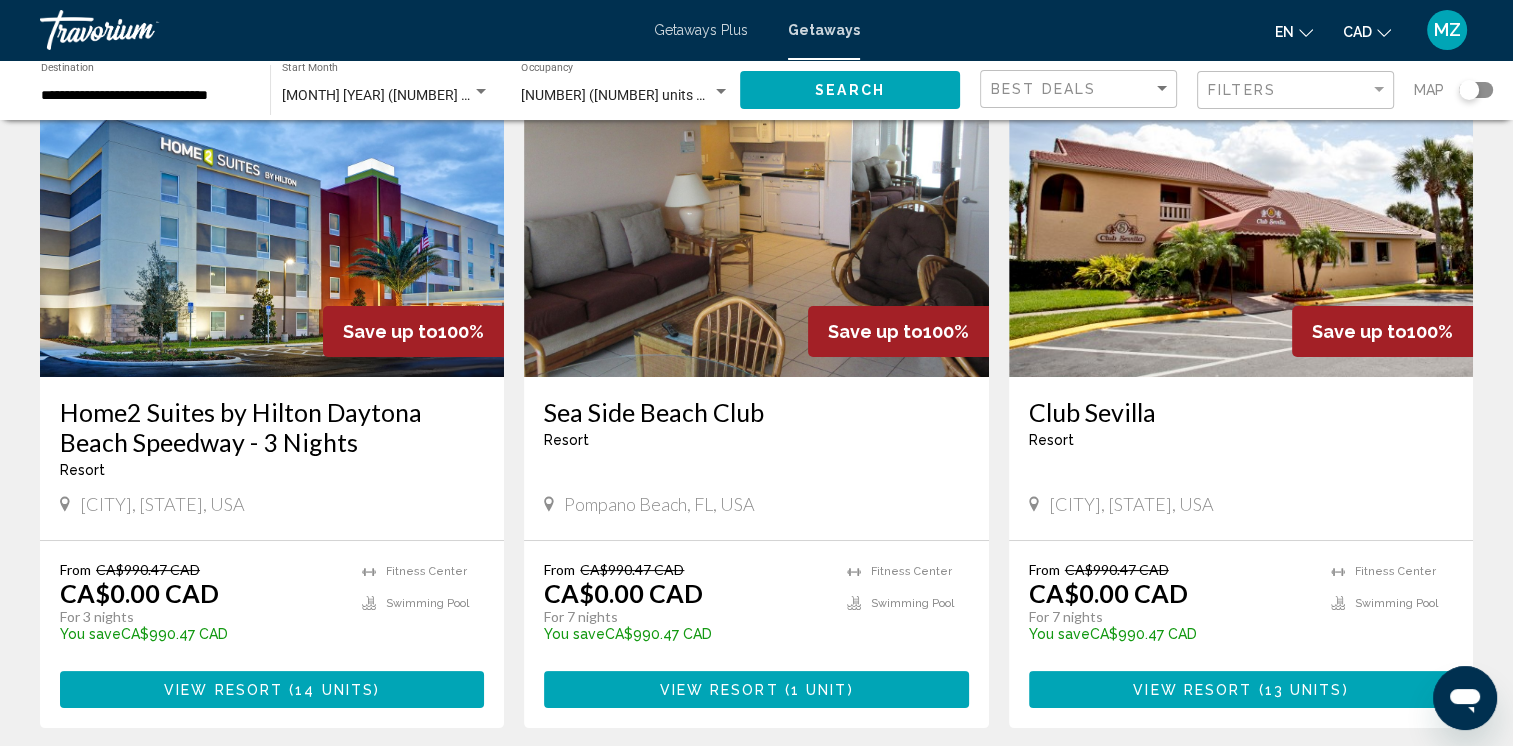 scroll, scrollTop: 200, scrollLeft: 0, axis: vertical 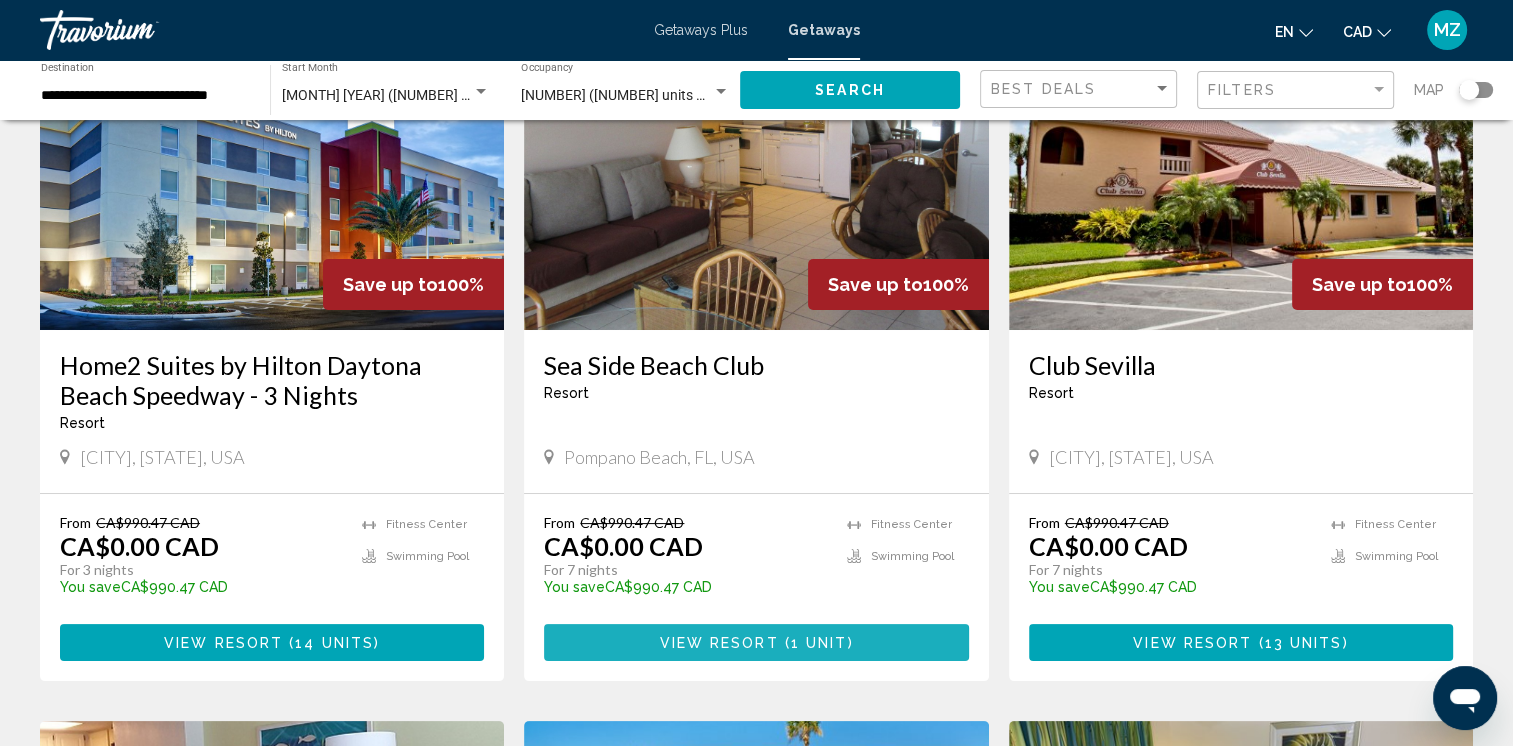 click on "View Resort" at bounding box center (718, 643) 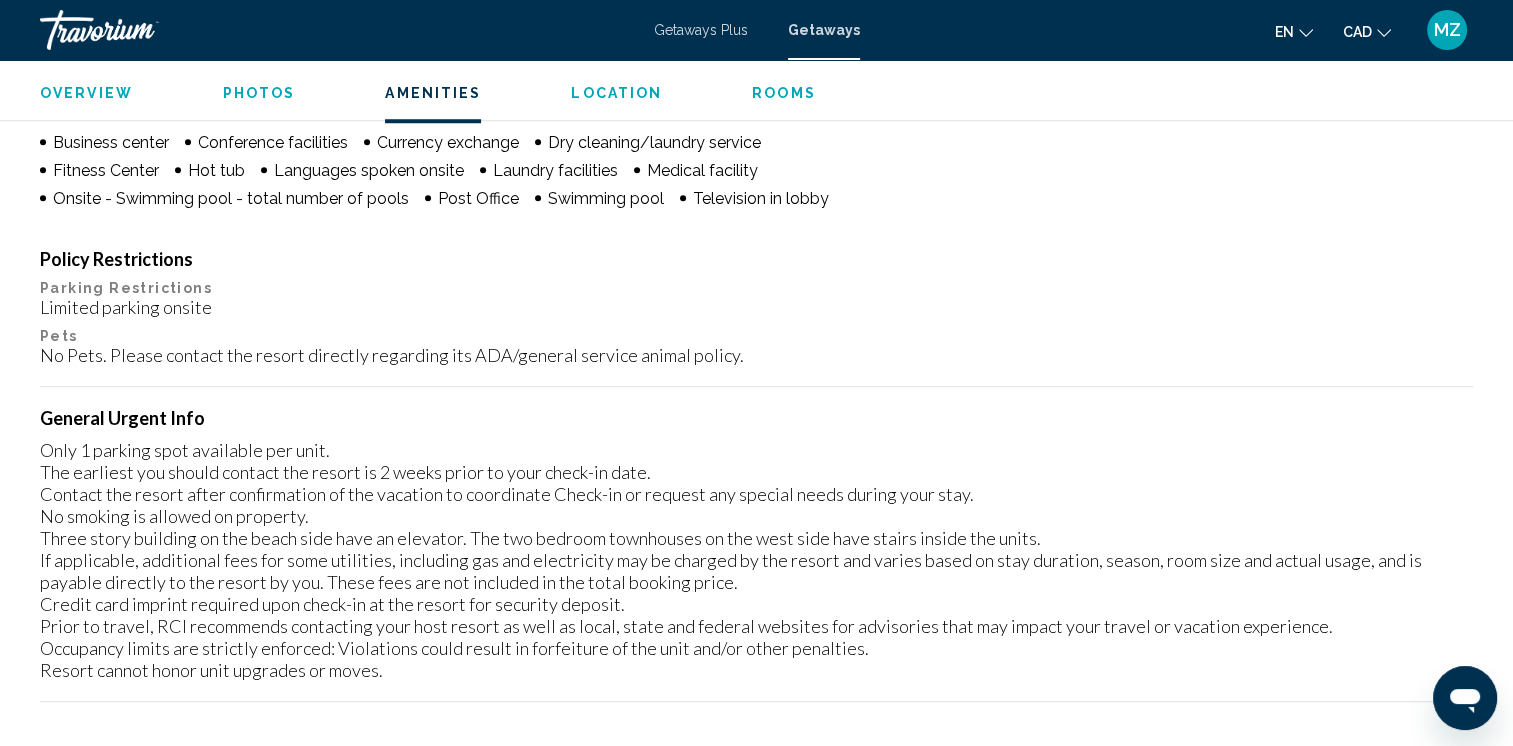 scroll, scrollTop: 1500, scrollLeft: 0, axis: vertical 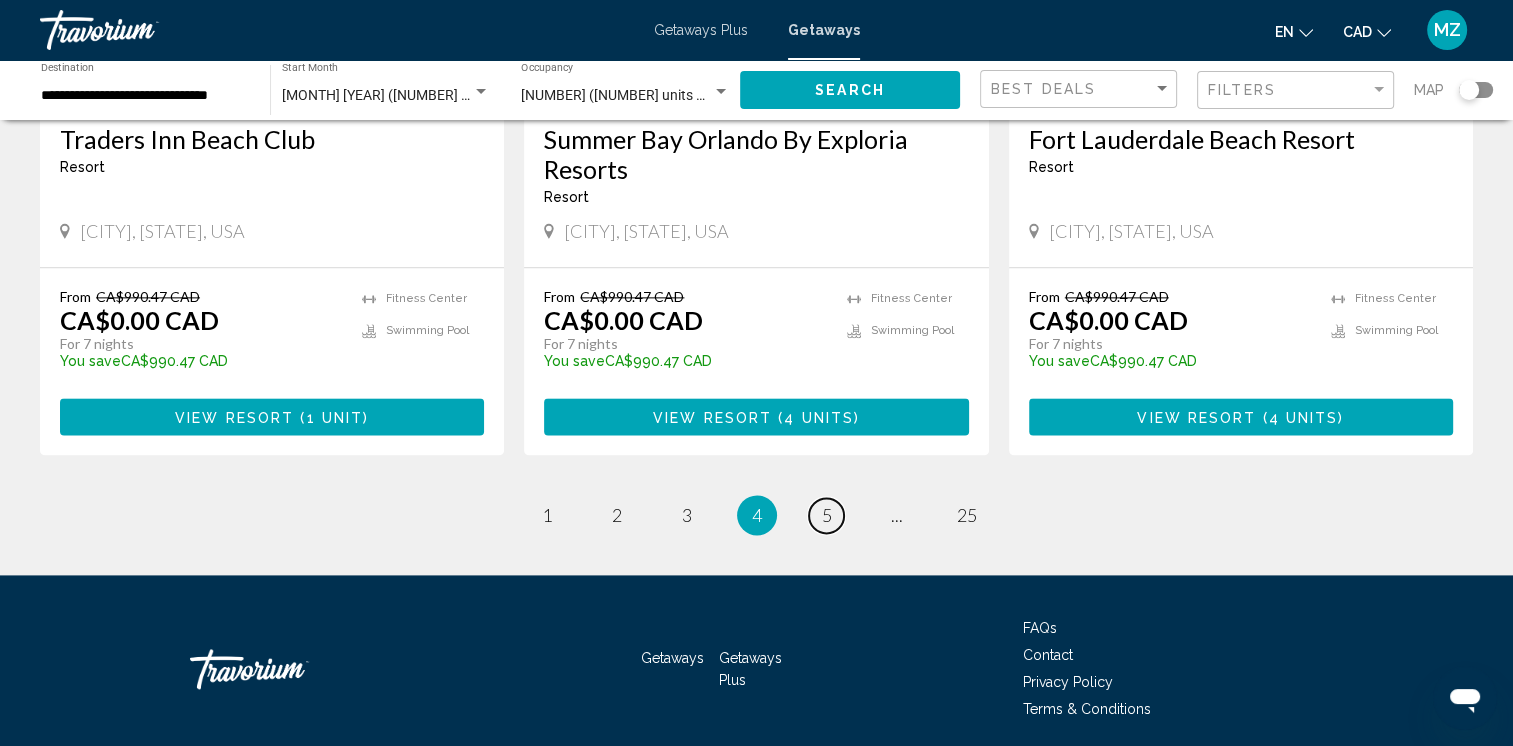 click on "page  5" at bounding box center (826, 515) 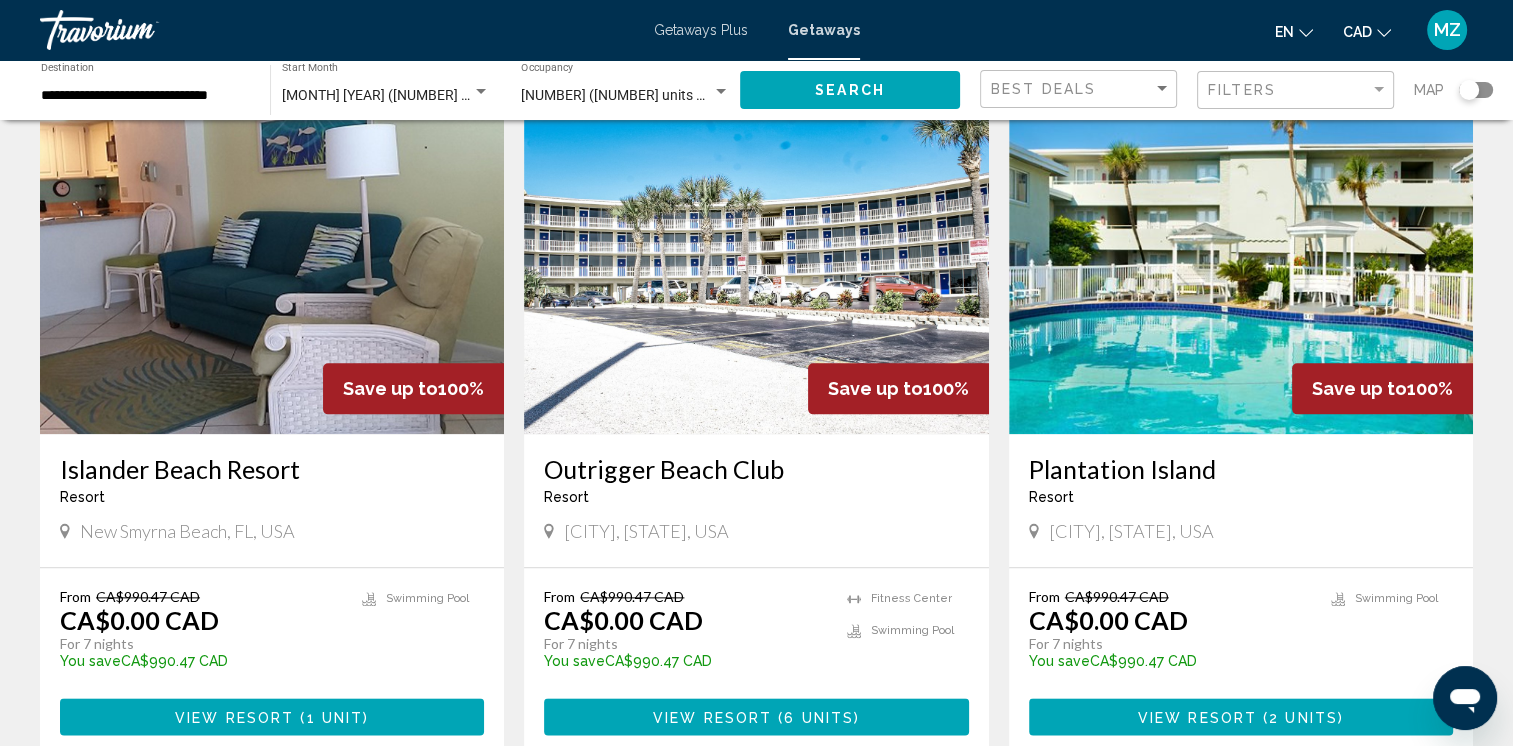 scroll, scrollTop: 2300, scrollLeft: 0, axis: vertical 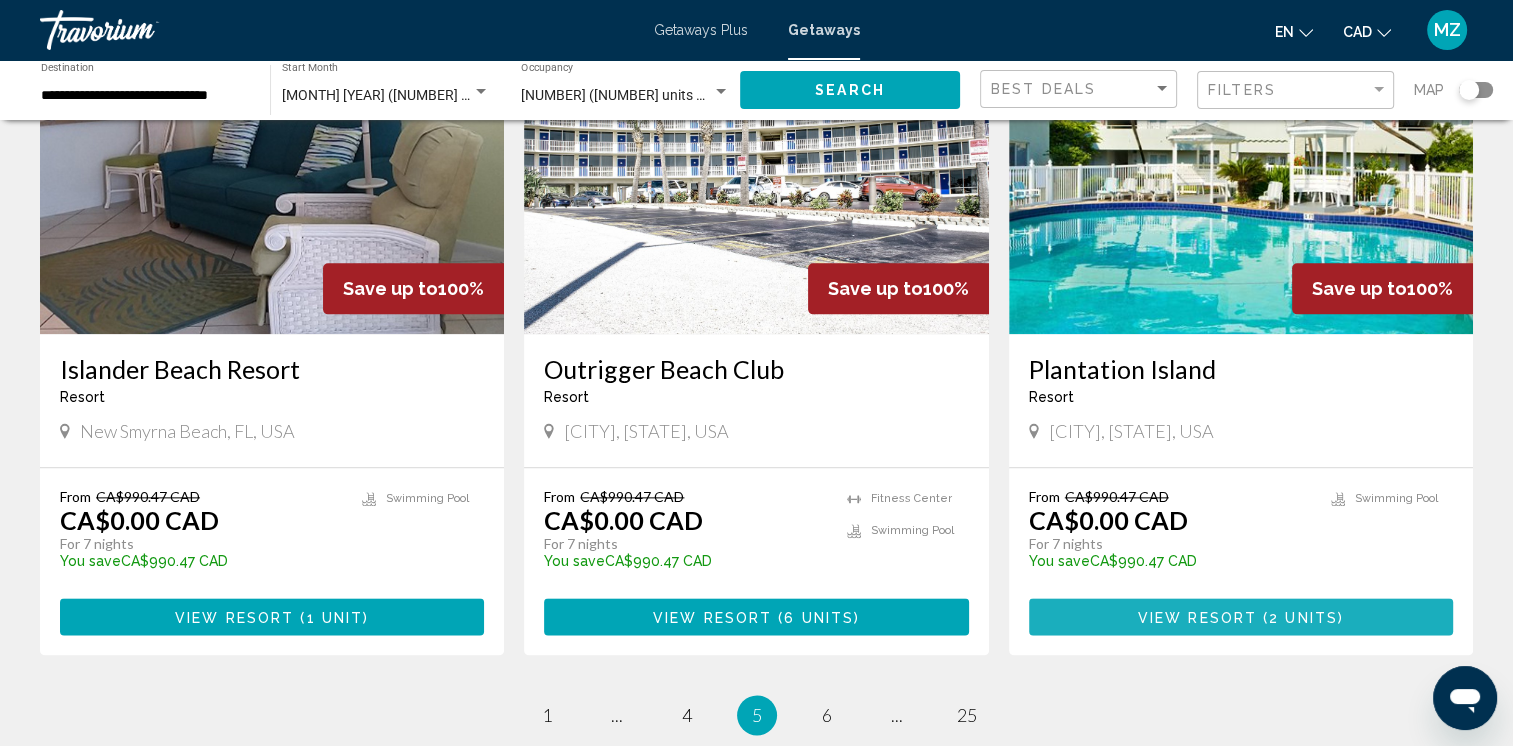 click on "View Resort" at bounding box center (1197, 617) 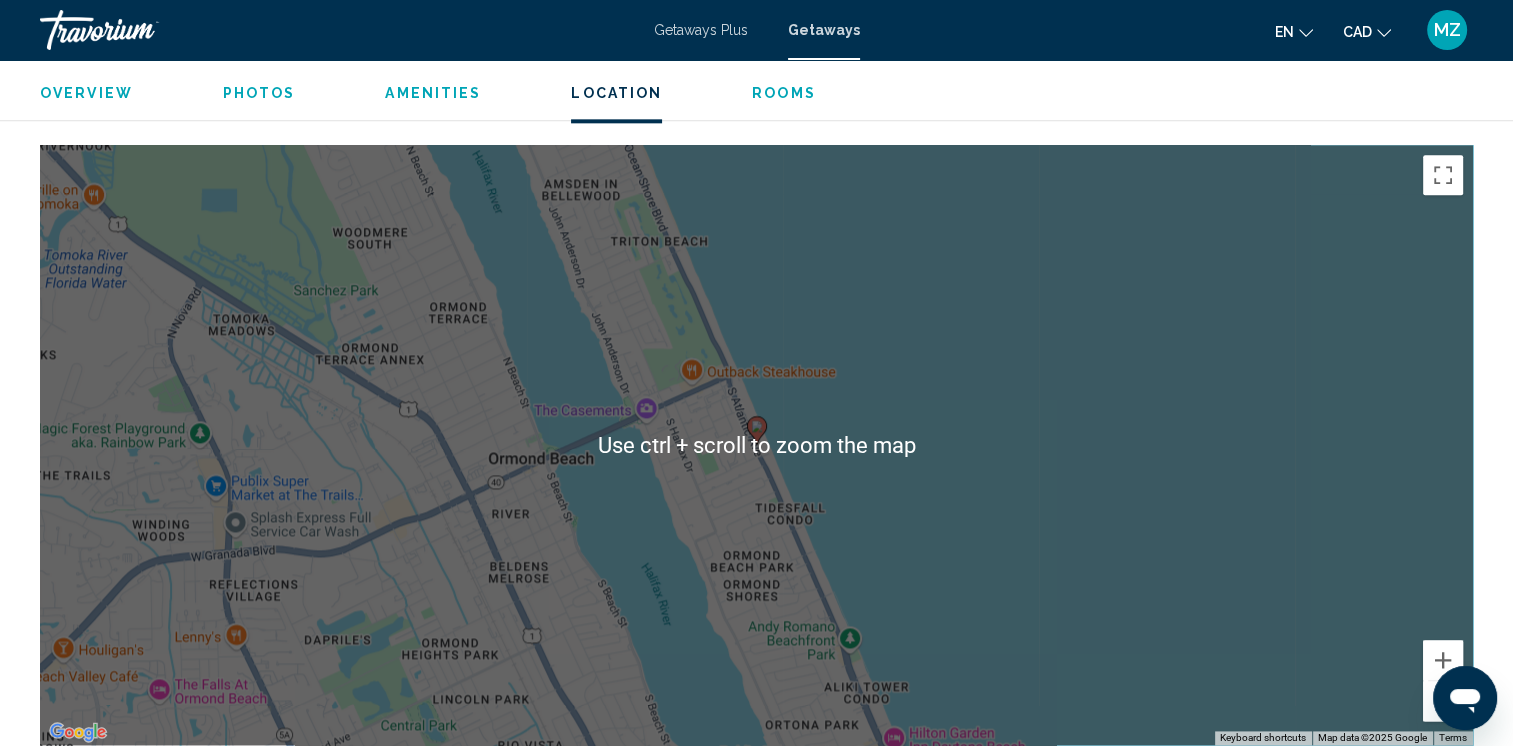 scroll, scrollTop: 2600, scrollLeft: 0, axis: vertical 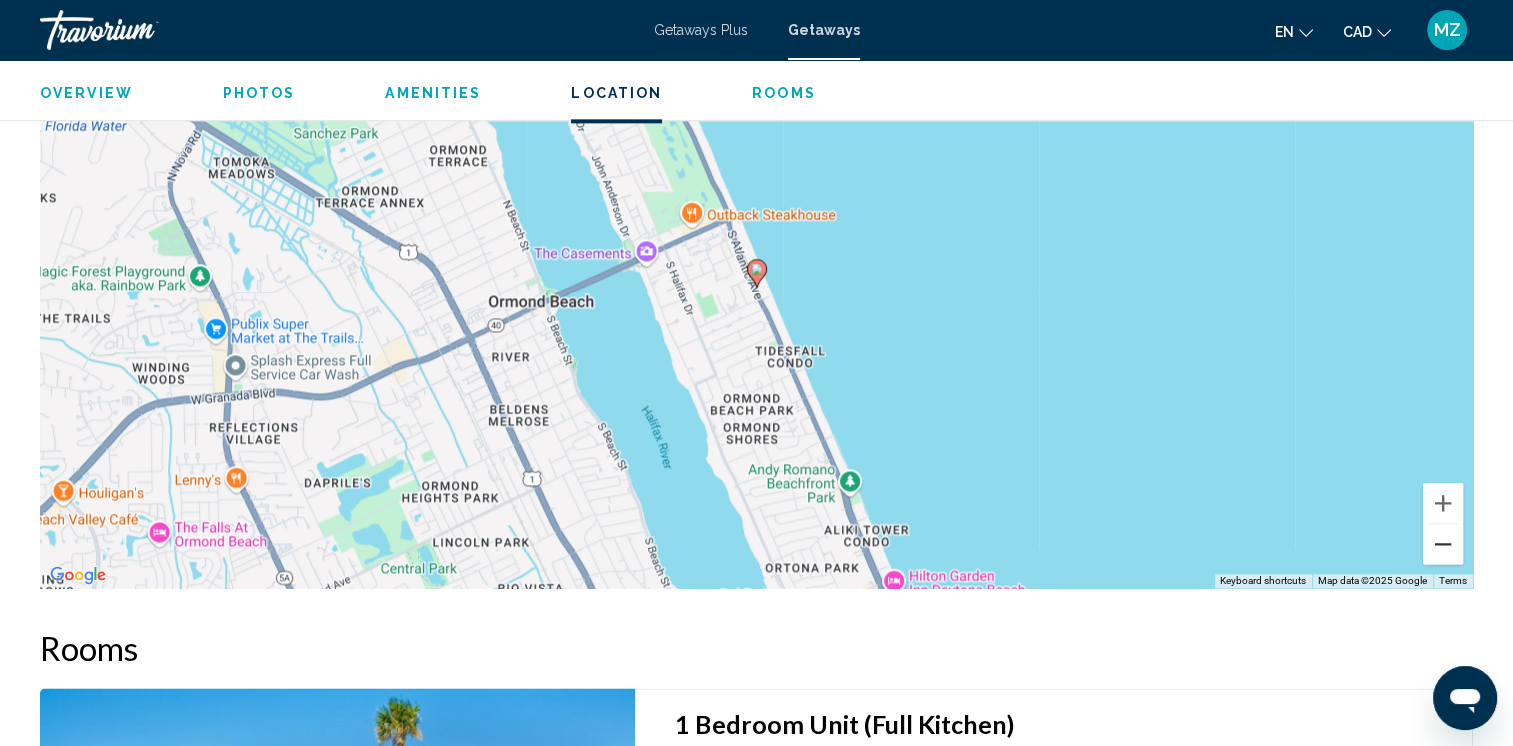 click at bounding box center (1443, 544) 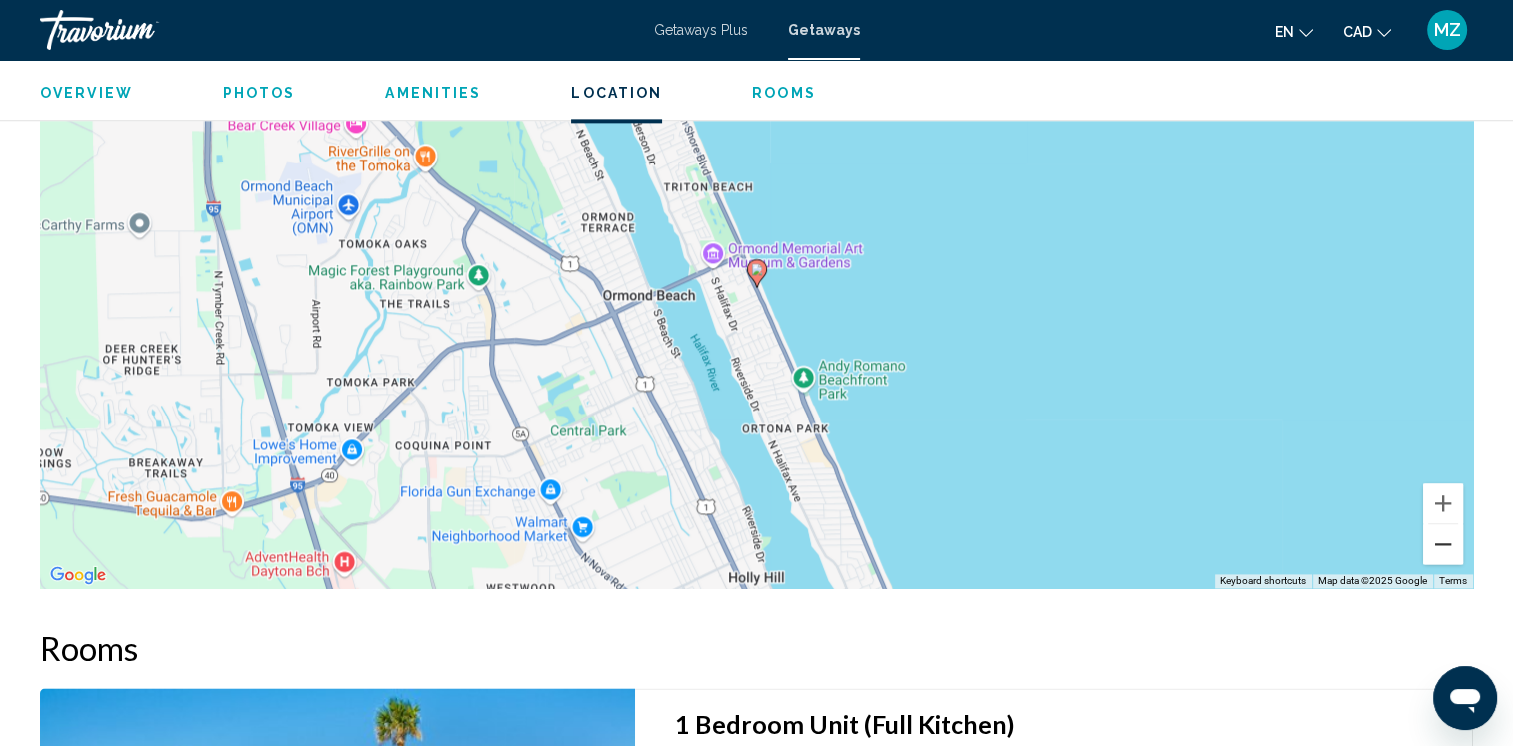 click at bounding box center (1443, 544) 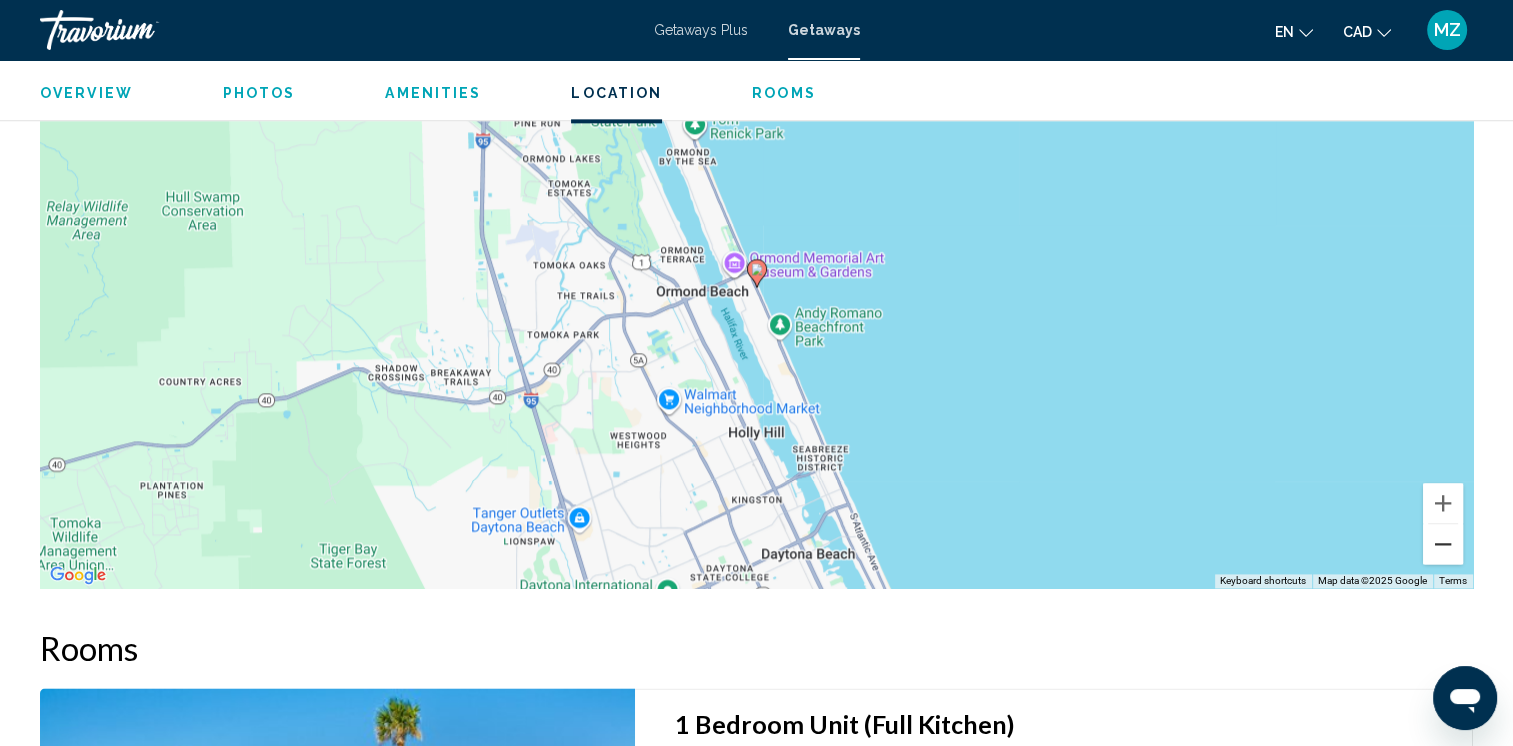 click at bounding box center [1443, 544] 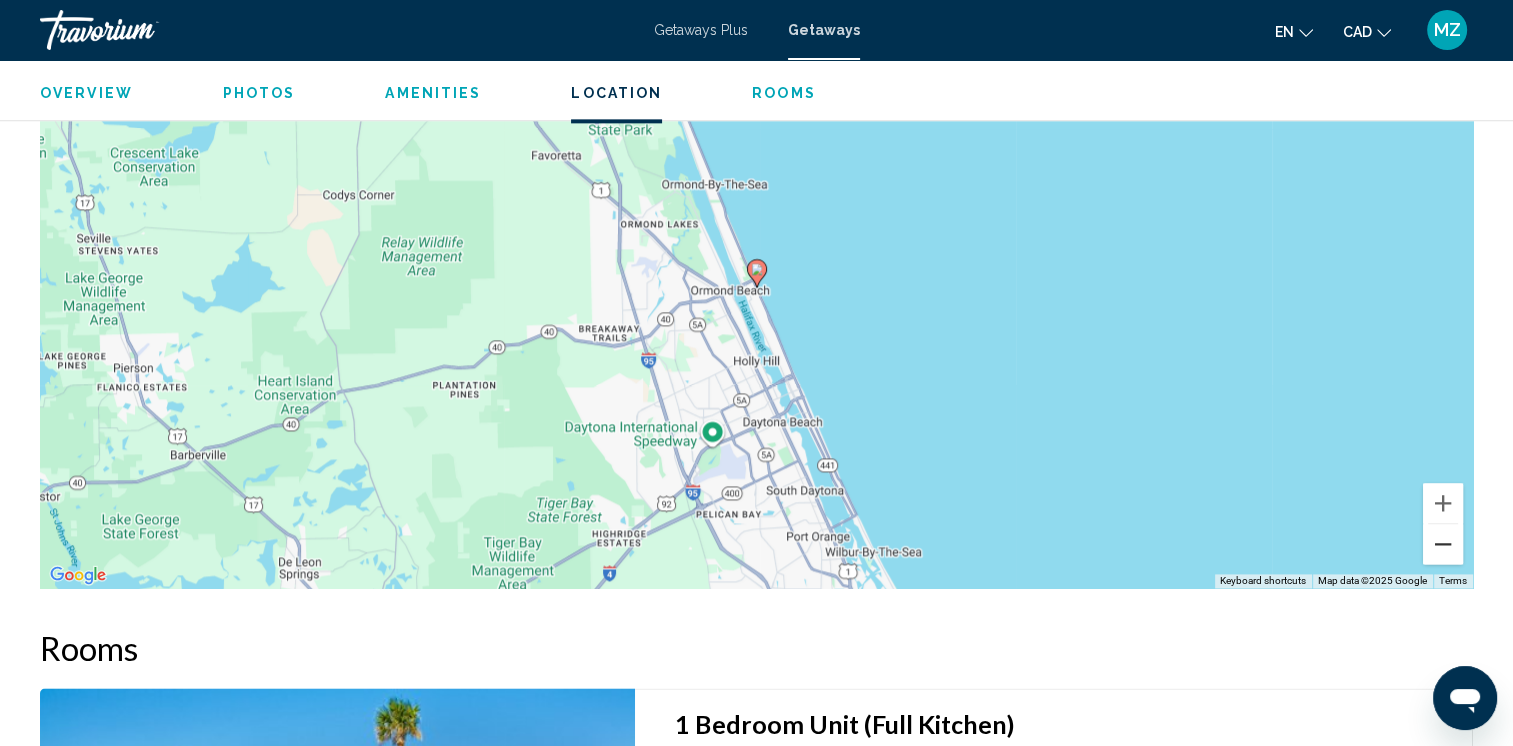 click at bounding box center [1443, 544] 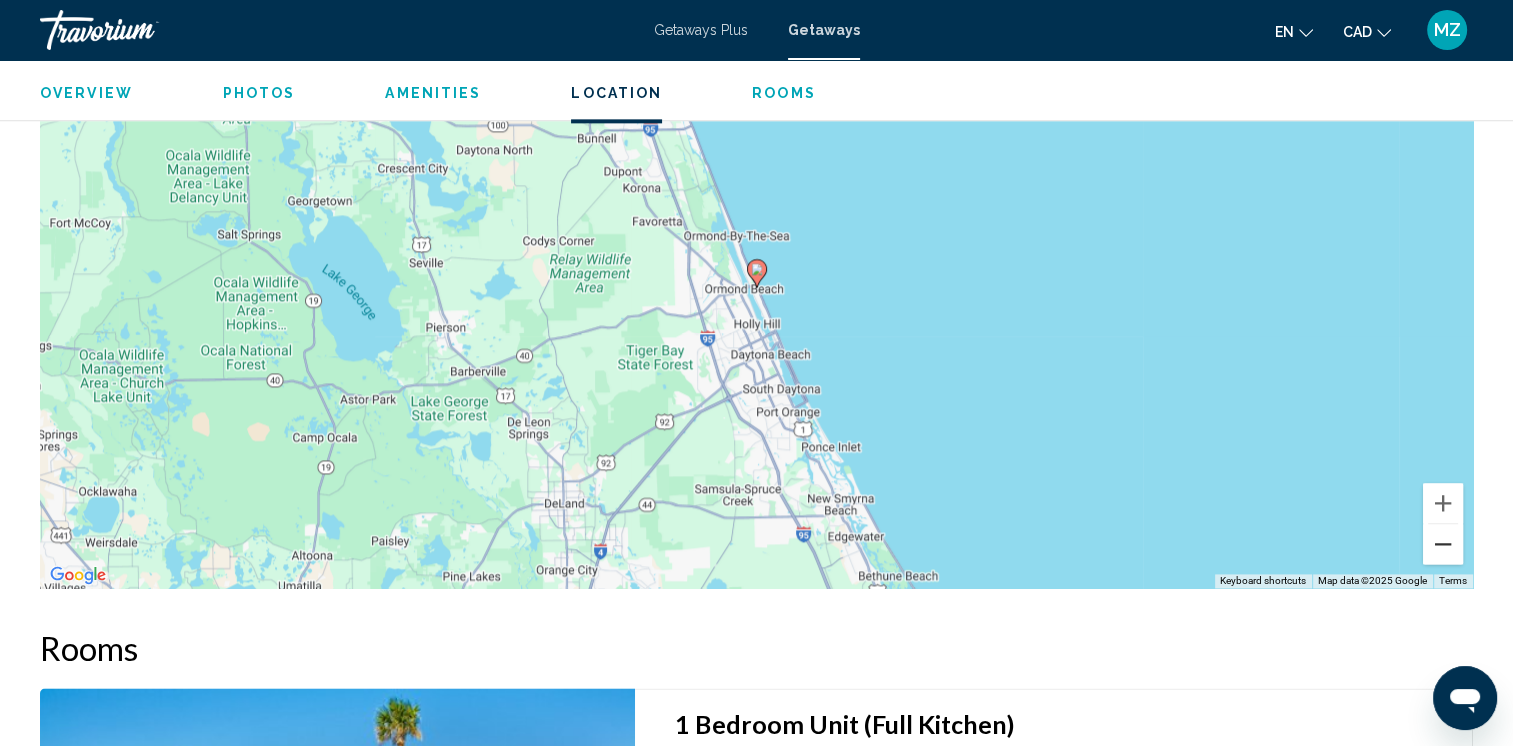 click at bounding box center [1443, 544] 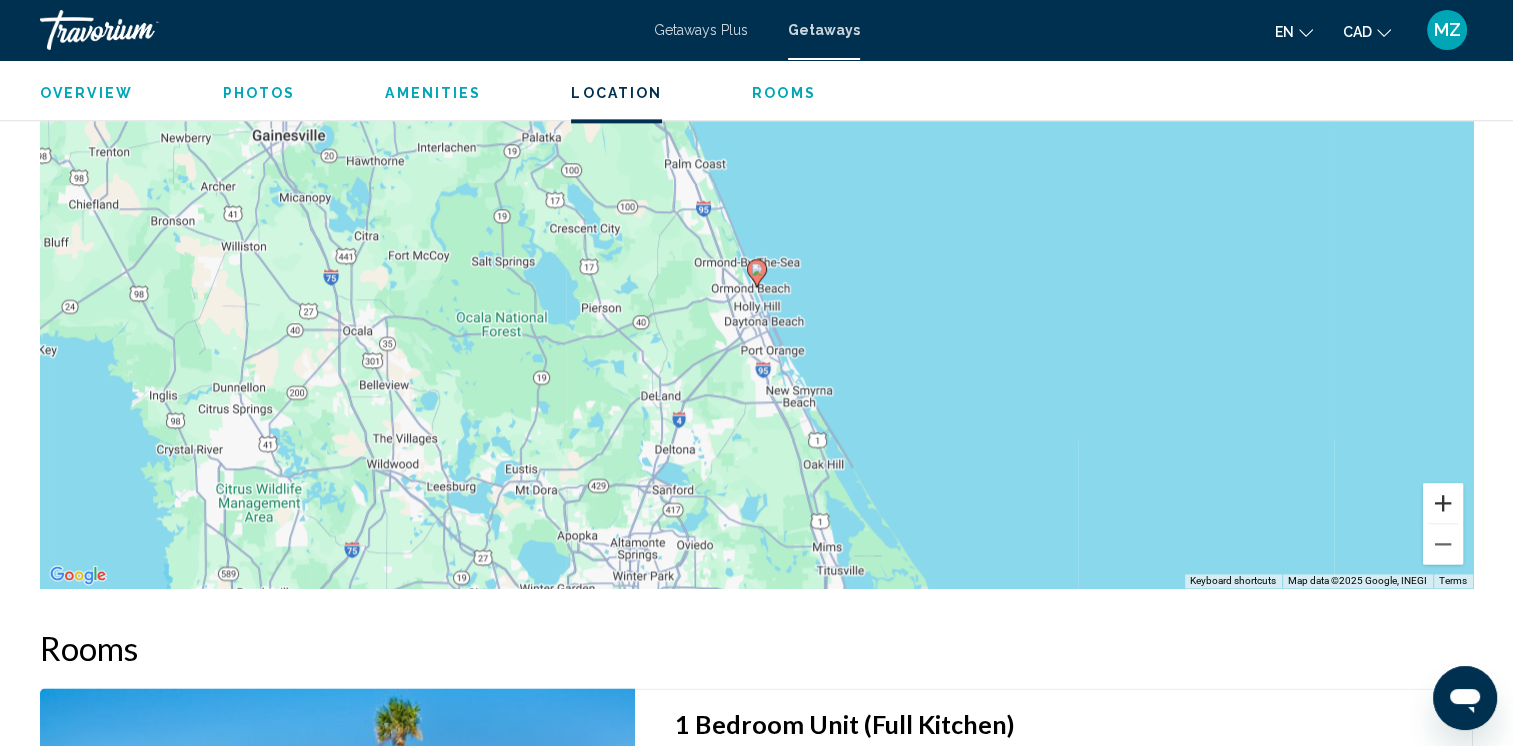 click at bounding box center (1443, 503) 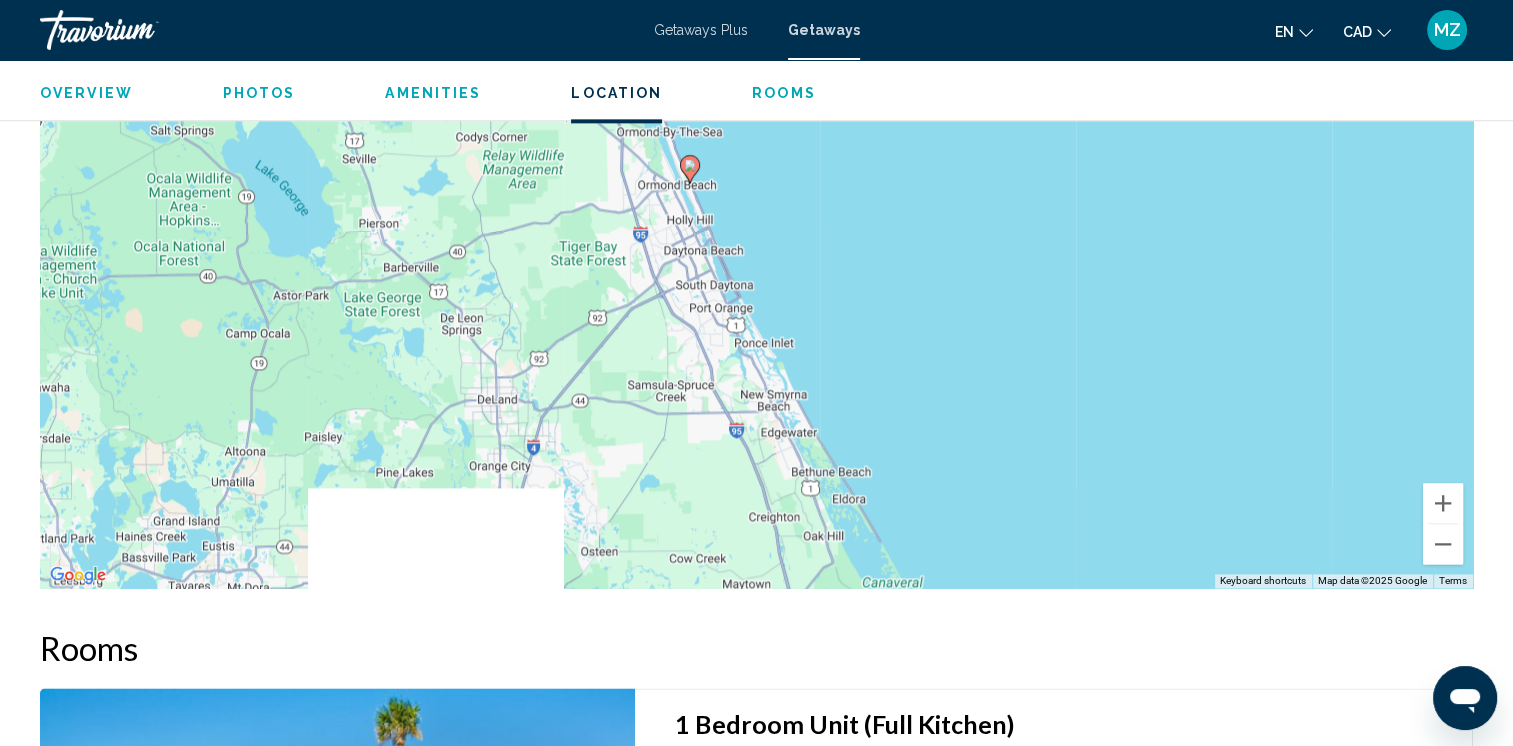 drag, startPoint x: 910, startPoint y: 509, endPoint x: 939, endPoint y: 421, distance: 92.65527 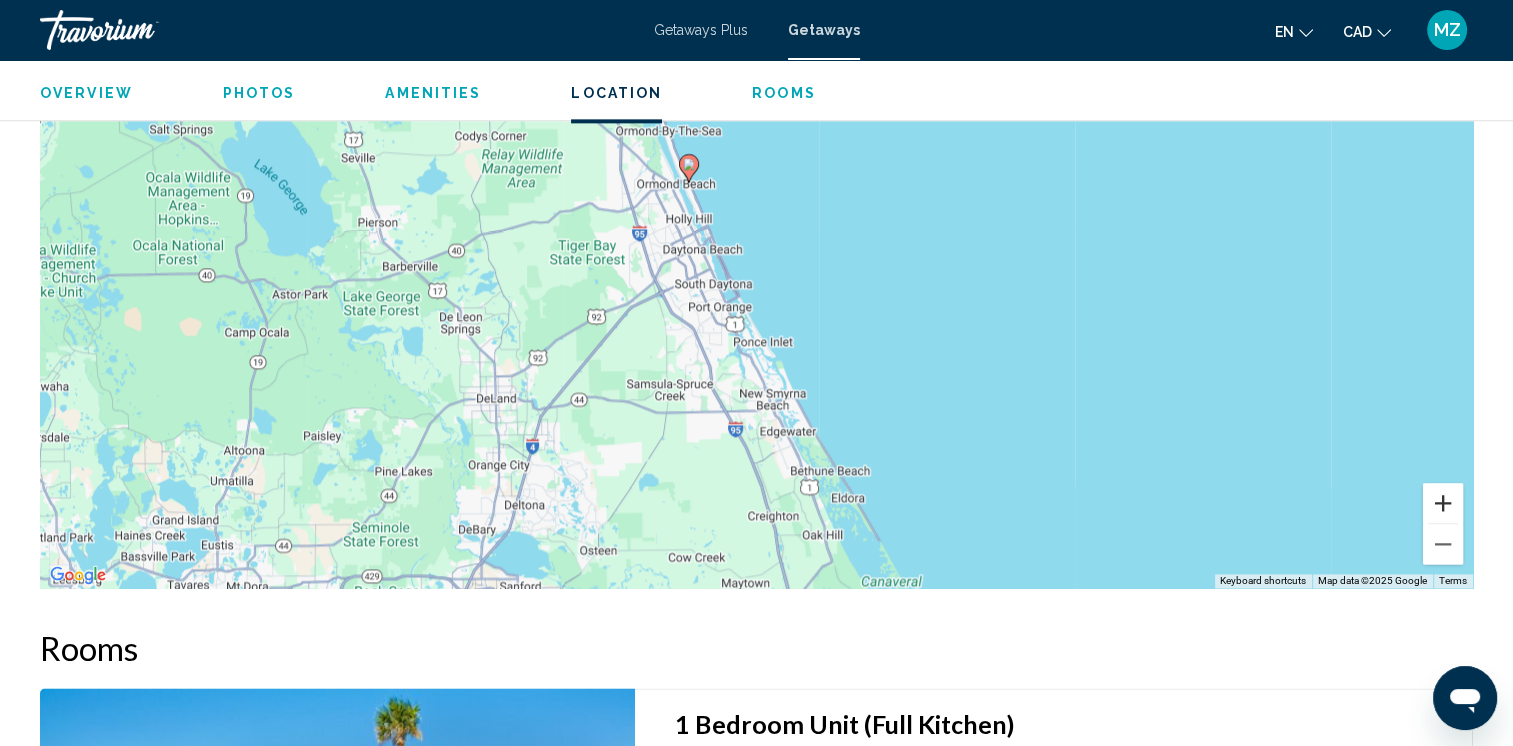 click at bounding box center (1443, 503) 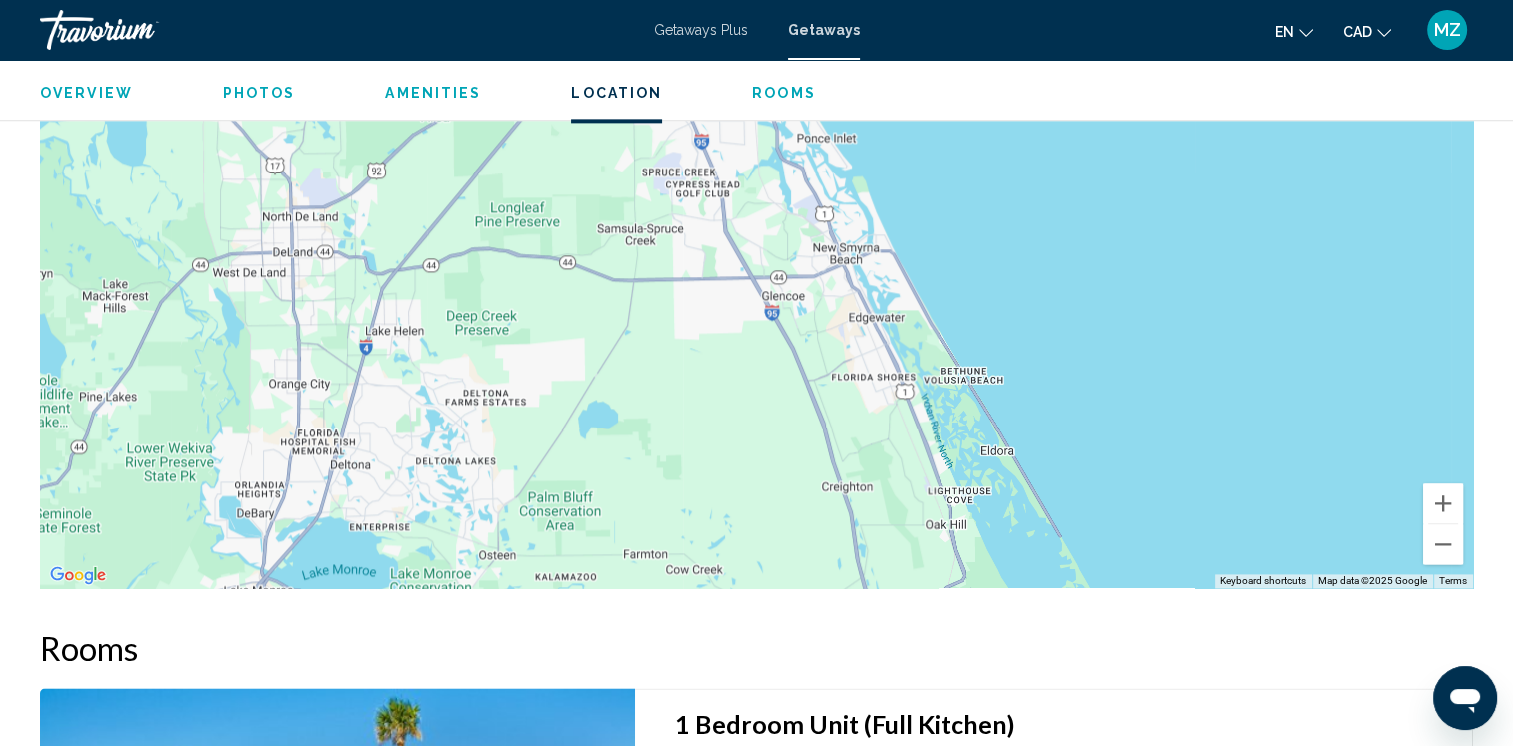 drag, startPoint x: 887, startPoint y: 406, endPoint x: 950, endPoint y: 262, distance: 157.17824 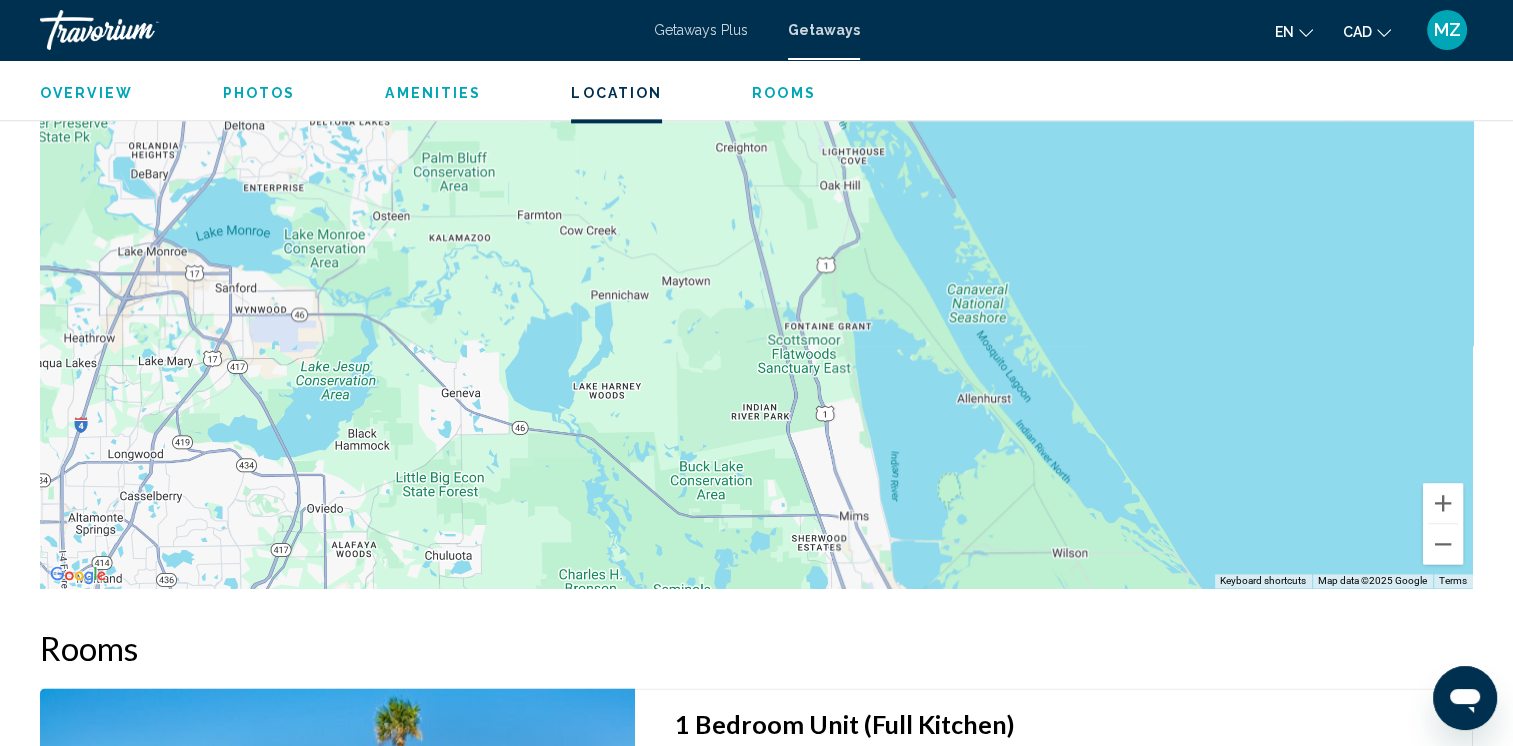 drag, startPoint x: 927, startPoint y: 485, endPoint x: 832, endPoint y: 188, distance: 311.82367 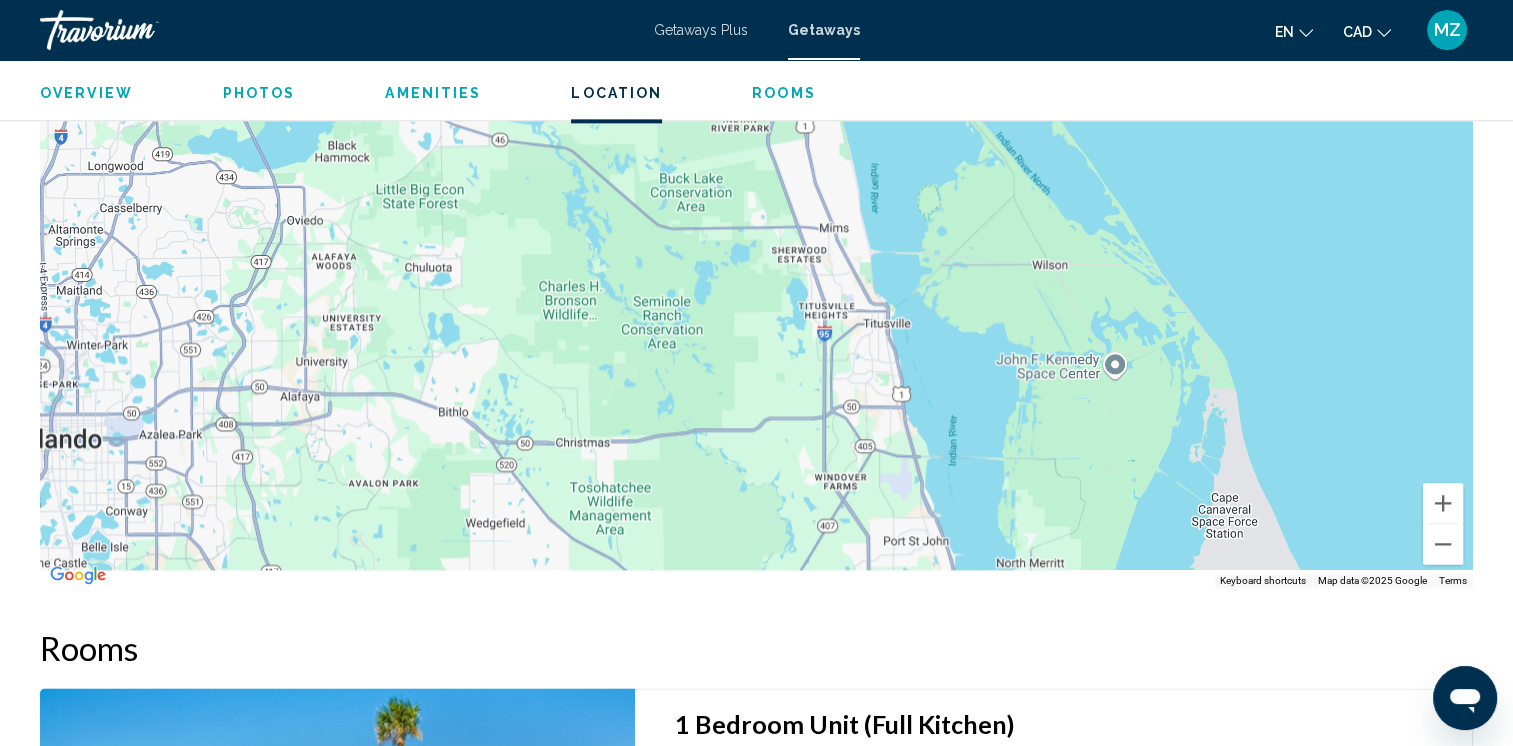 drag, startPoint x: 890, startPoint y: 493, endPoint x: 885, endPoint y: 152, distance: 341.03665 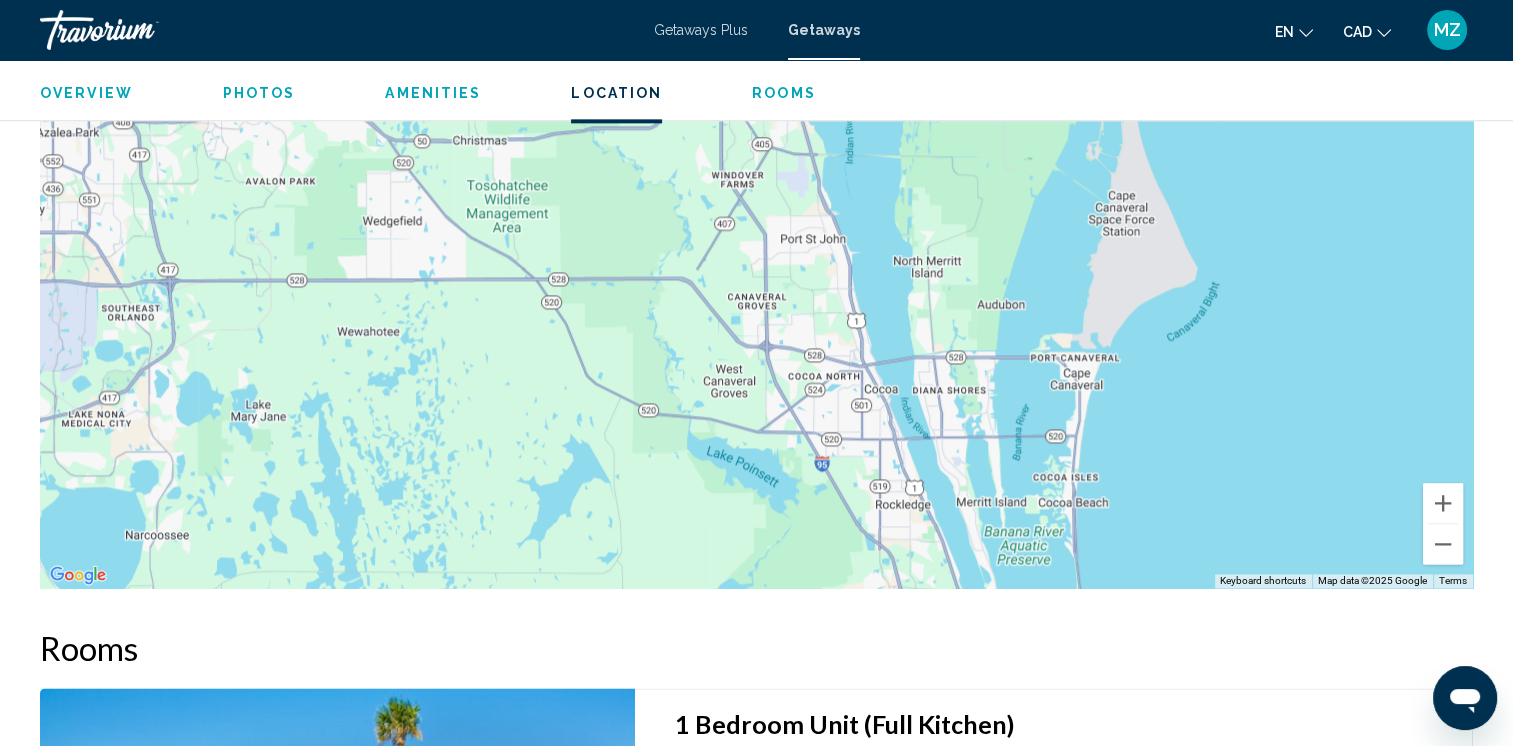 drag, startPoint x: 866, startPoint y: 503, endPoint x: 740, endPoint y: 261, distance: 272.83694 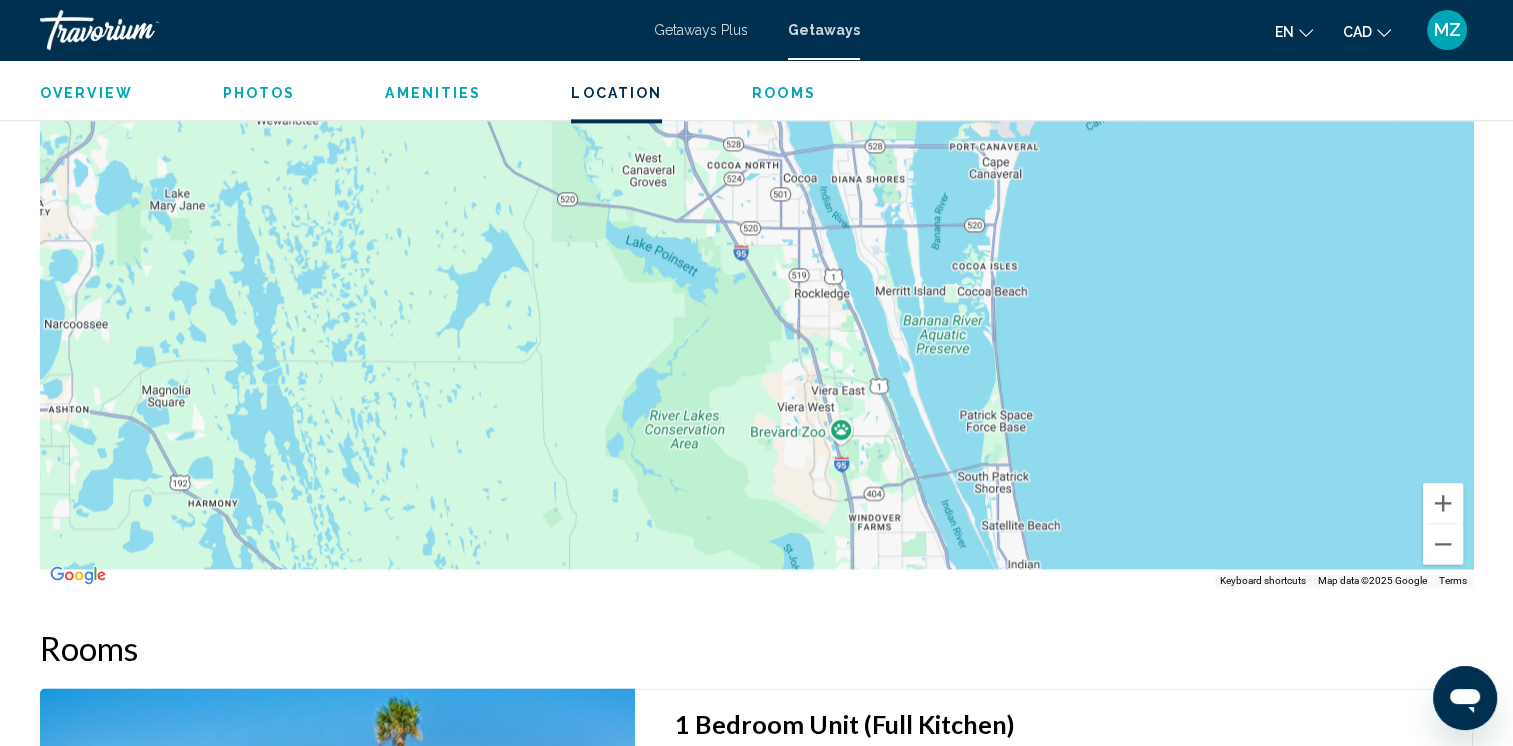drag, startPoint x: 916, startPoint y: 458, endPoint x: 843, endPoint y: 242, distance: 228.0022 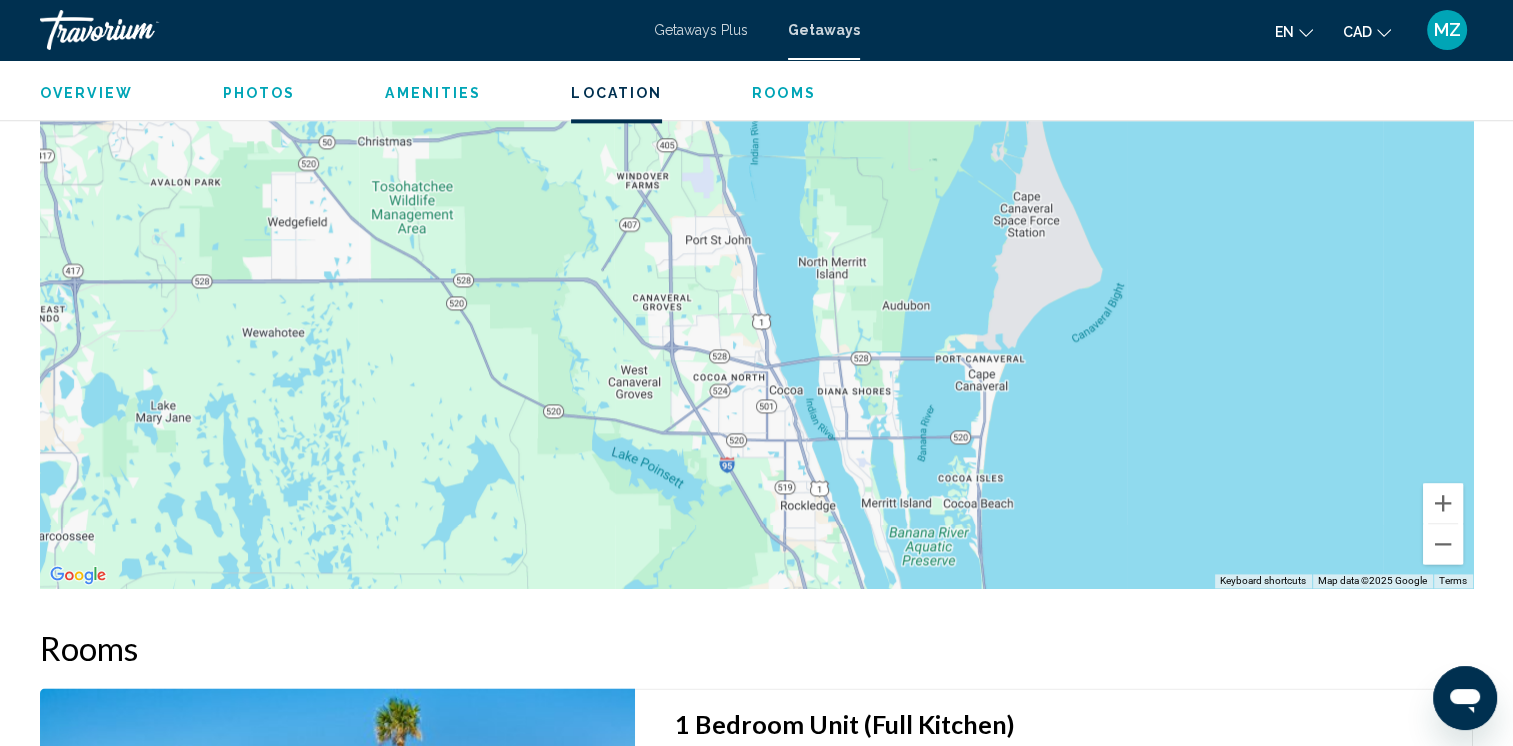 drag, startPoint x: 905, startPoint y: 382, endPoint x: 892, endPoint y: 483, distance: 101.8332 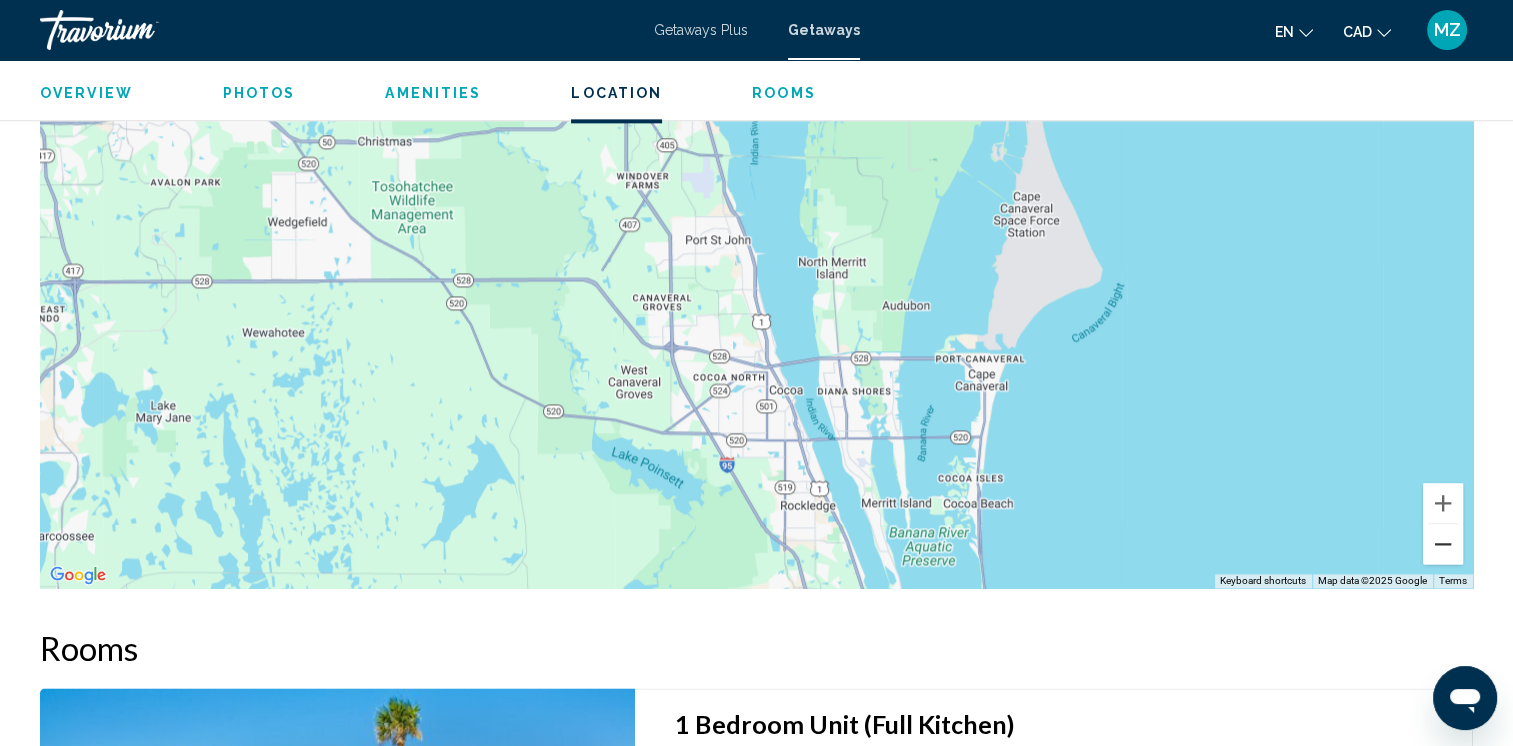 click at bounding box center (1443, 544) 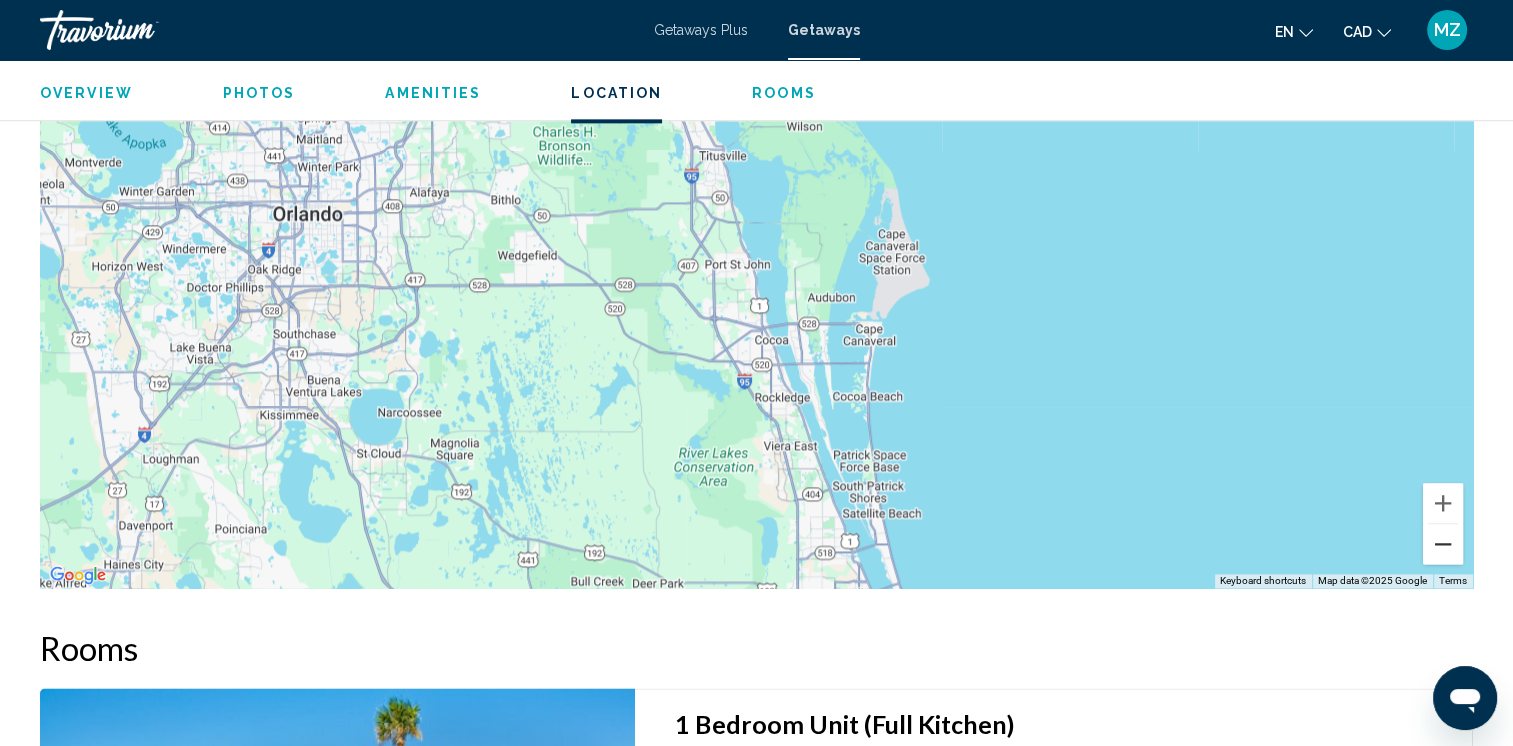 click at bounding box center (1443, 544) 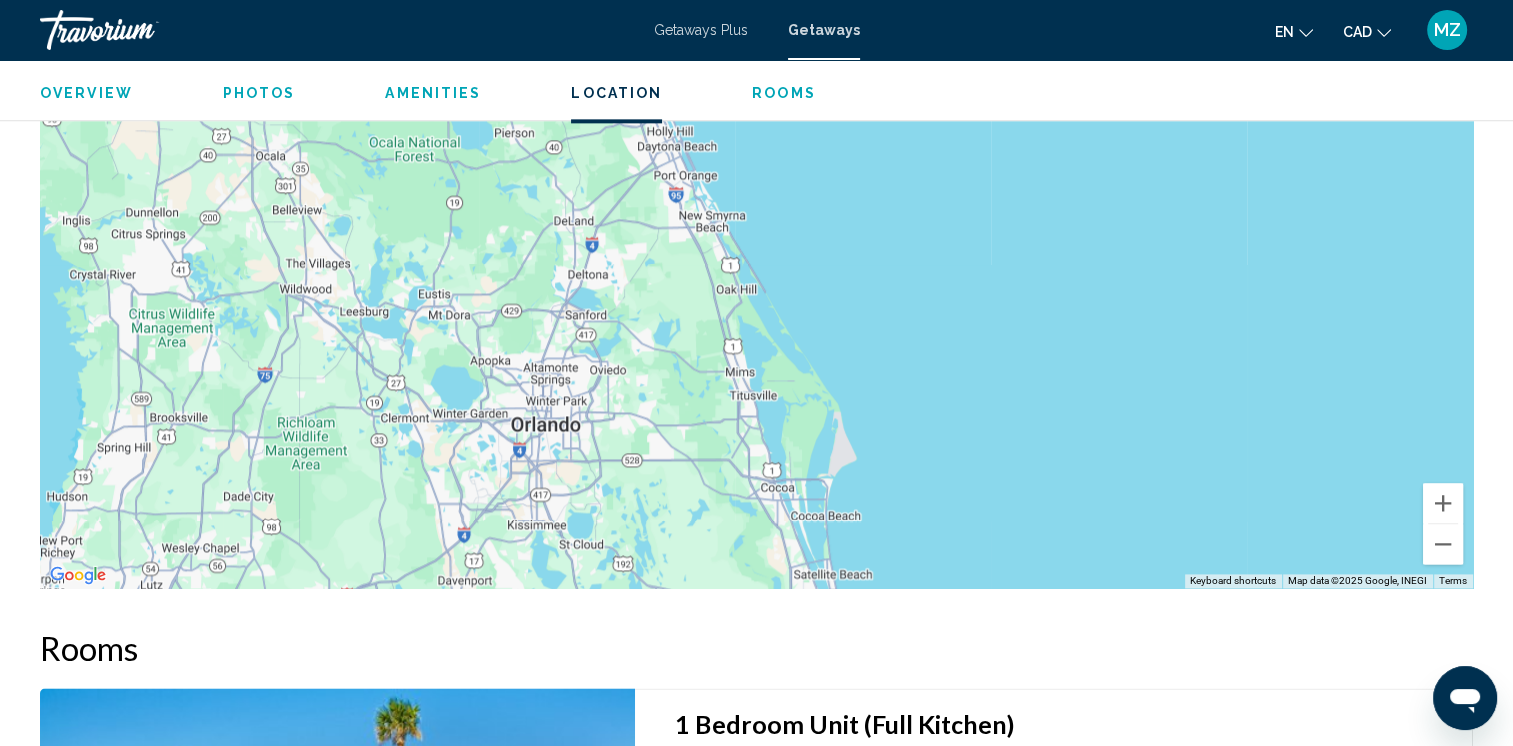 drag, startPoint x: 770, startPoint y: 398, endPoint x: 776, endPoint y: 572, distance: 174.10342 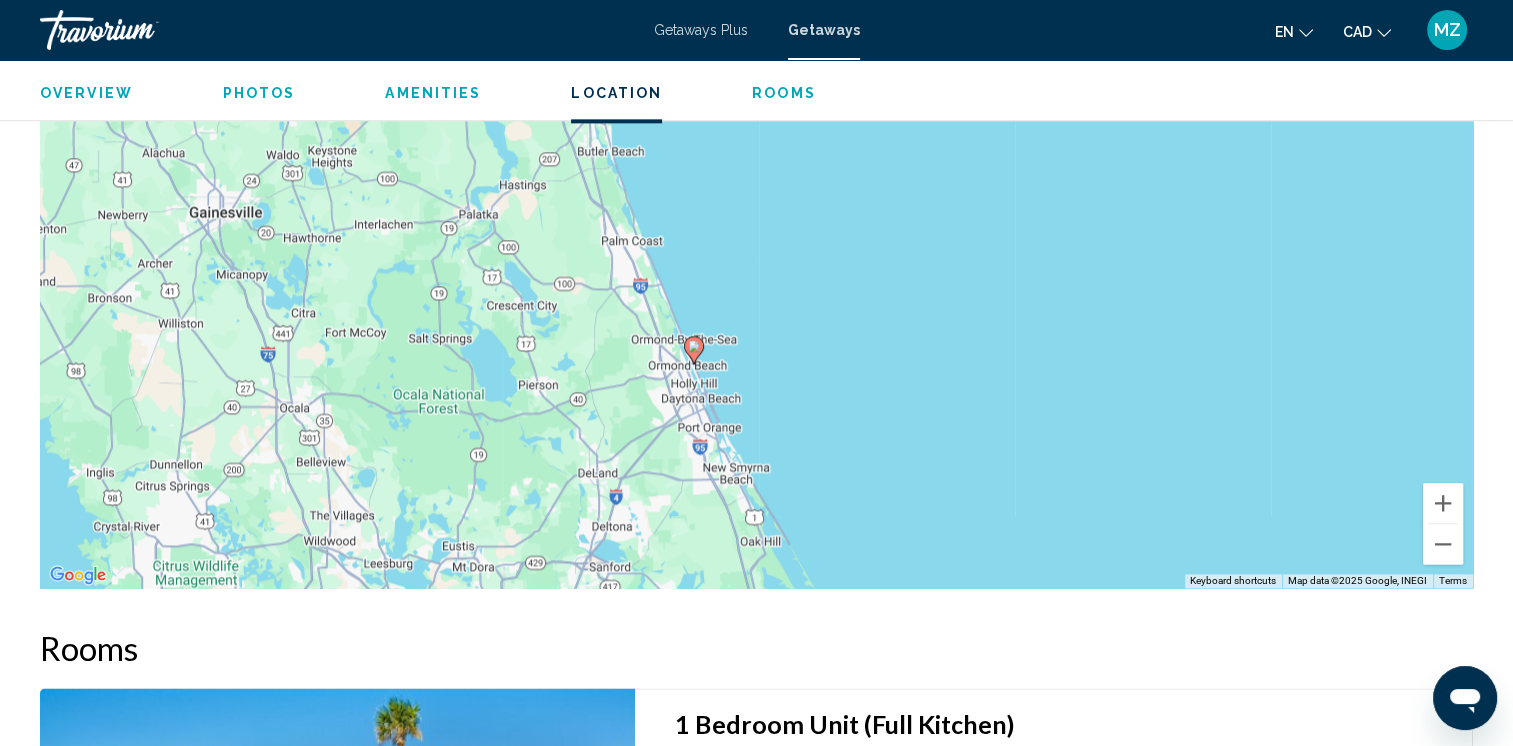 drag, startPoint x: 696, startPoint y: 330, endPoint x: 724, endPoint y: 537, distance: 208.88513 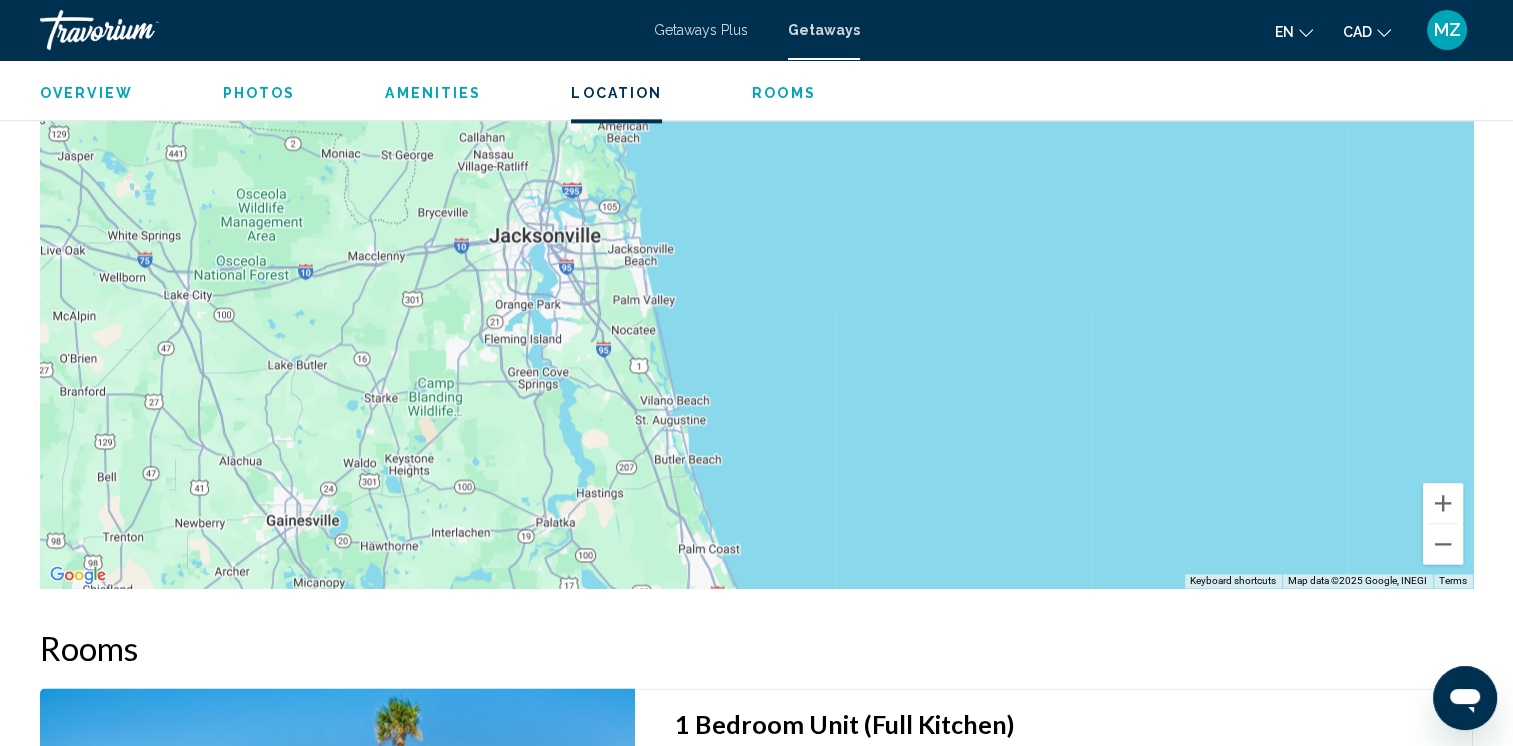 drag, startPoint x: 609, startPoint y: 283, endPoint x: 677, endPoint y: 554, distance: 279.40115 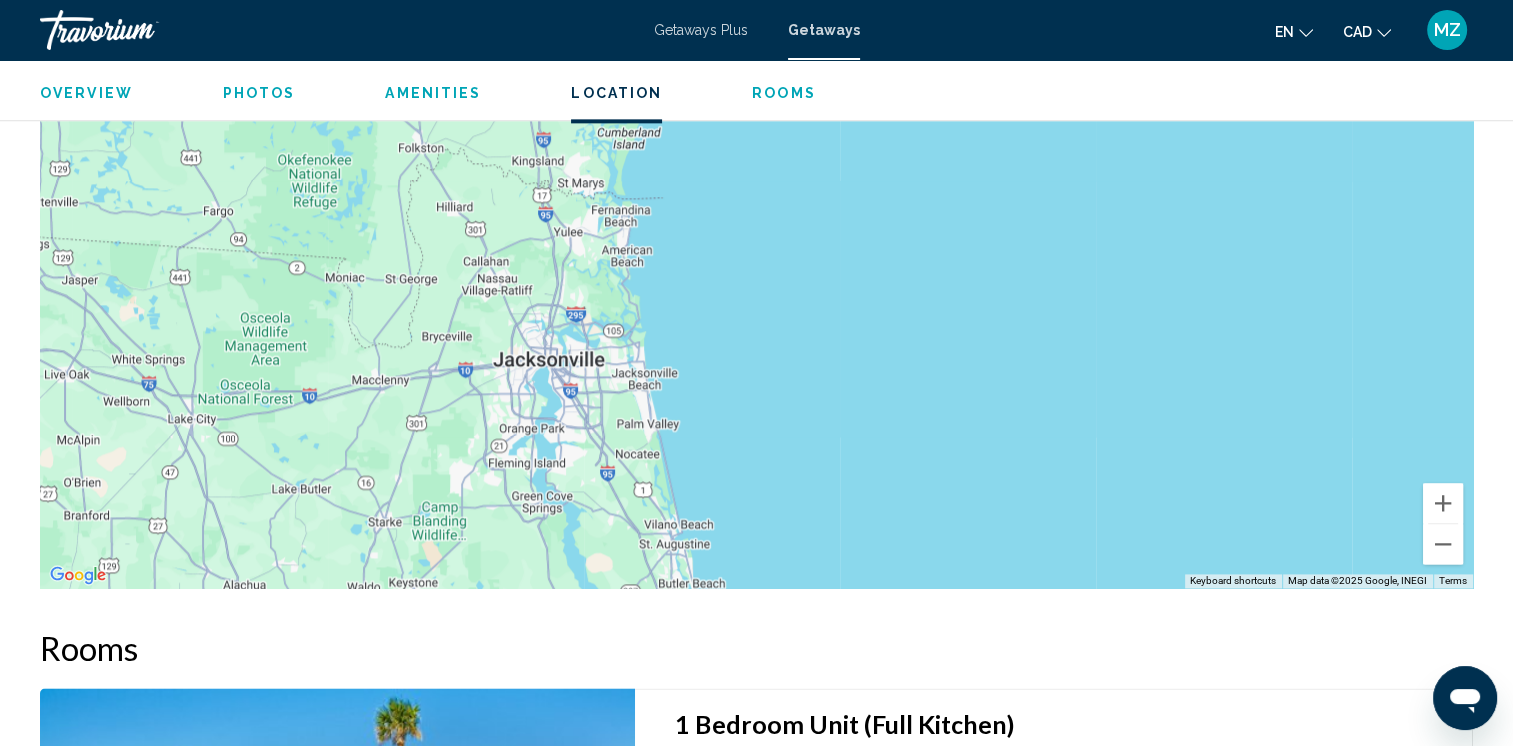 drag, startPoint x: 664, startPoint y: 344, endPoint x: 668, endPoint y: 458, distance: 114.07015 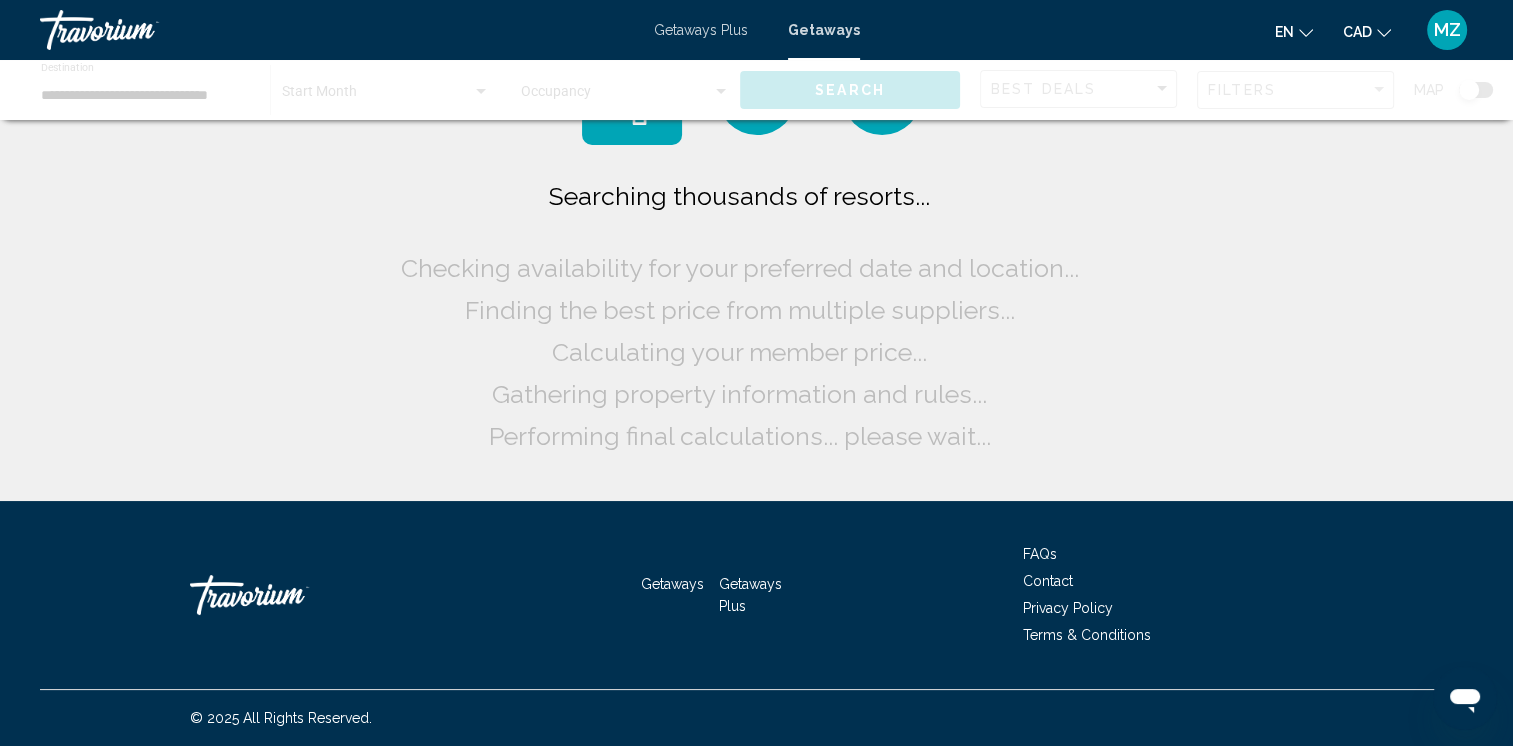 scroll, scrollTop: 0, scrollLeft: 0, axis: both 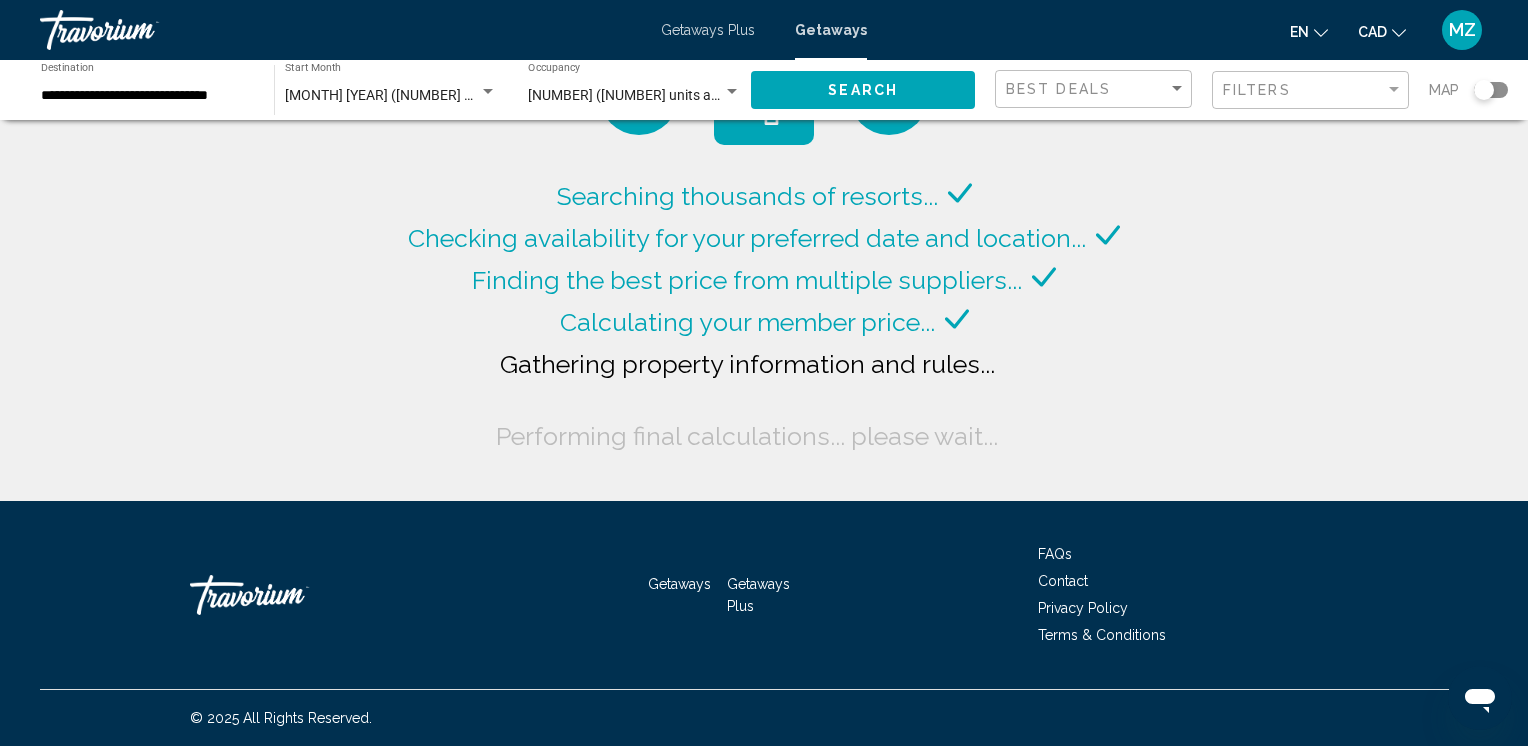 click 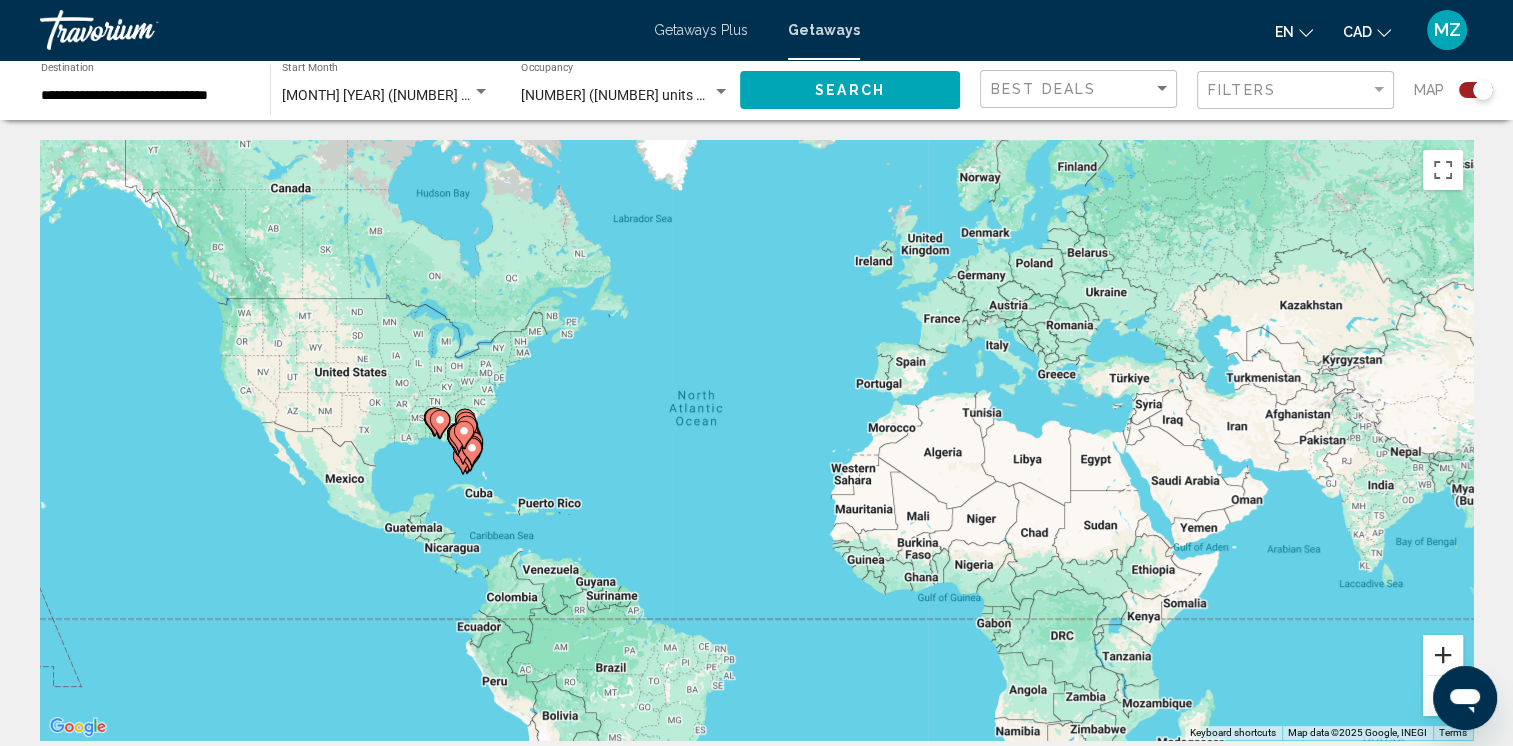 click at bounding box center [1443, 655] 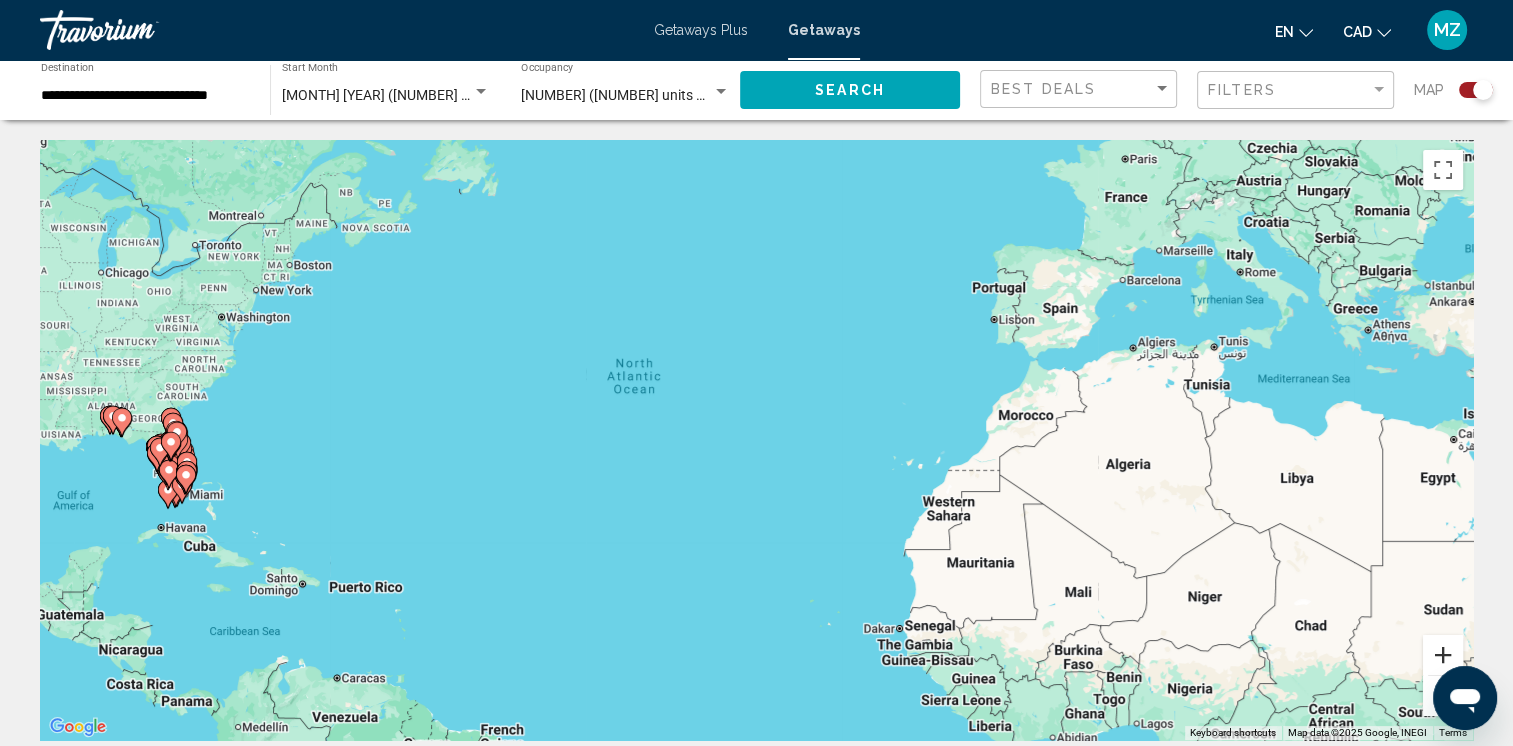 click at bounding box center (1443, 655) 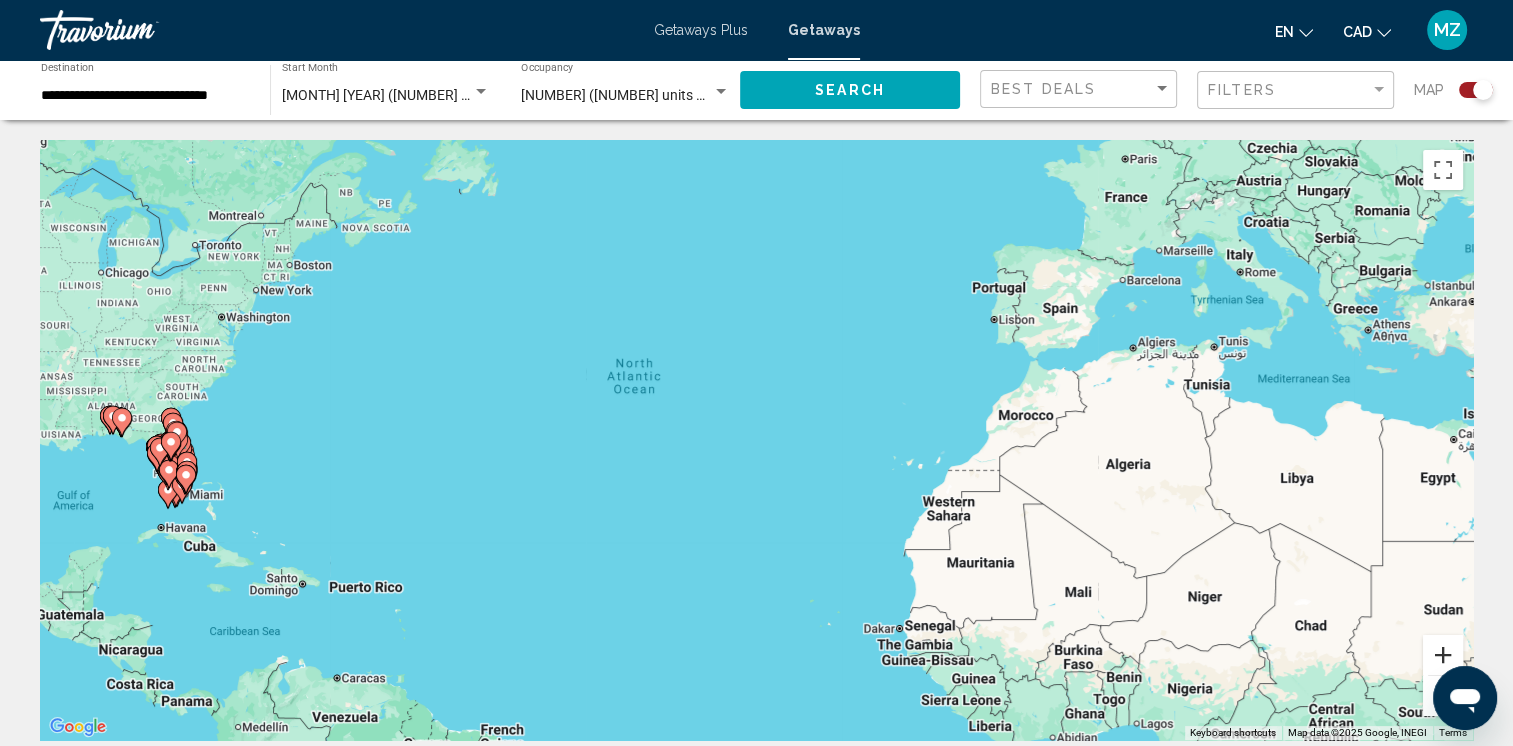 click at bounding box center (1443, 655) 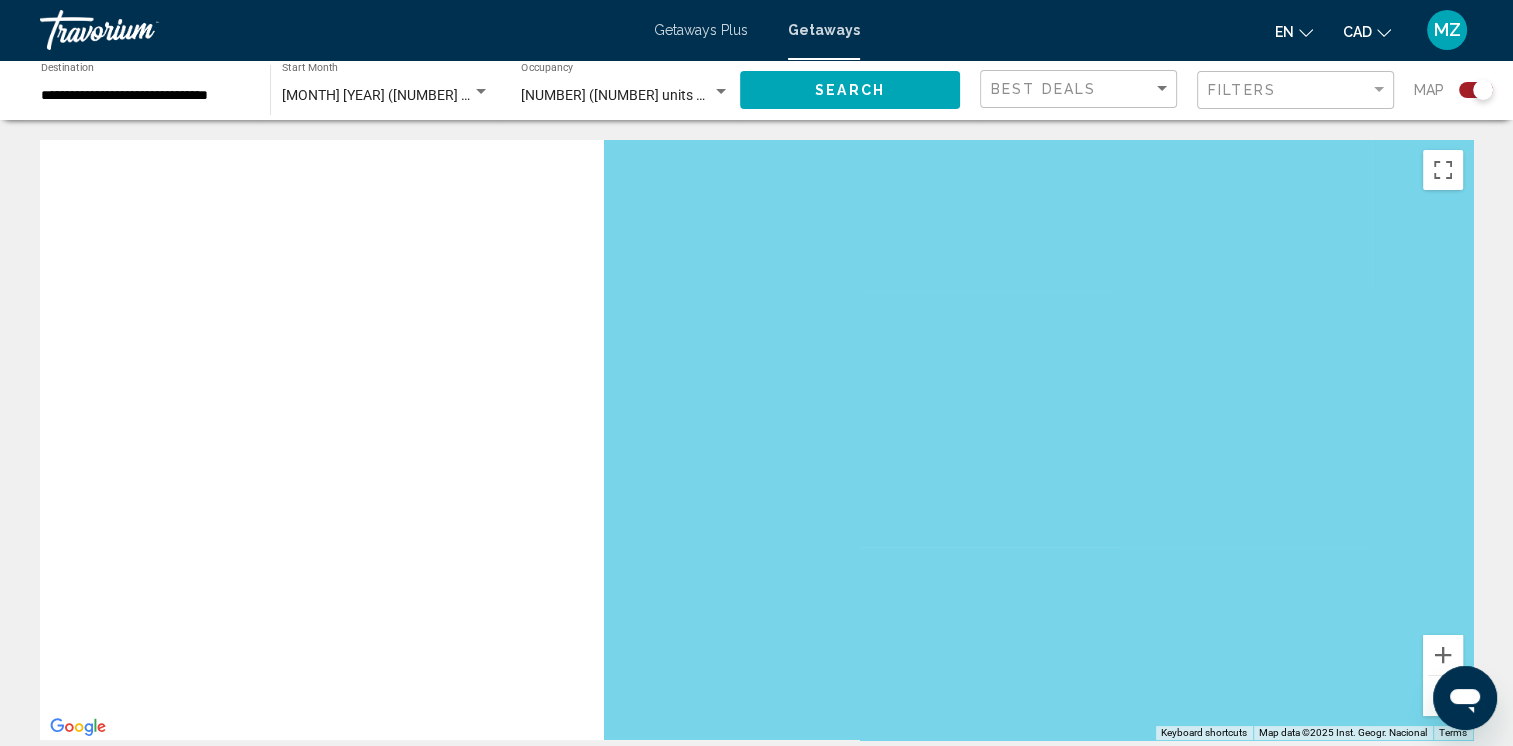 drag, startPoint x: 561, startPoint y: 478, endPoint x: 1531, endPoint y: 401, distance: 973.0514 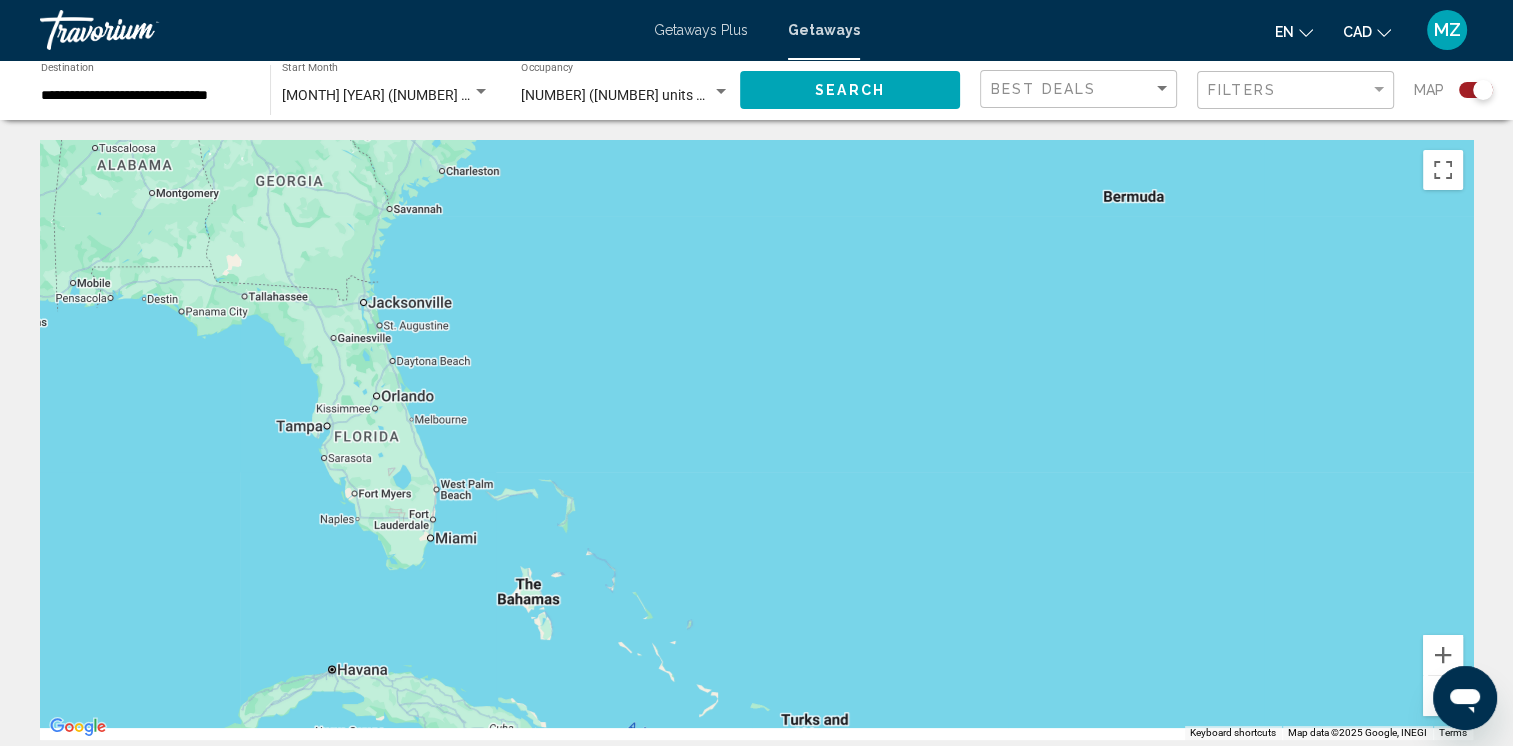 drag, startPoint x: 807, startPoint y: 403, endPoint x: 1524, endPoint y: 350, distance: 718.9562 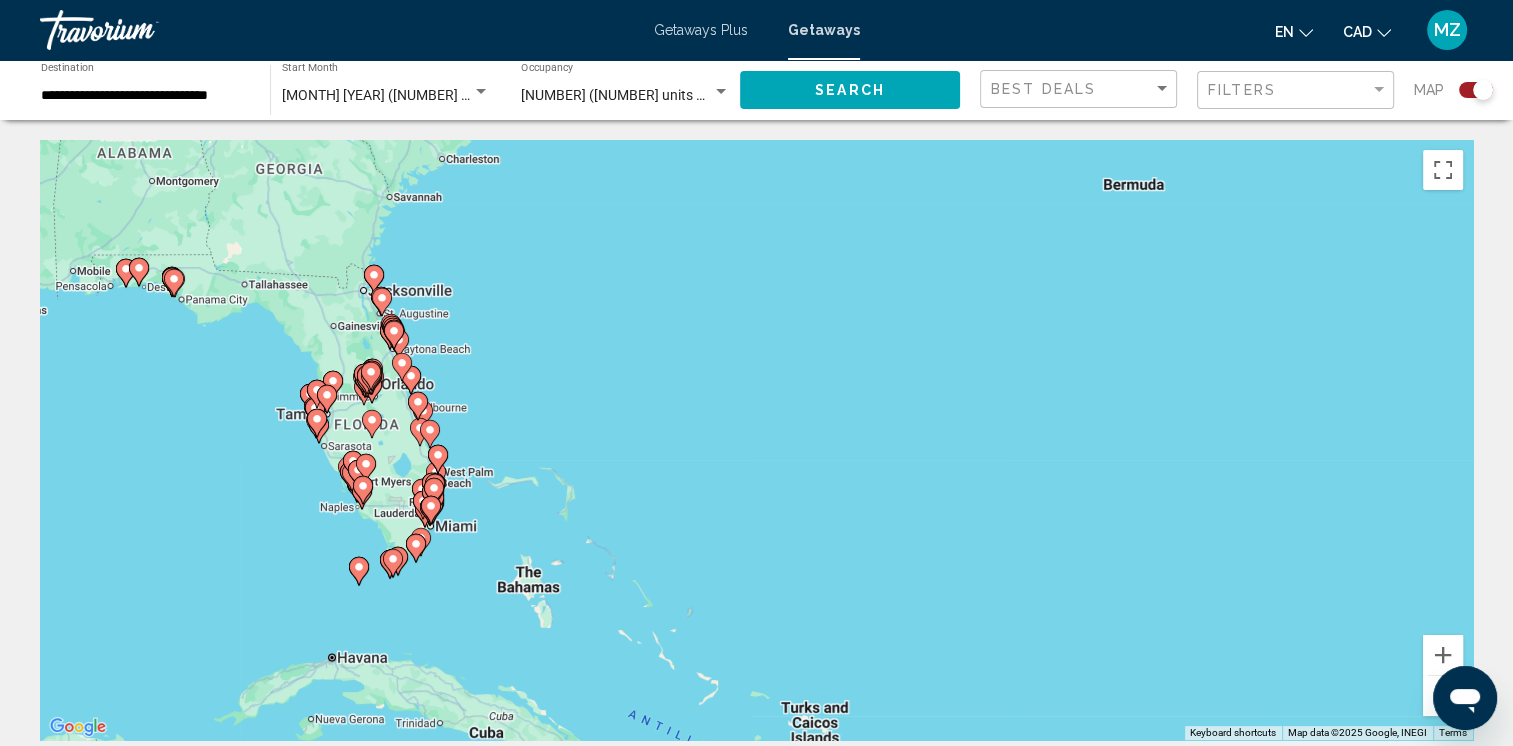 click at bounding box center [402, 367] 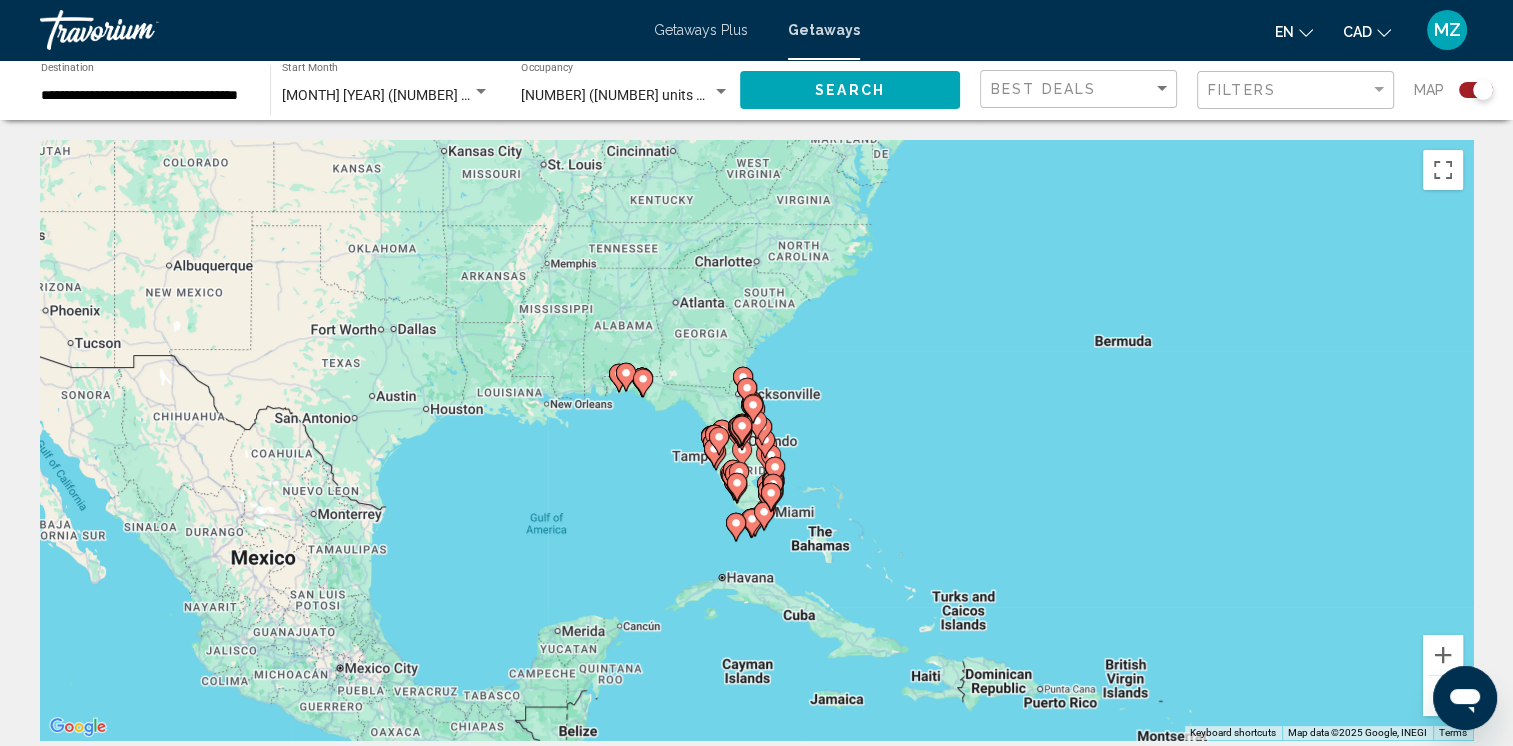 click 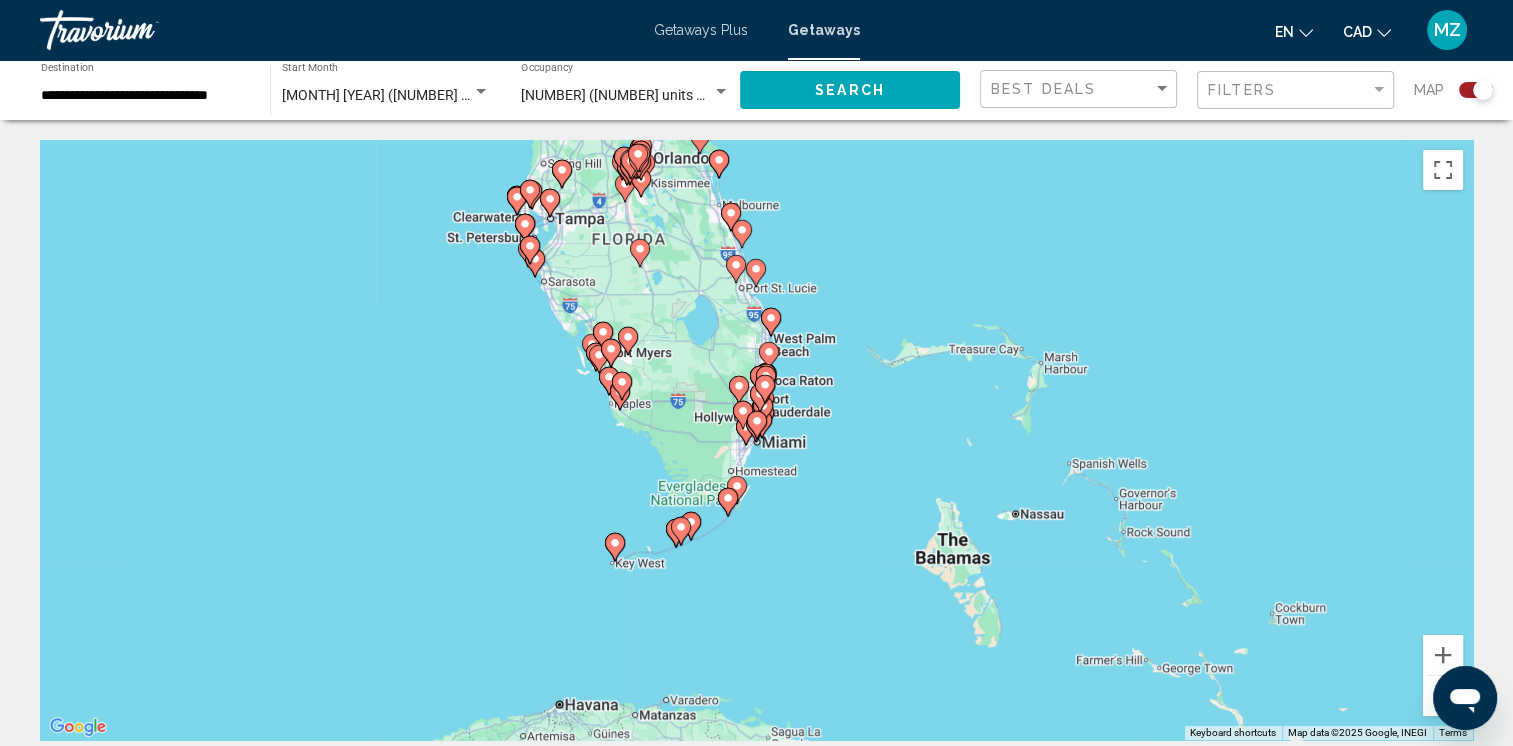 click 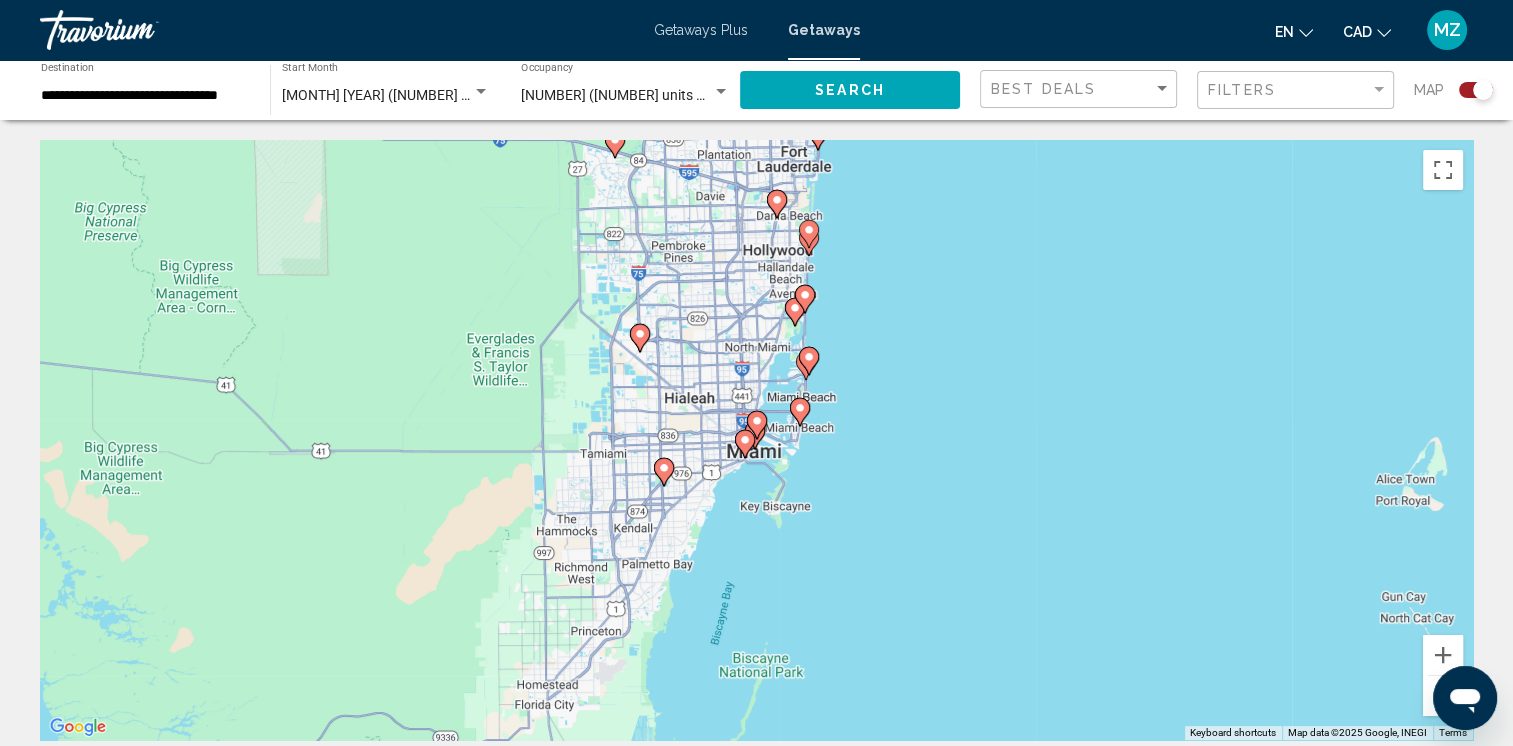 click at bounding box center [664, 472] 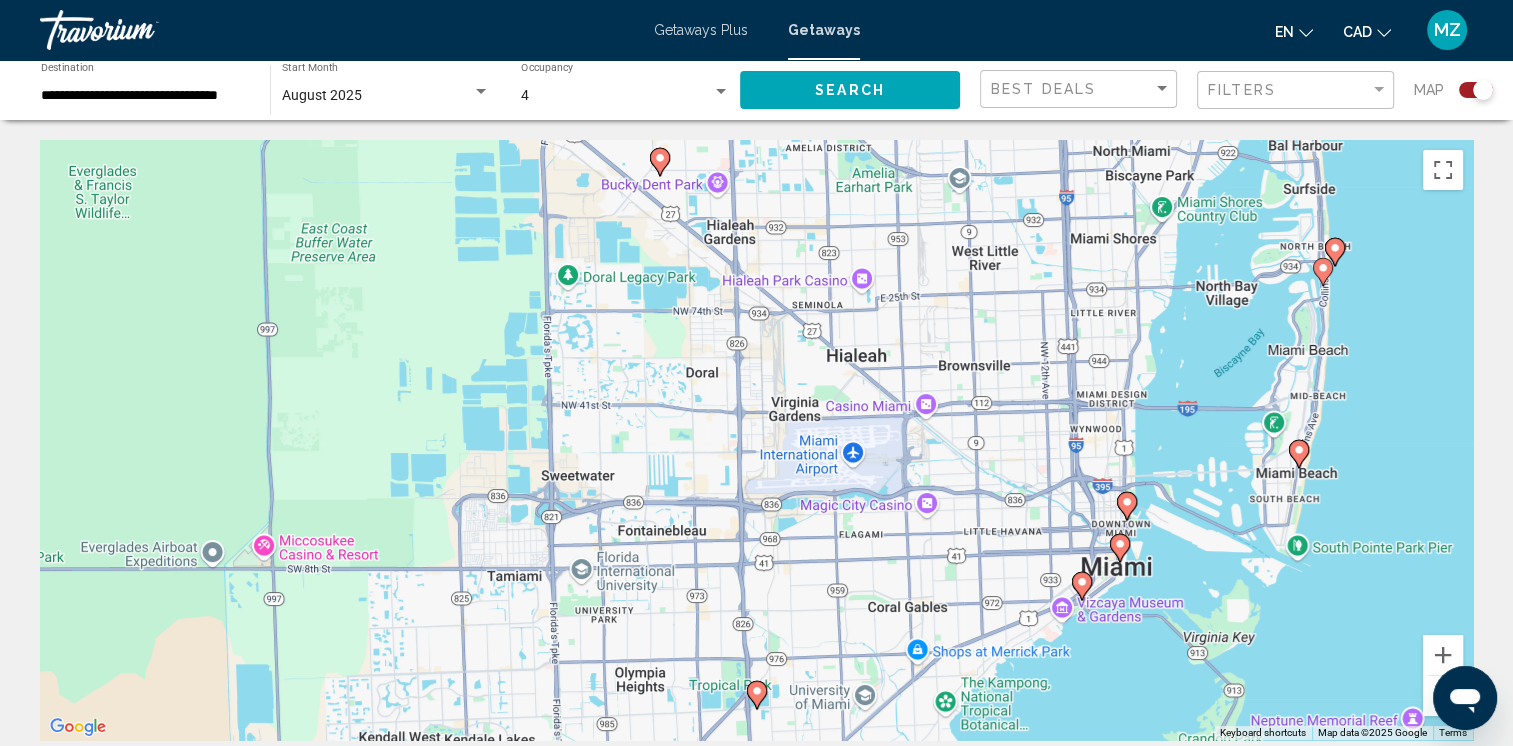 click 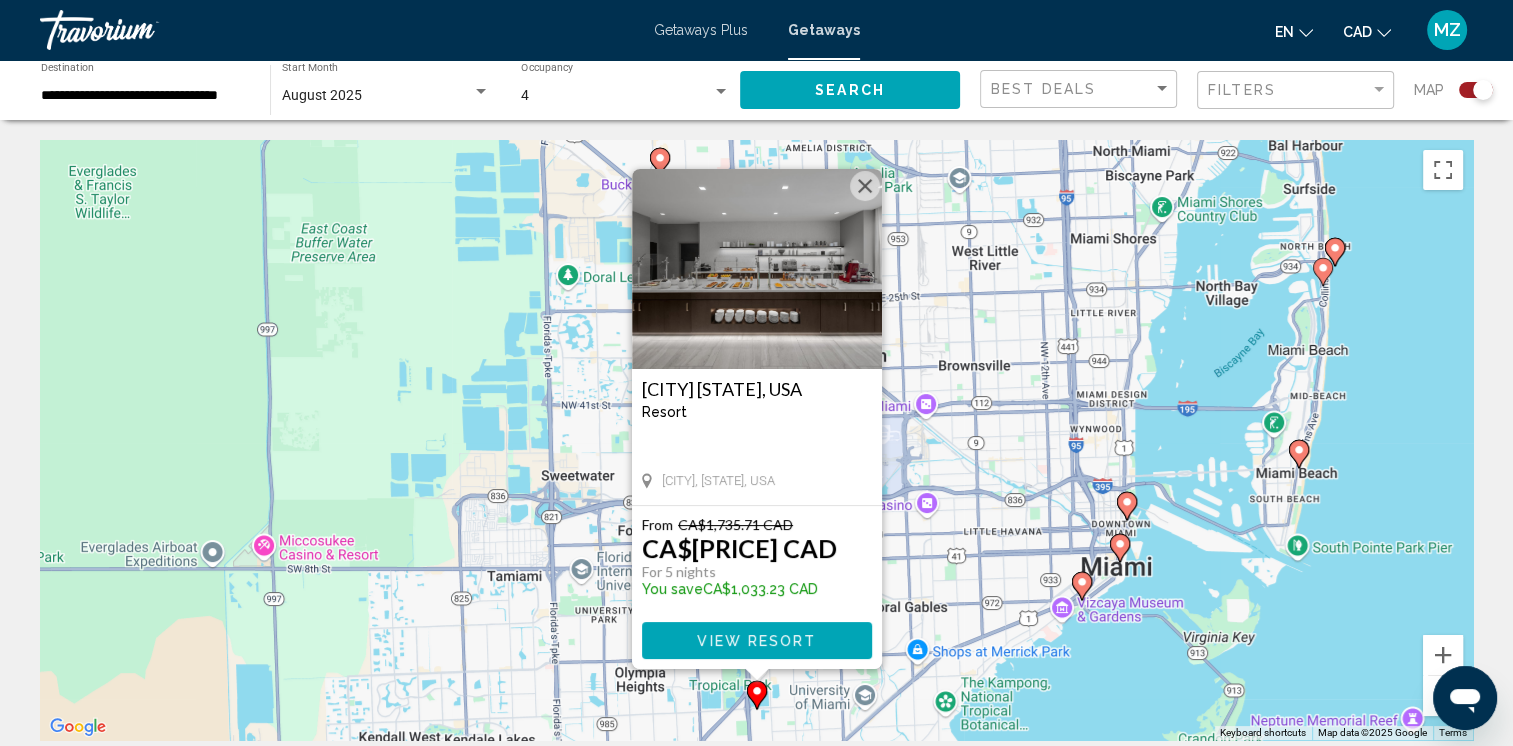 click 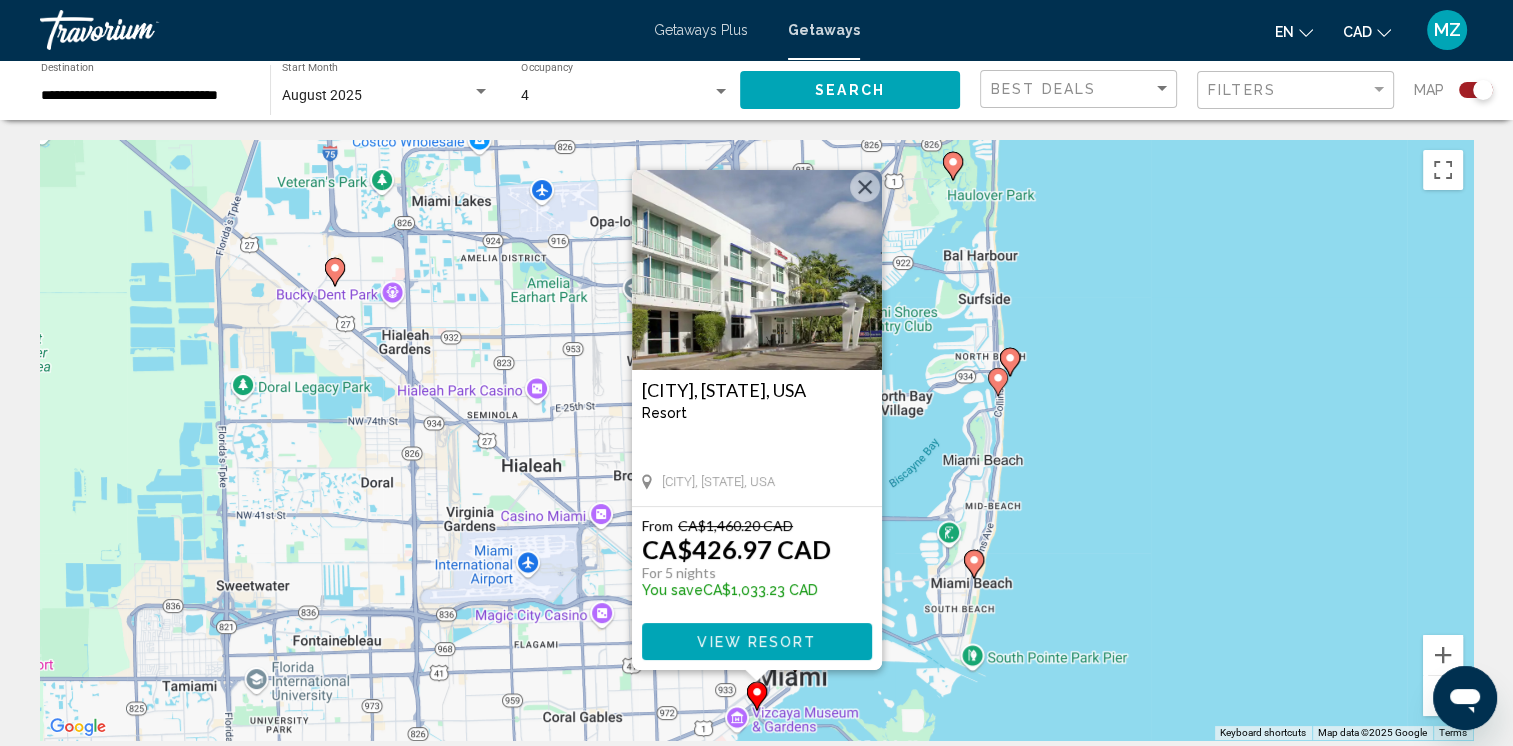 click 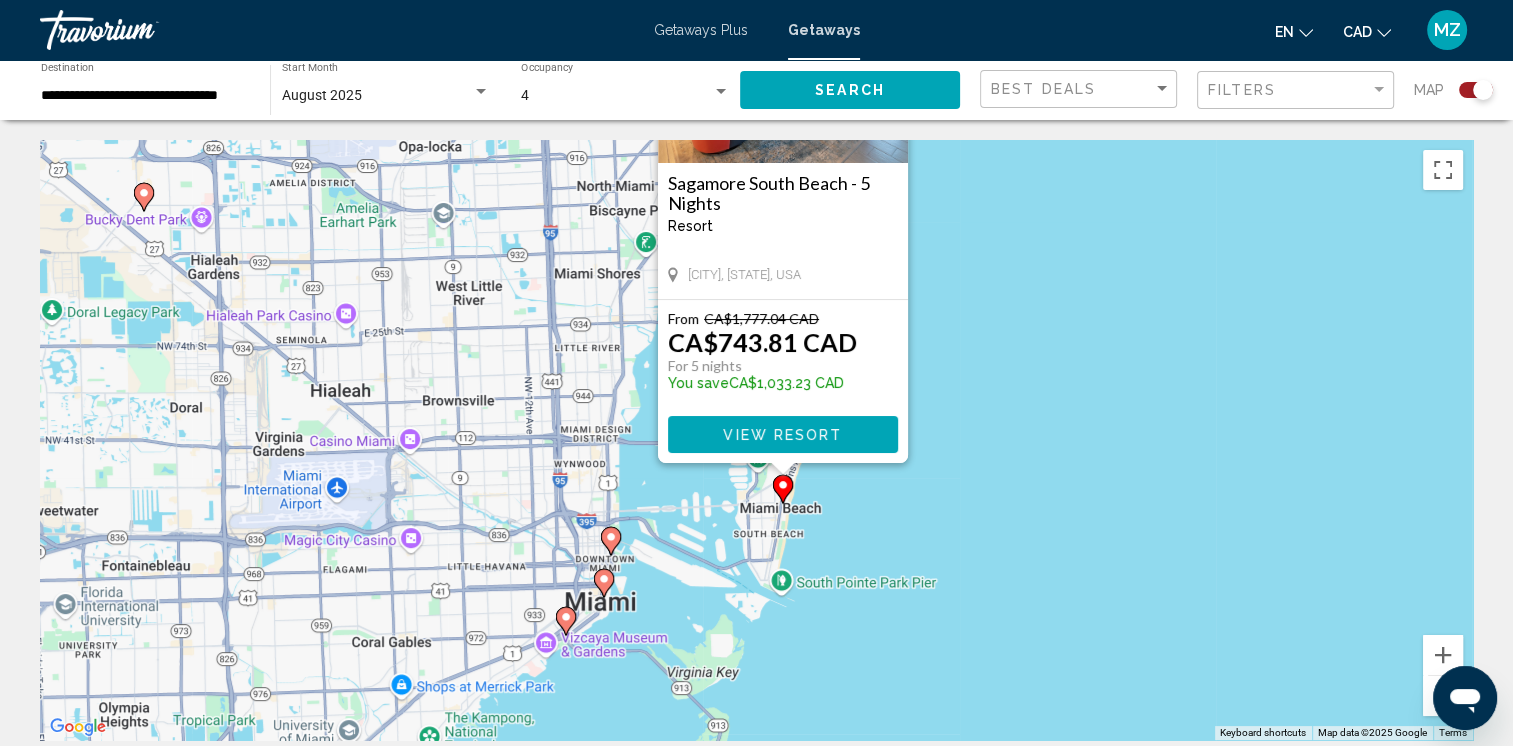drag, startPoint x: 912, startPoint y: 628, endPoint x: 933, endPoint y: 497, distance: 132.67253 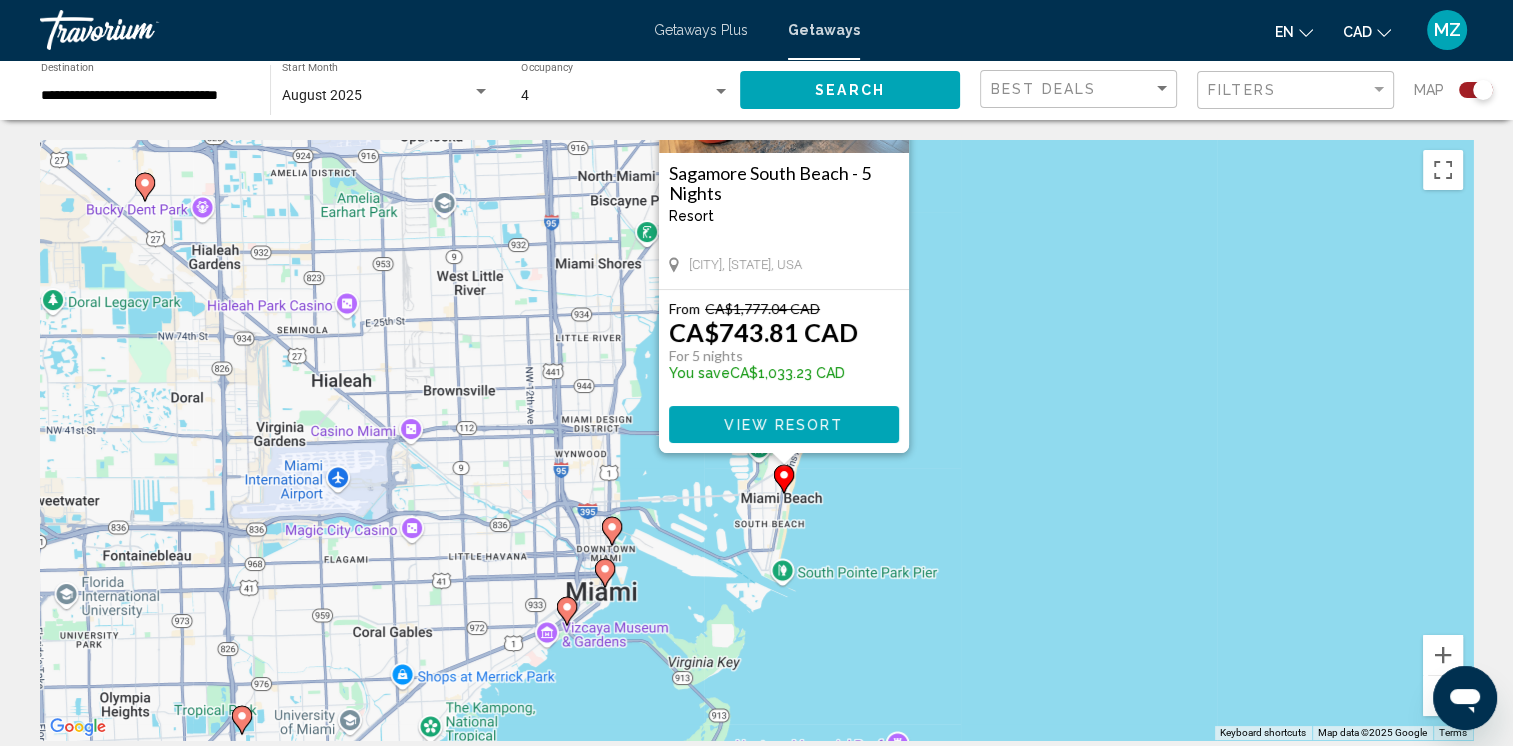 click 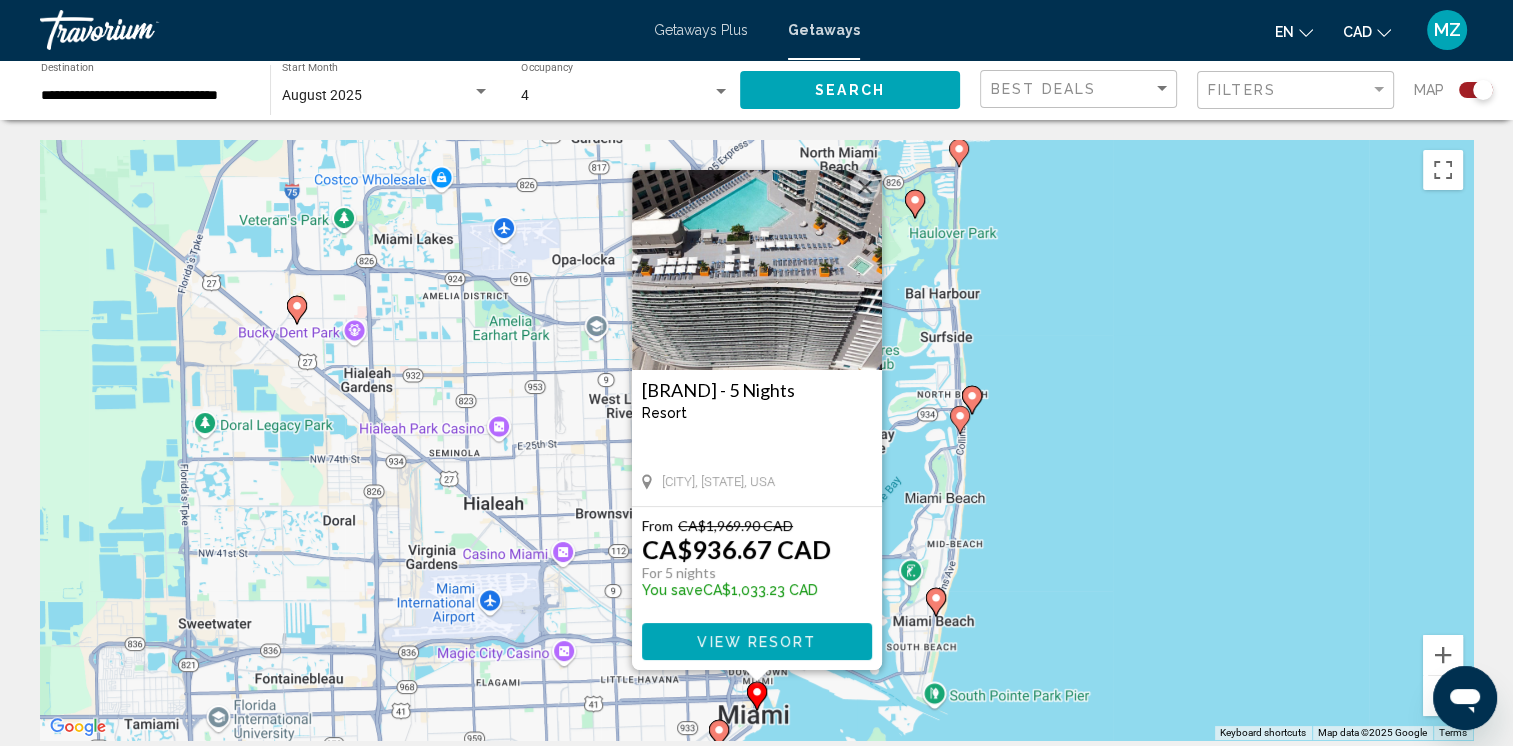 click 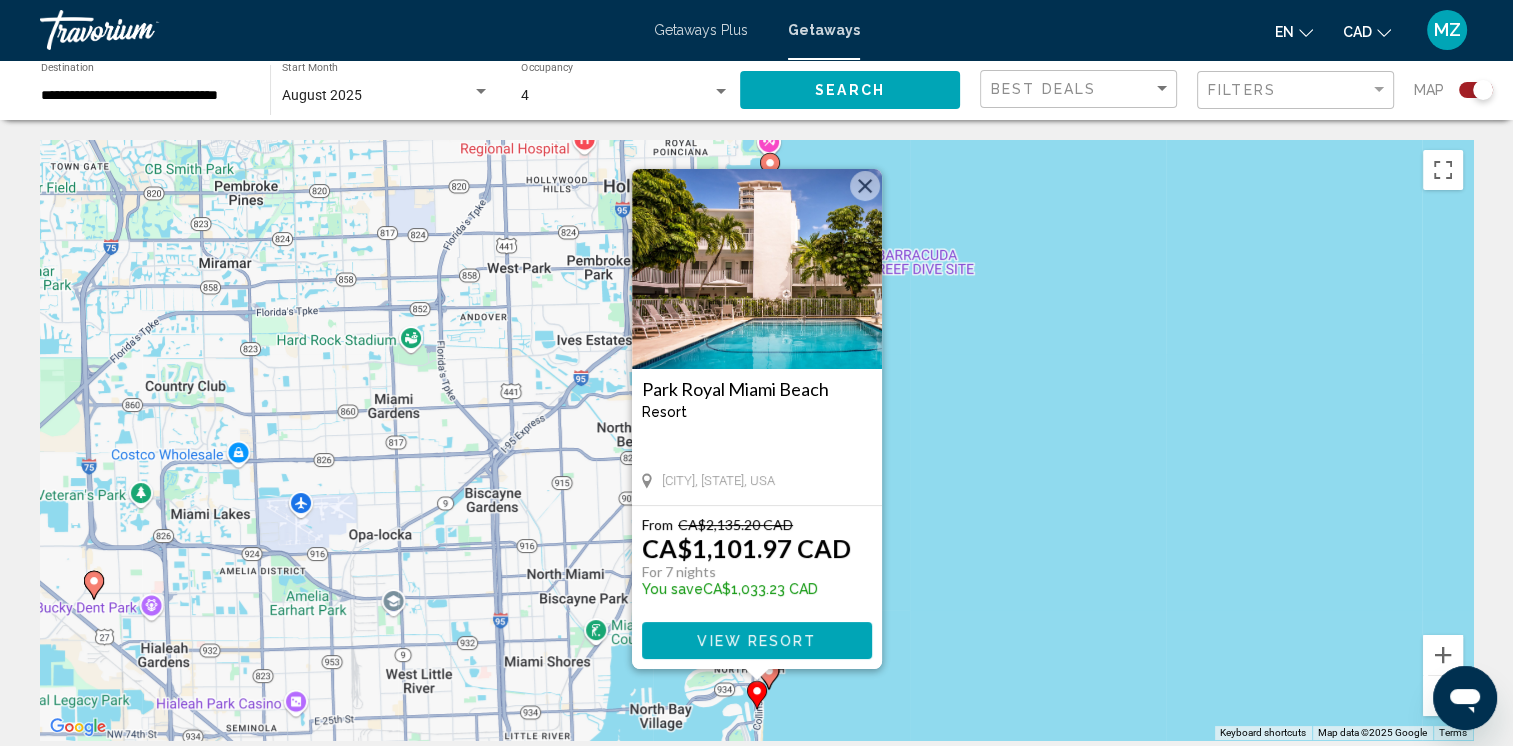 click at bounding box center (865, 186) 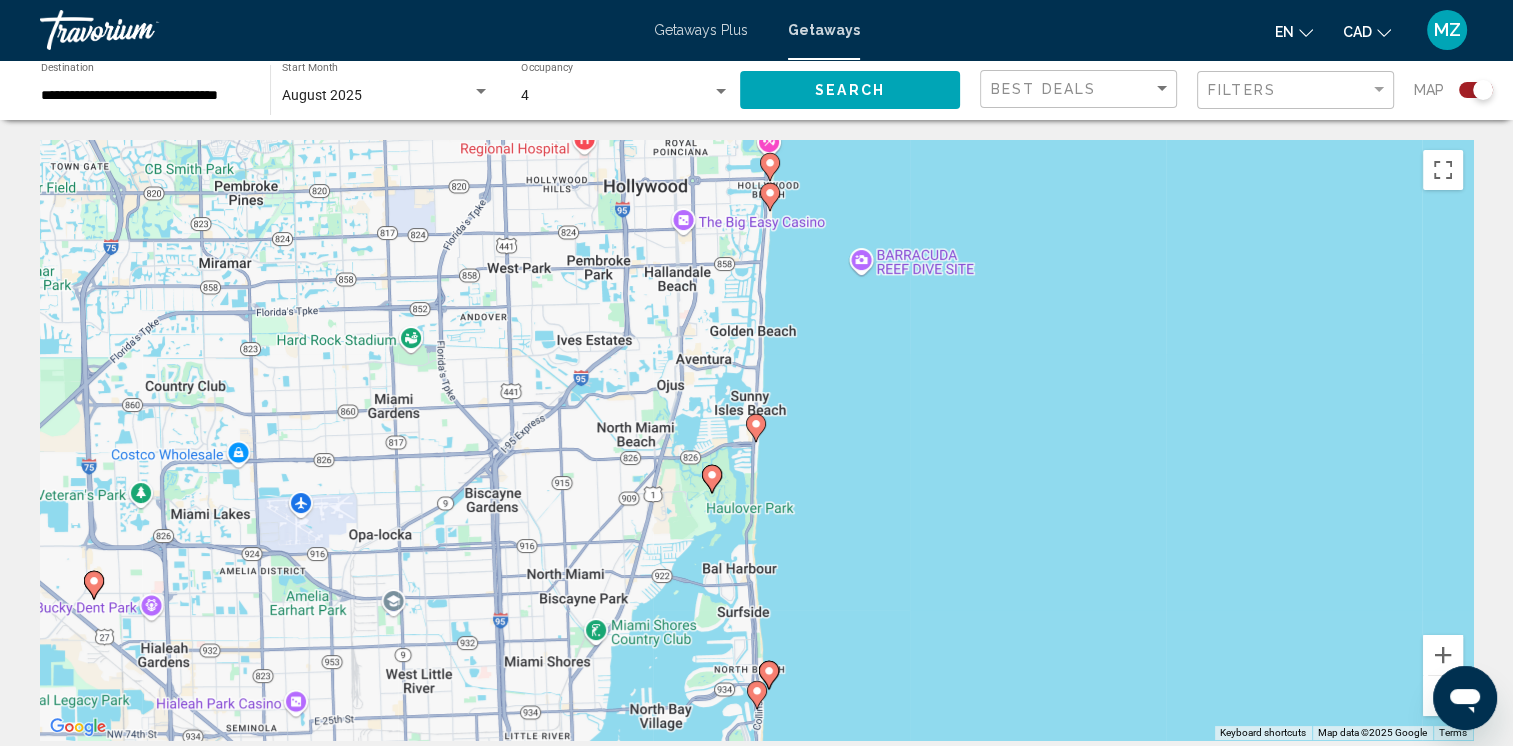 click 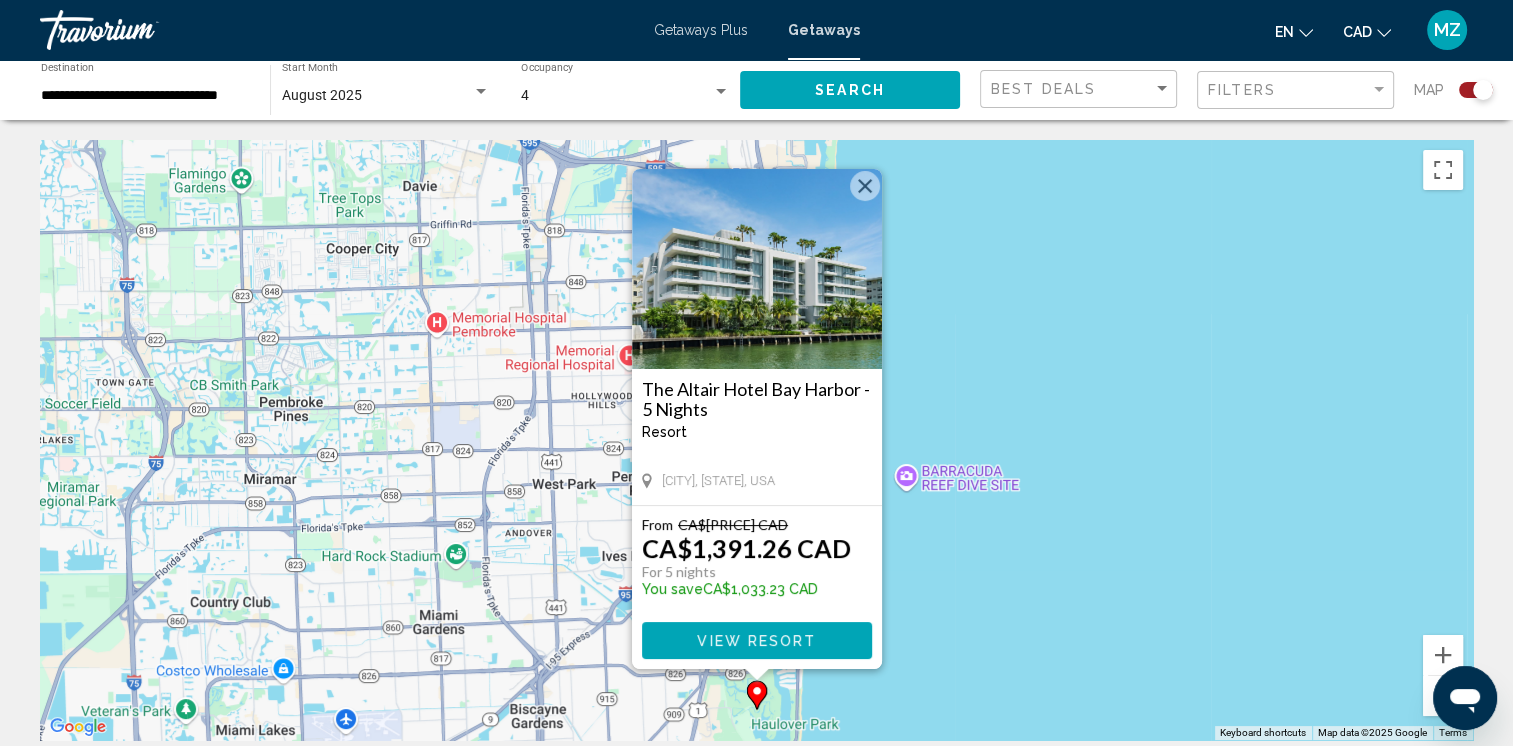 drag, startPoint x: 857, startPoint y: 183, endPoint x: 864, endPoint y: 206, distance: 24.04163 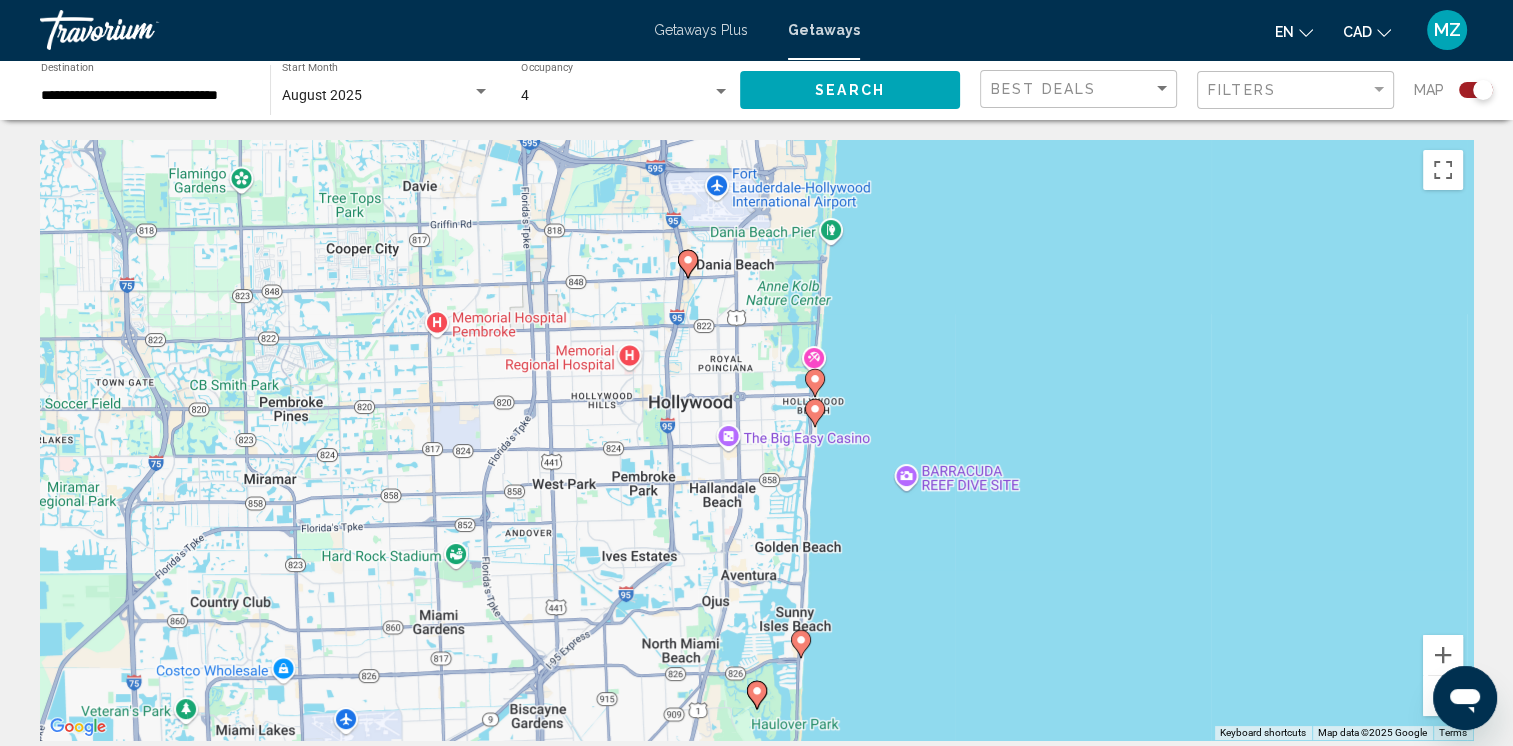 scroll, scrollTop: 100, scrollLeft: 0, axis: vertical 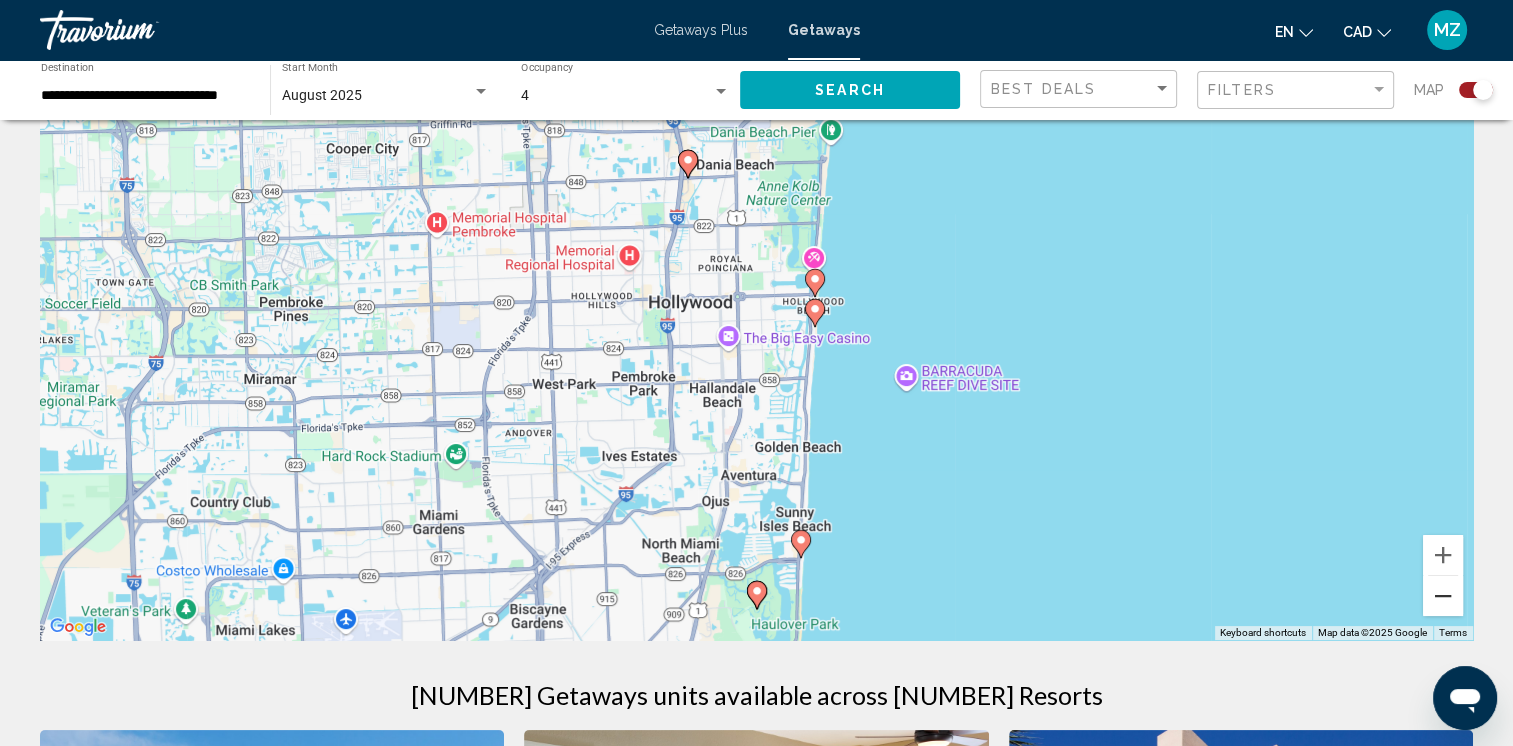 click at bounding box center [1443, 596] 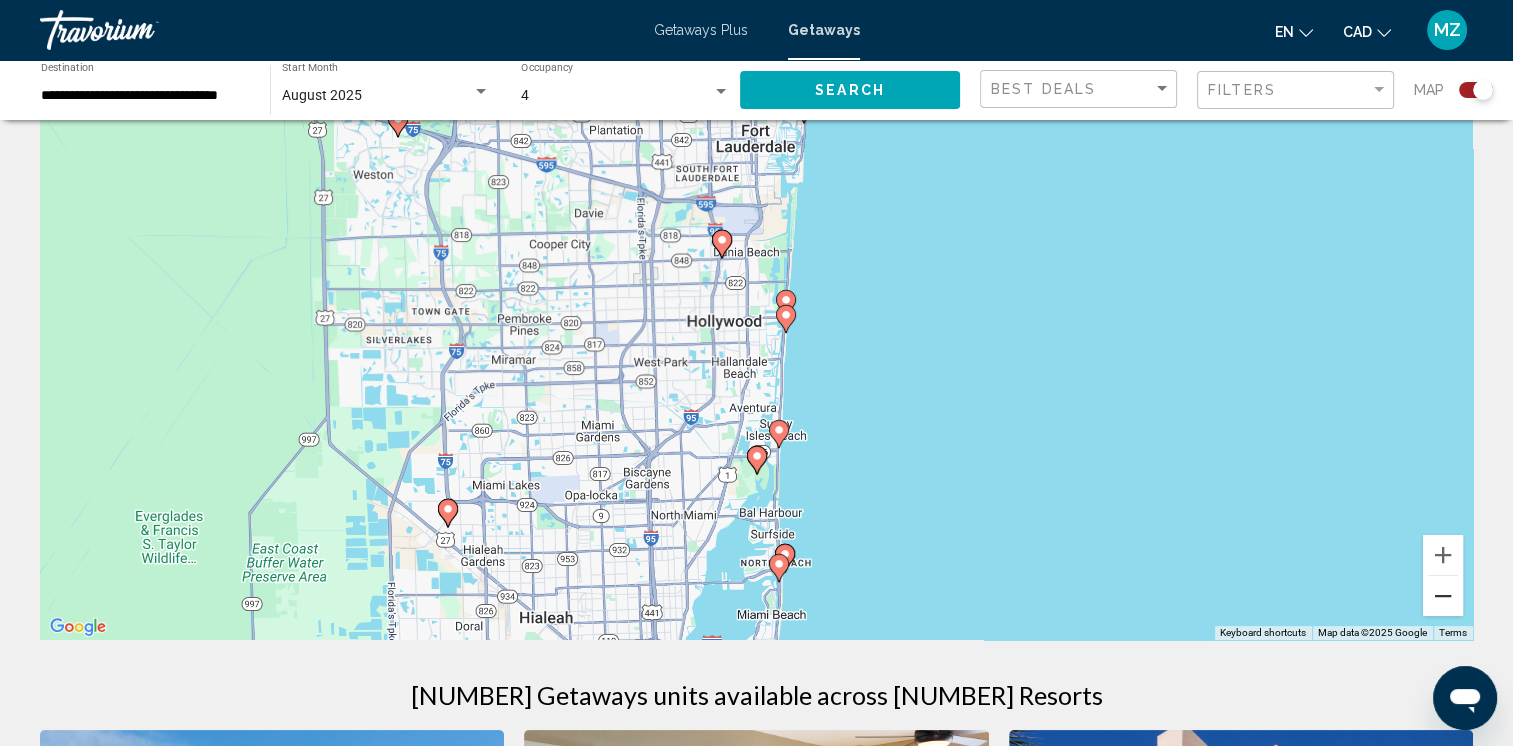 click at bounding box center (1443, 596) 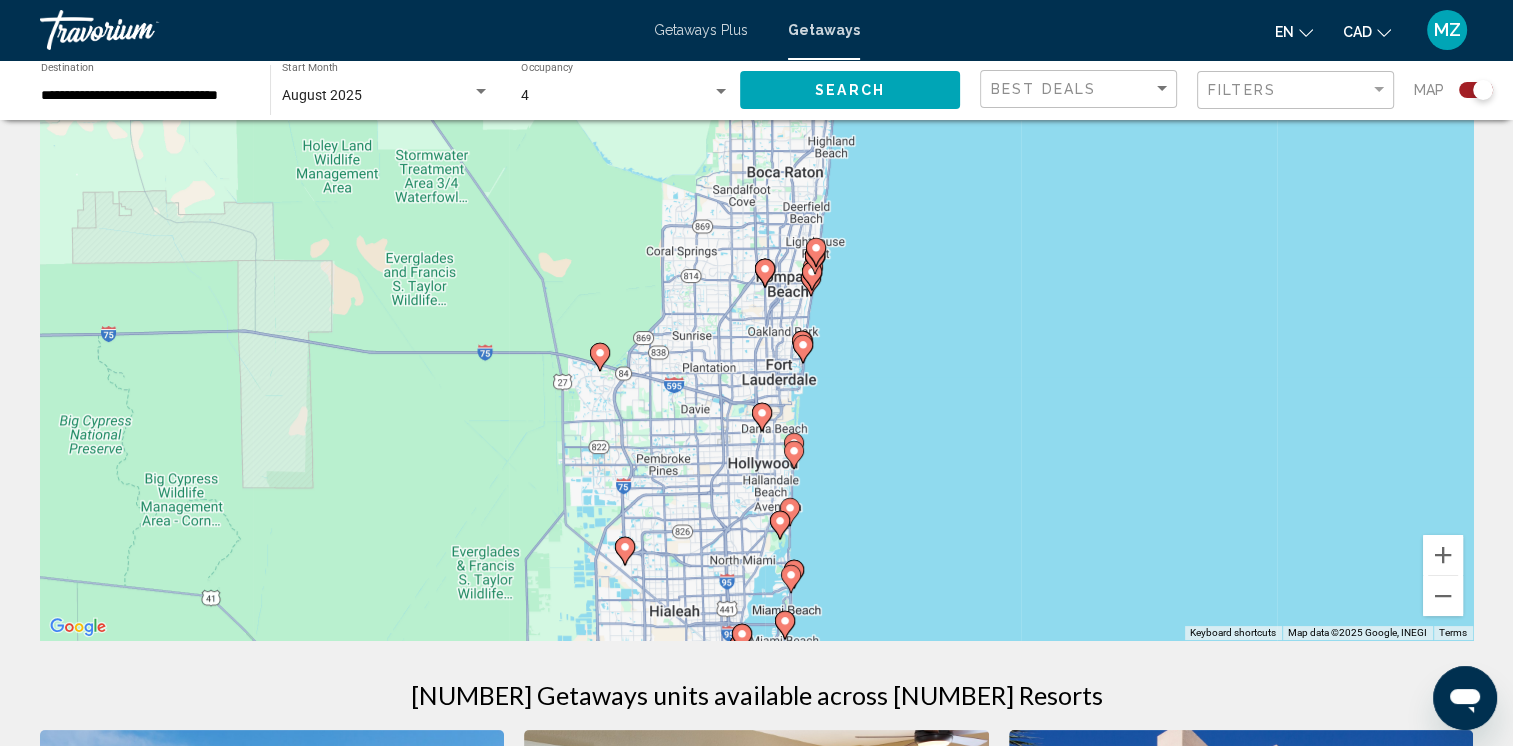 drag, startPoint x: 840, startPoint y: 356, endPoint x: 863, endPoint y: 488, distance: 133.9888 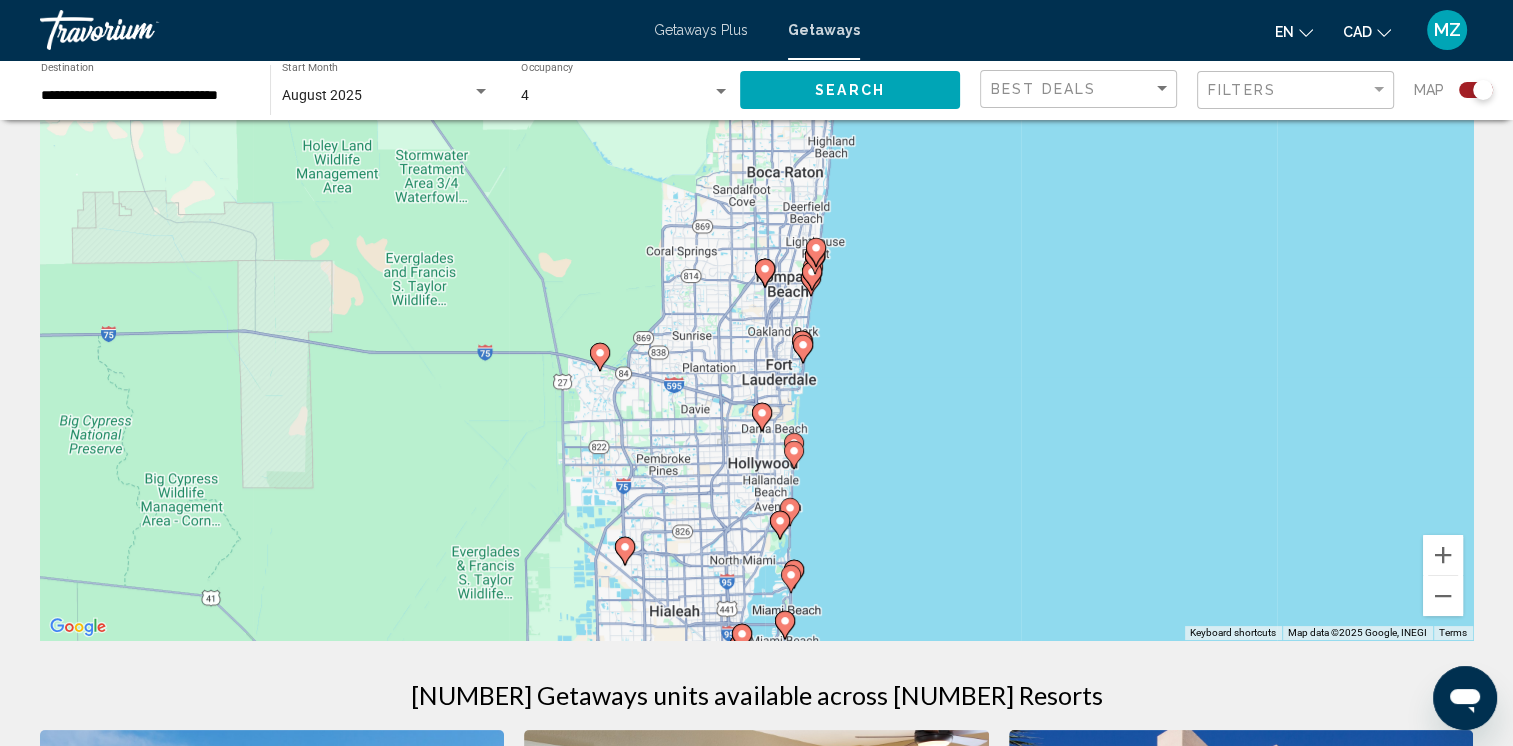 click 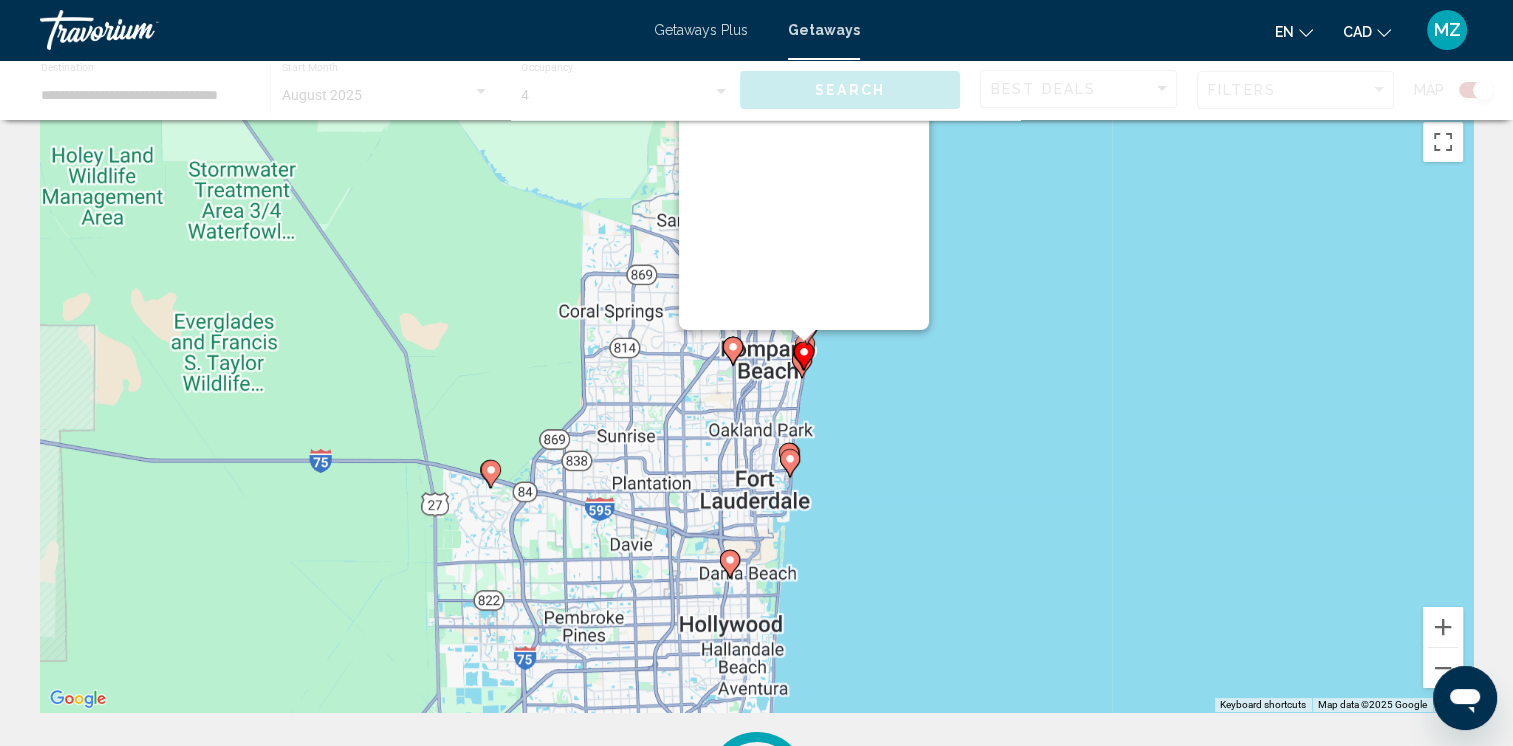 scroll, scrollTop: 0, scrollLeft: 0, axis: both 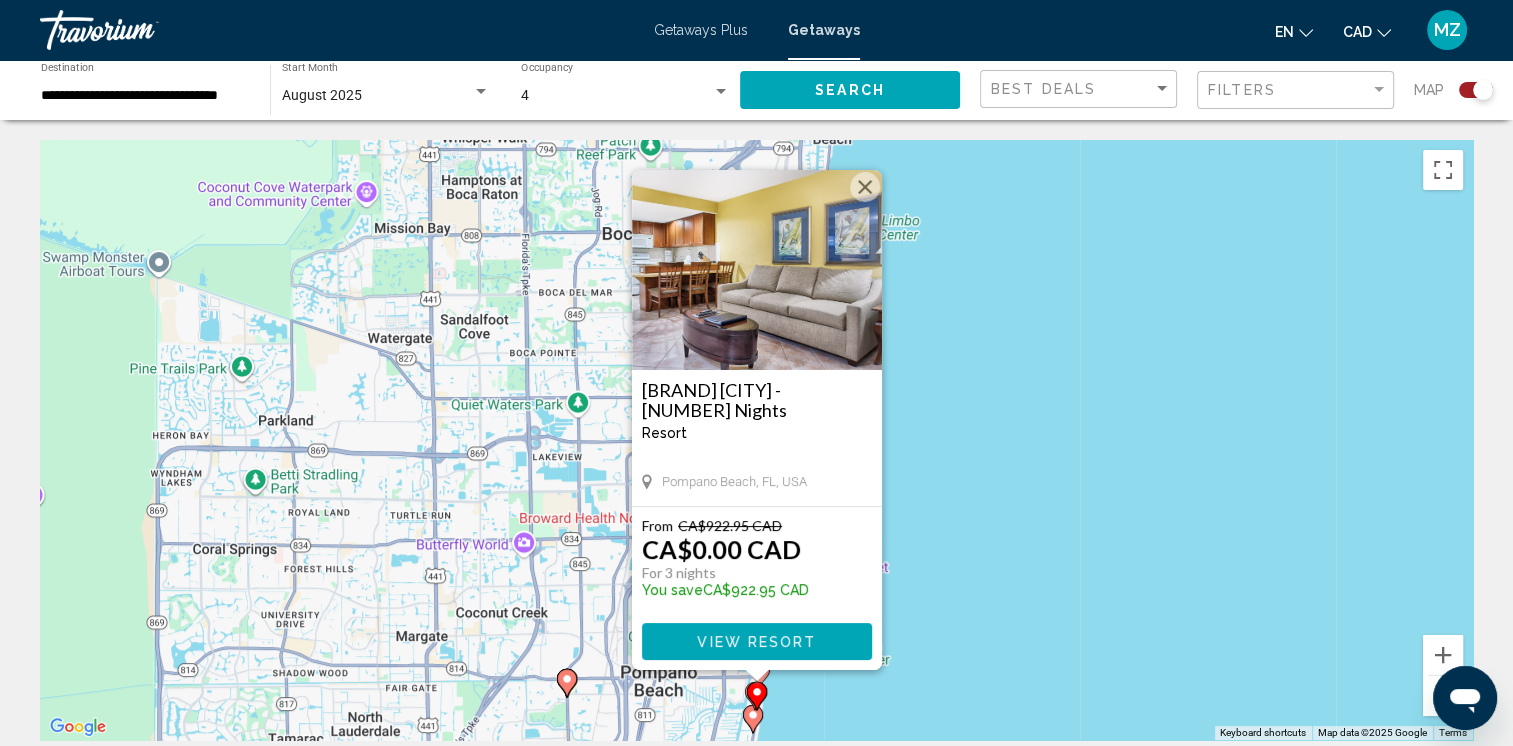 click at bounding box center [865, 187] 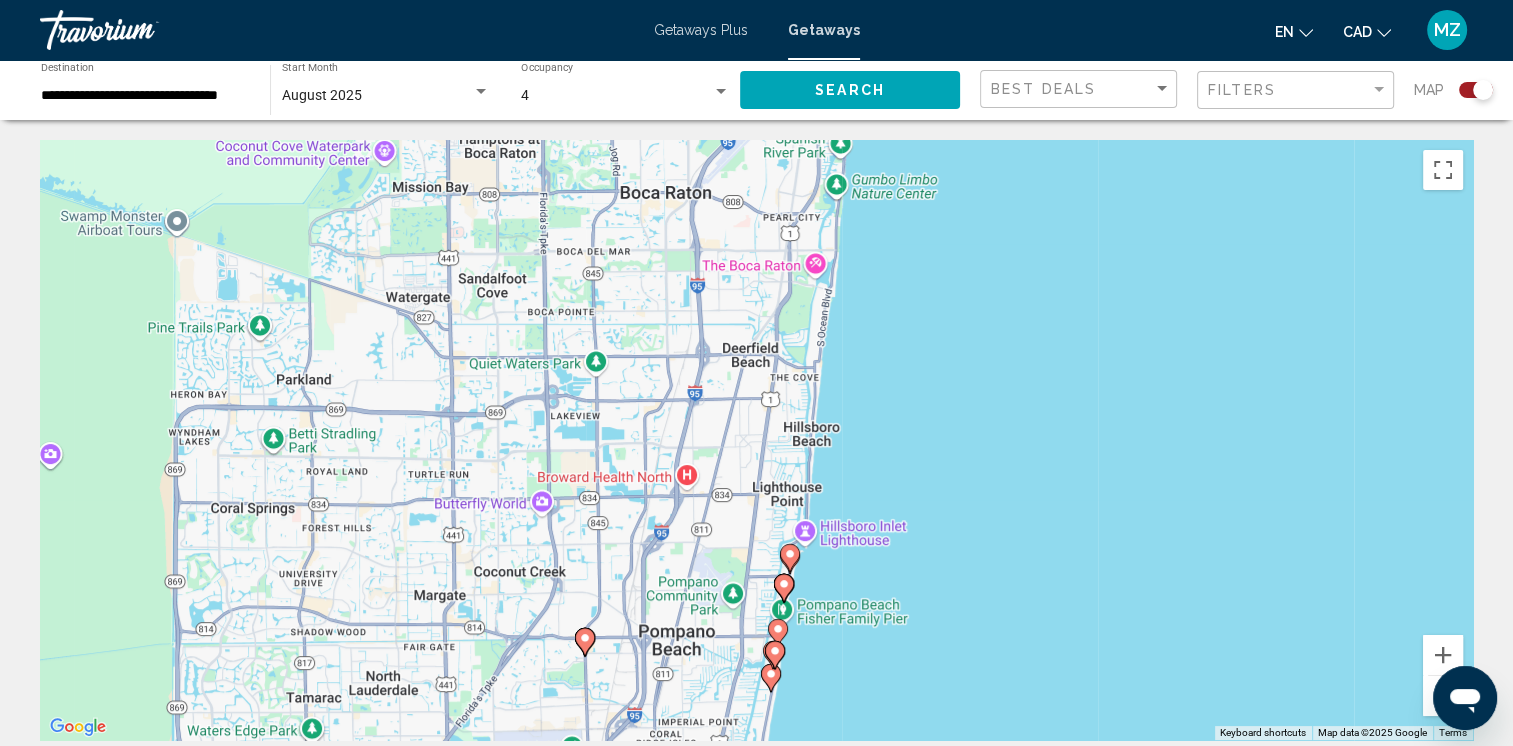 drag, startPoint x: 870, startPoint y: 422, endPoint x: 888, endPoint y: 371, distance: 54.08327 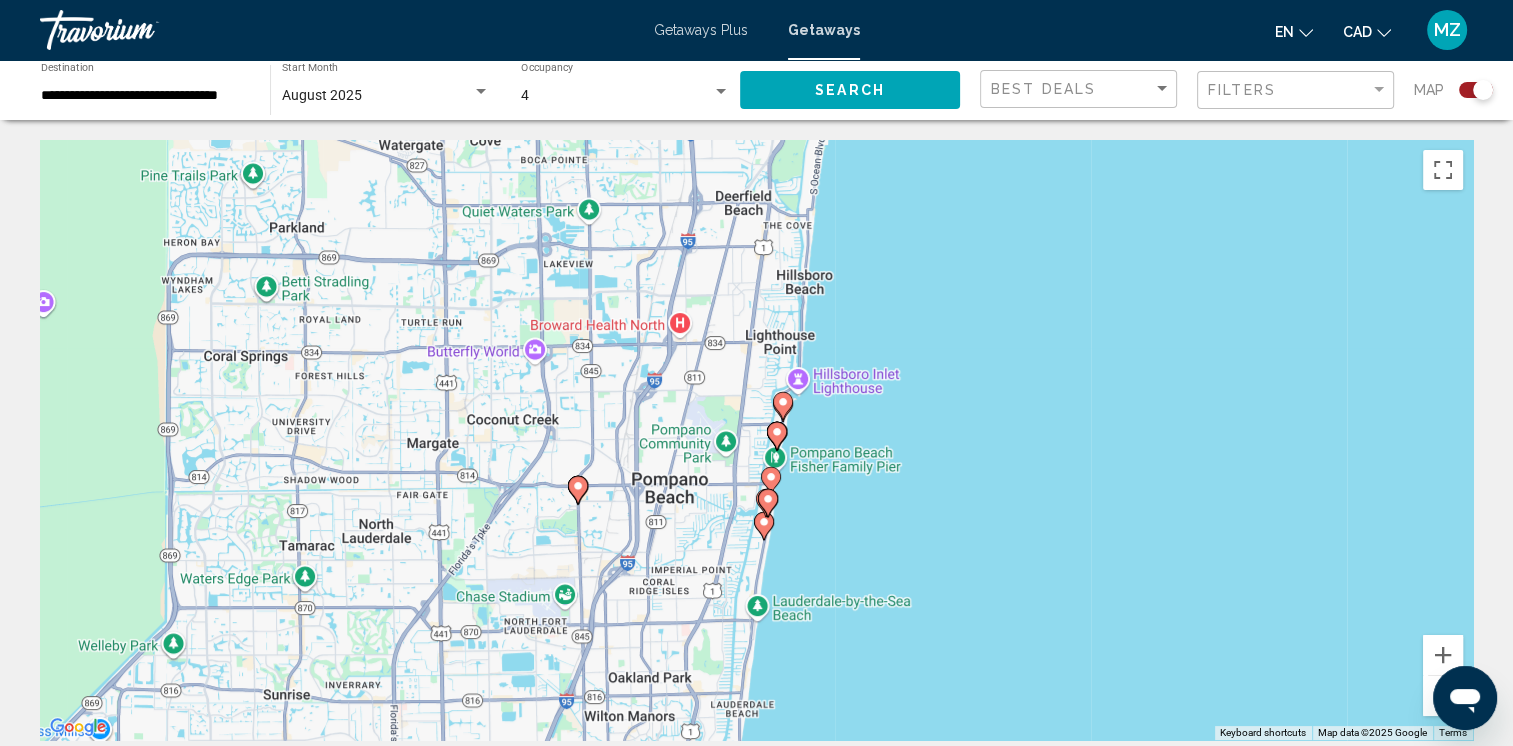 drag, startPoint x: 809, startPoint y: 510, endPoint x: 809, endPoint y: 458, distance: 52 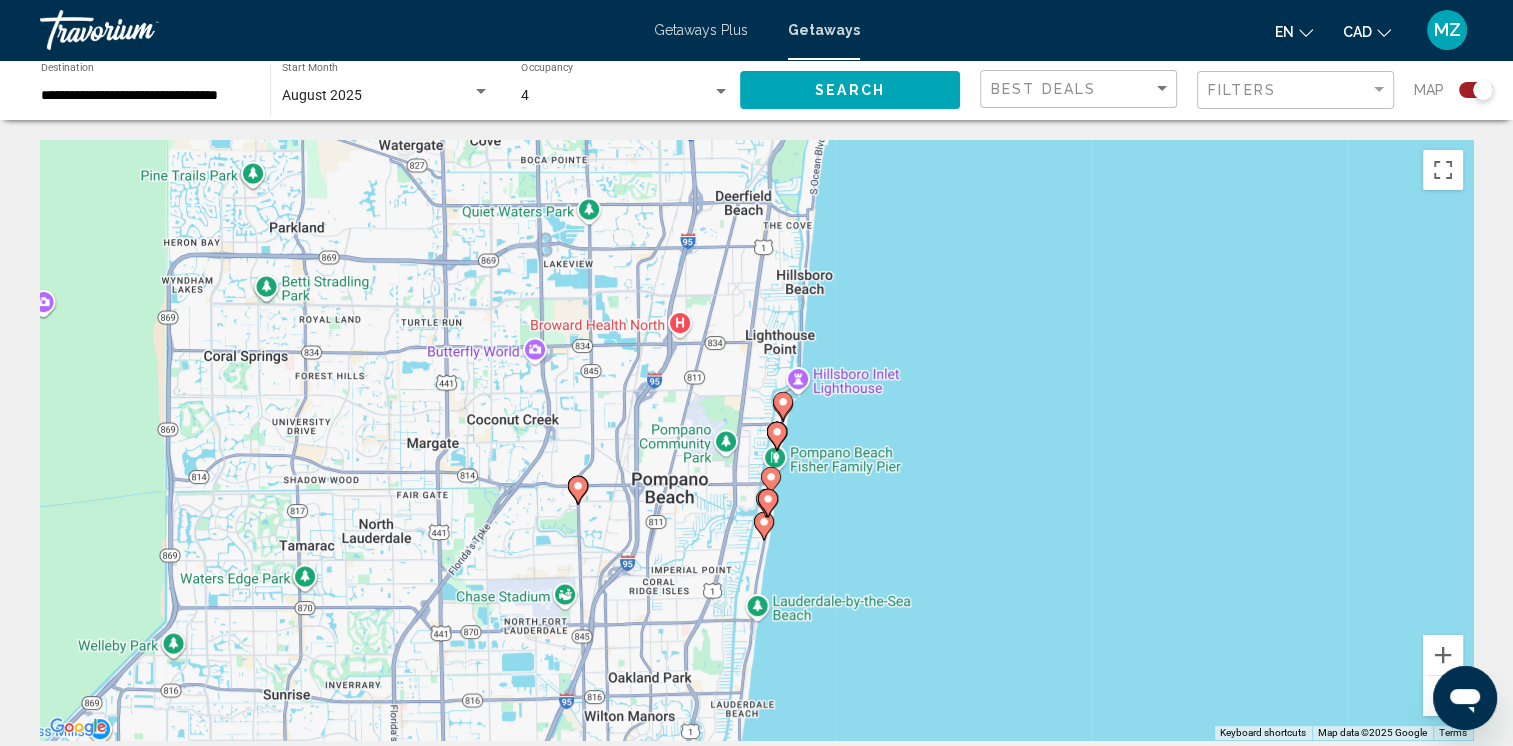 click 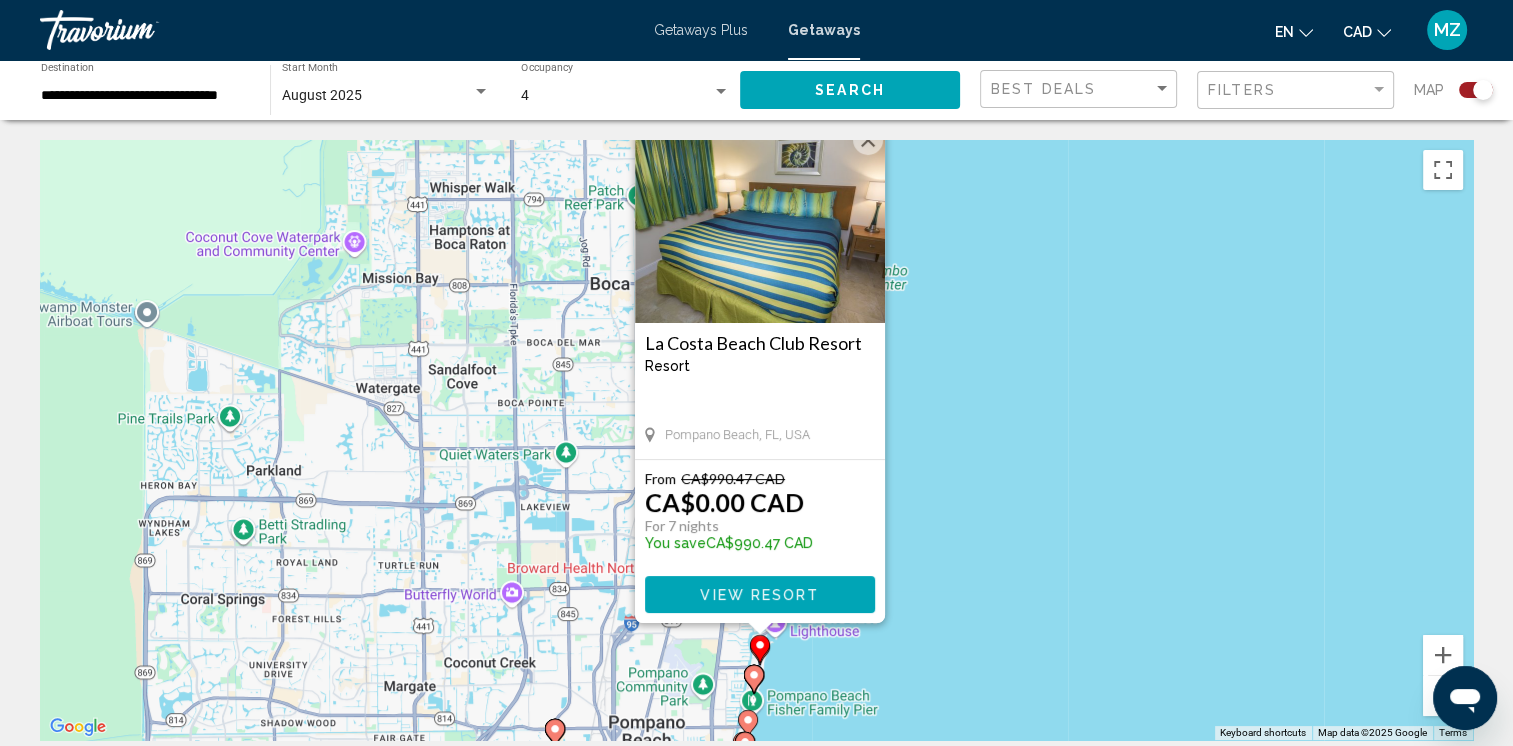 drag, startPoint x: 891, startPoint y: 688, endPoint x: 915, endPoint y: 519, distance: 170.69563 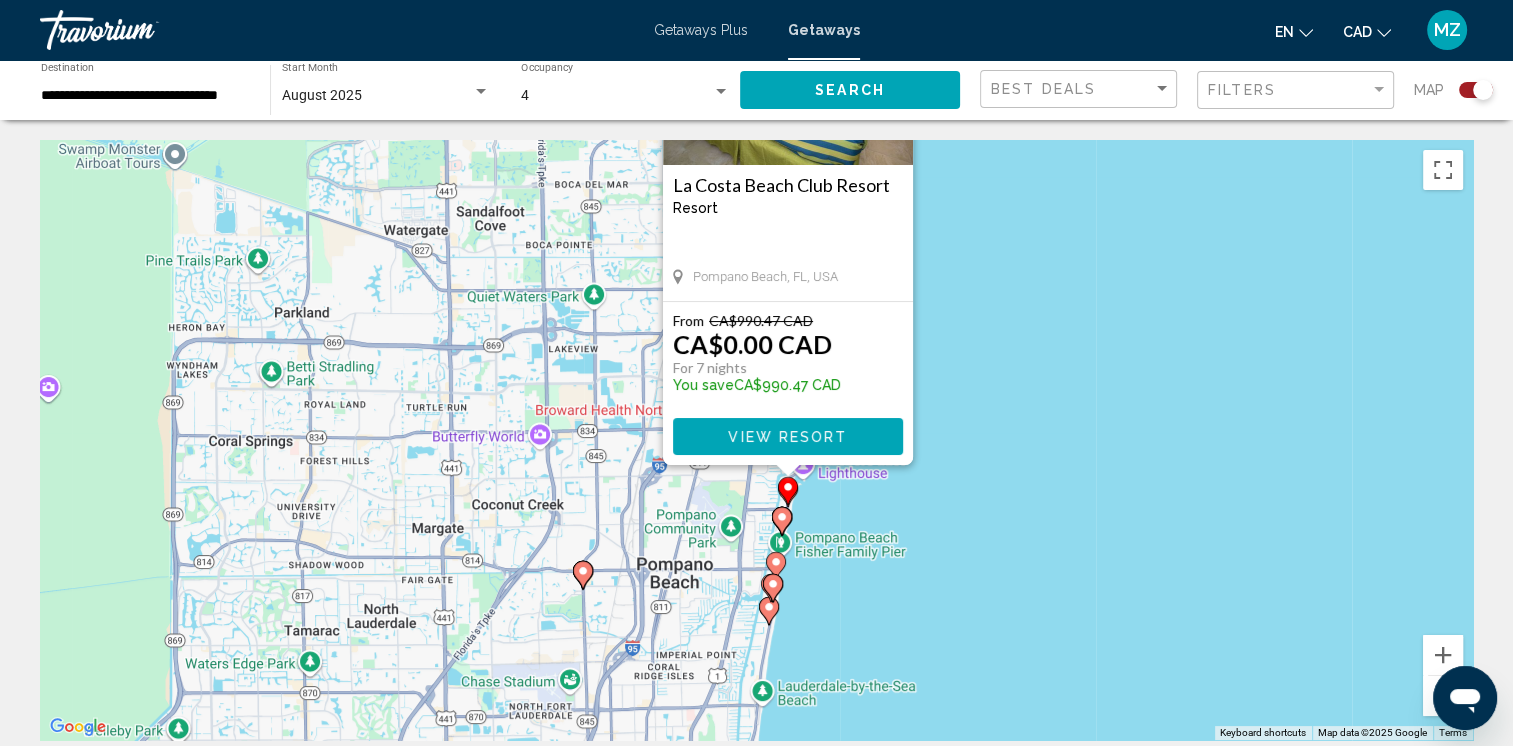 click 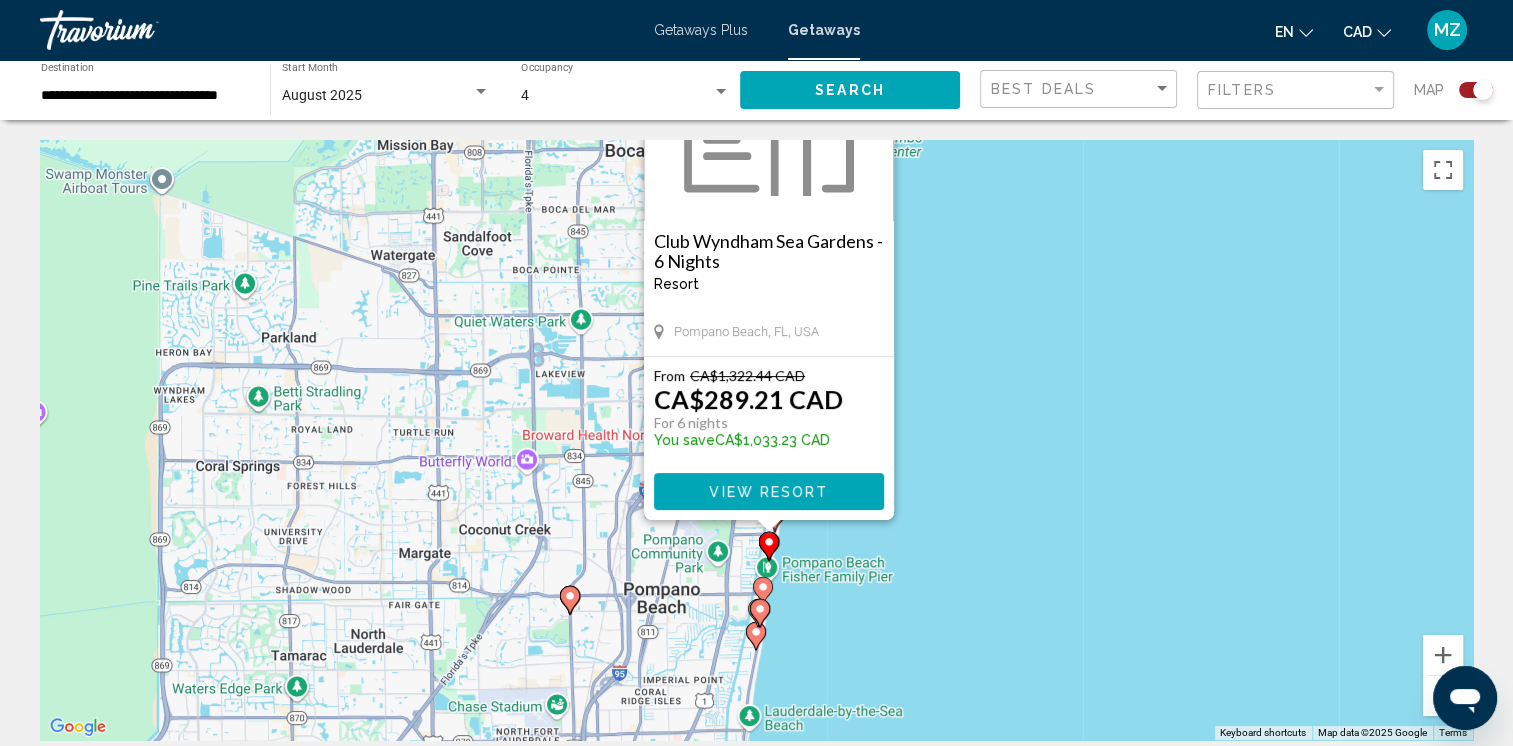 drag, startPoint x: 996, startPoint y: 630, endPoint x: 1012, endPoint y: 395, distance: 235.54405 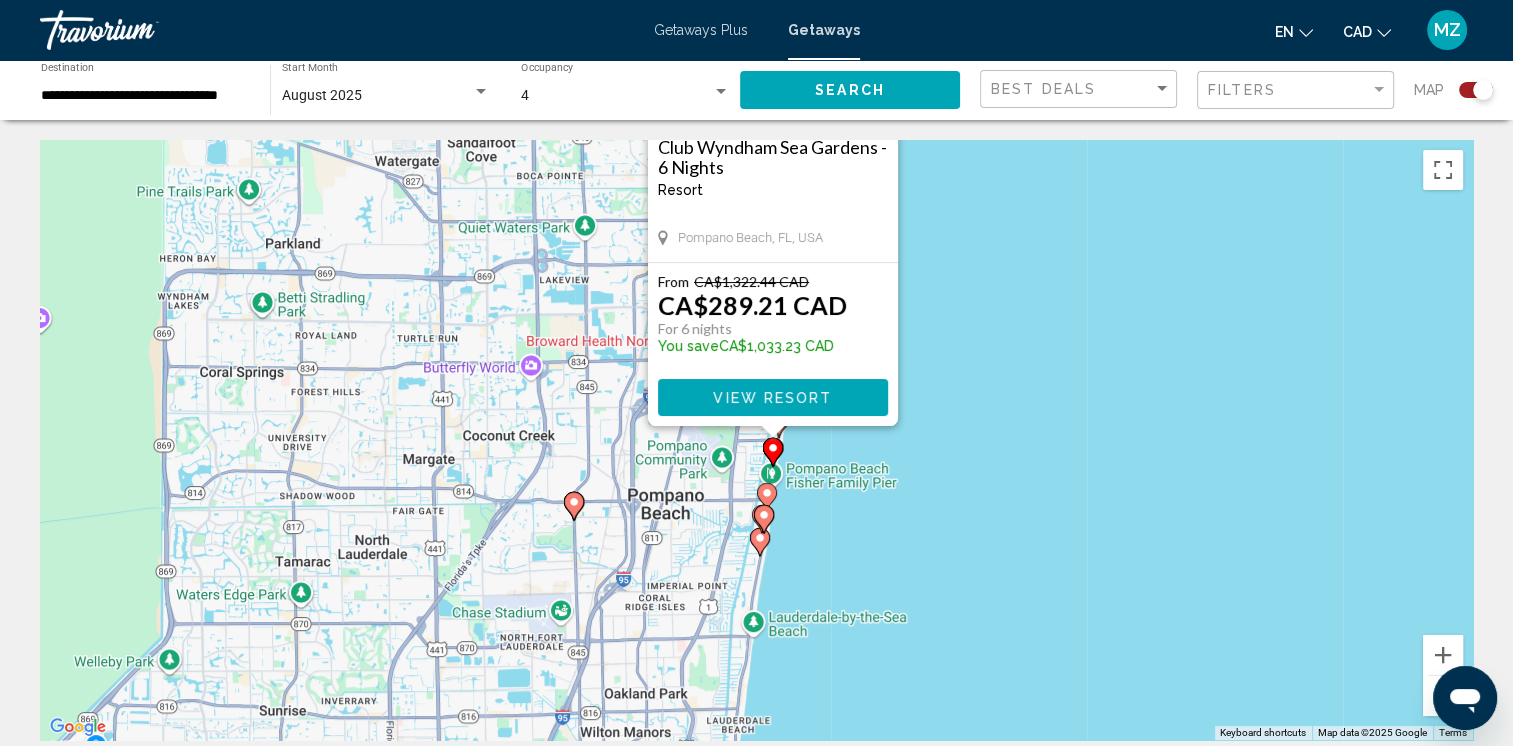 click 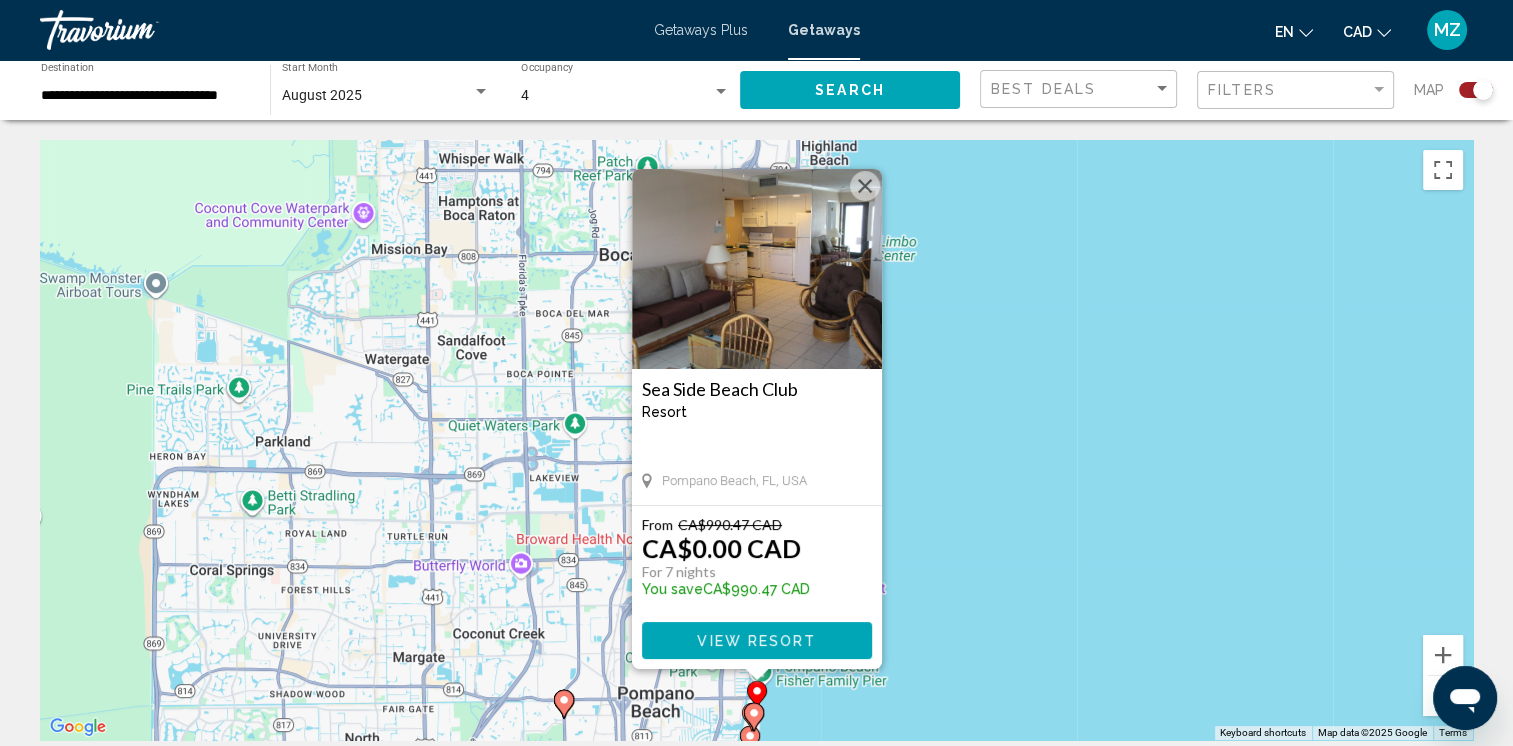 click at bounding box center (865, 186) 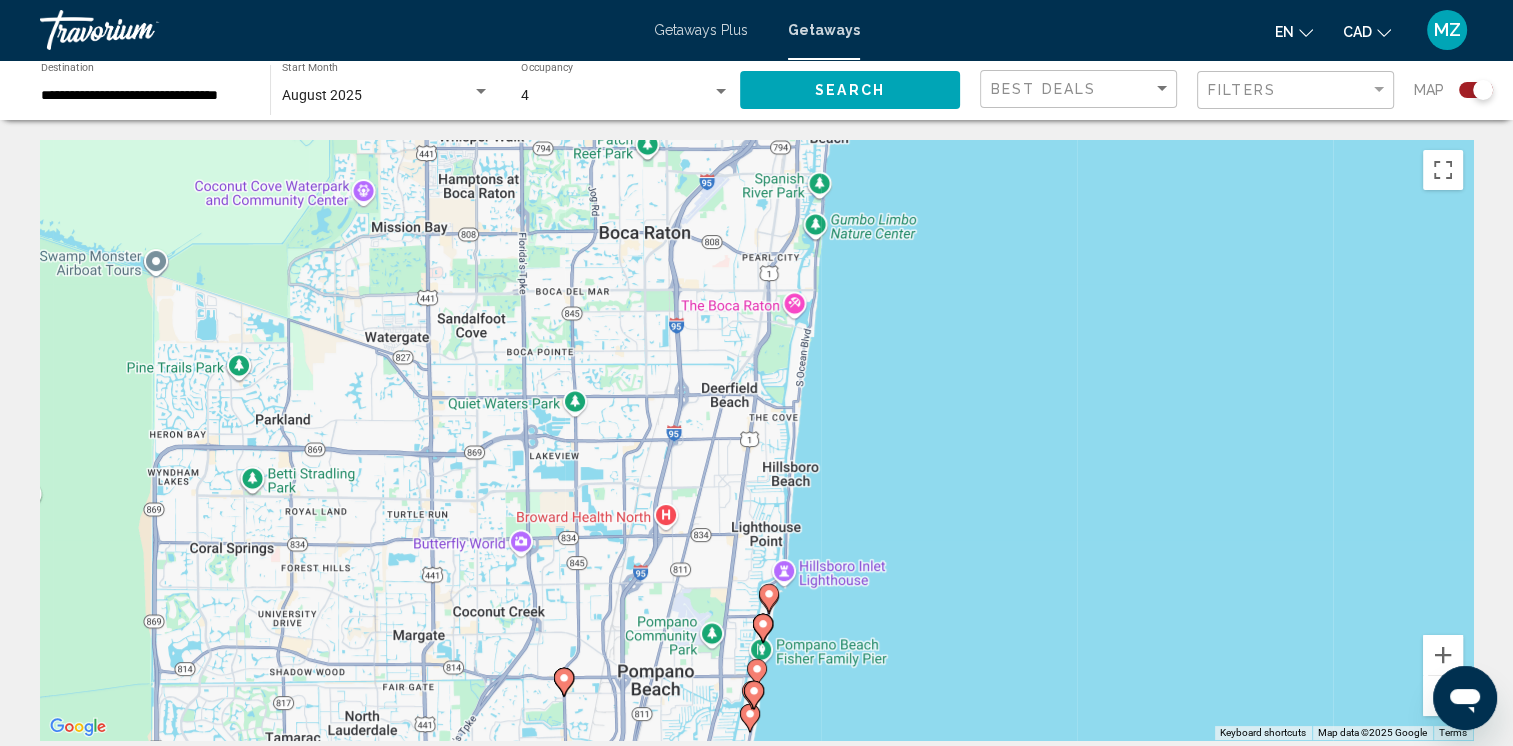 drag, startPoint x: 900, startPoint y: 672, endPoint x: 874, endPoint y: 468, distance: 205.65019 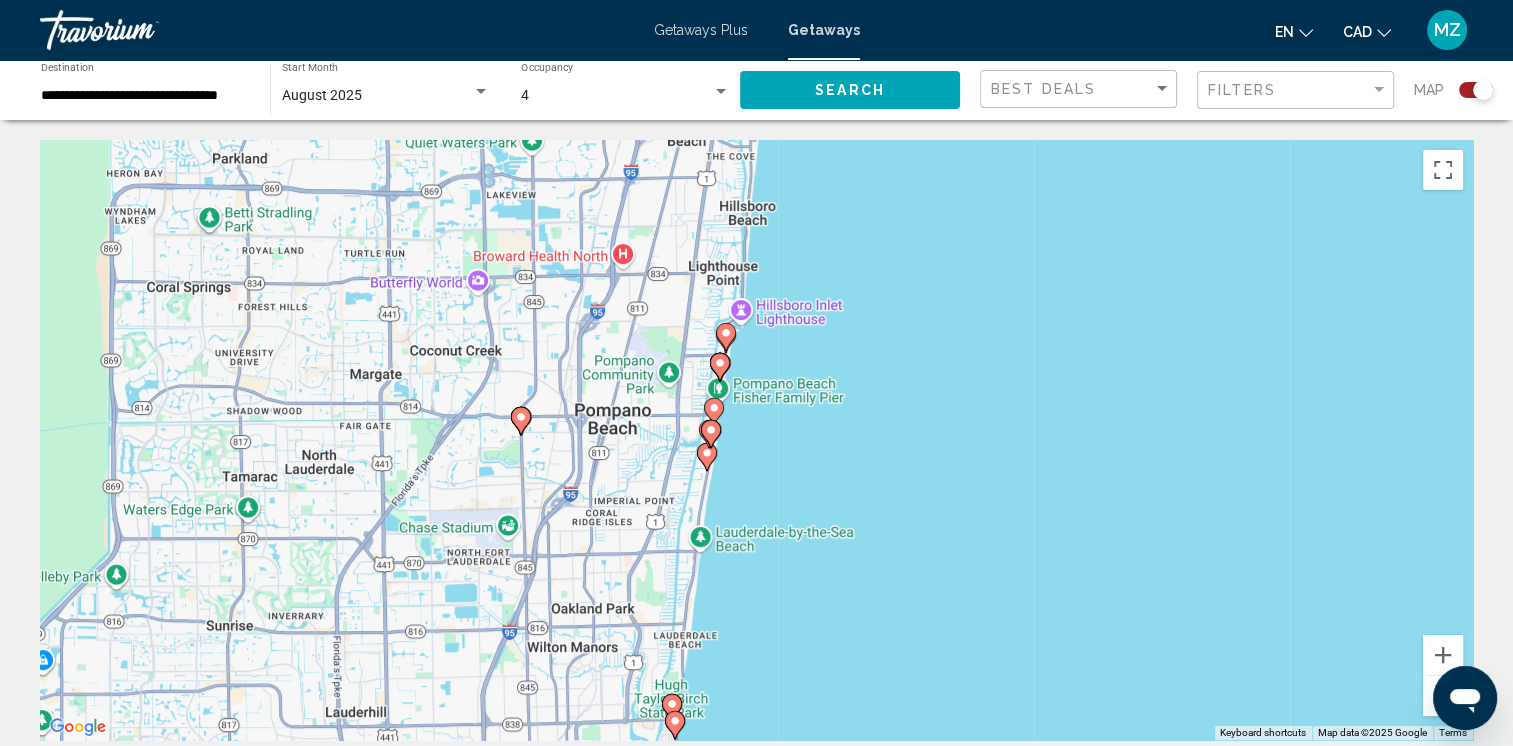 click 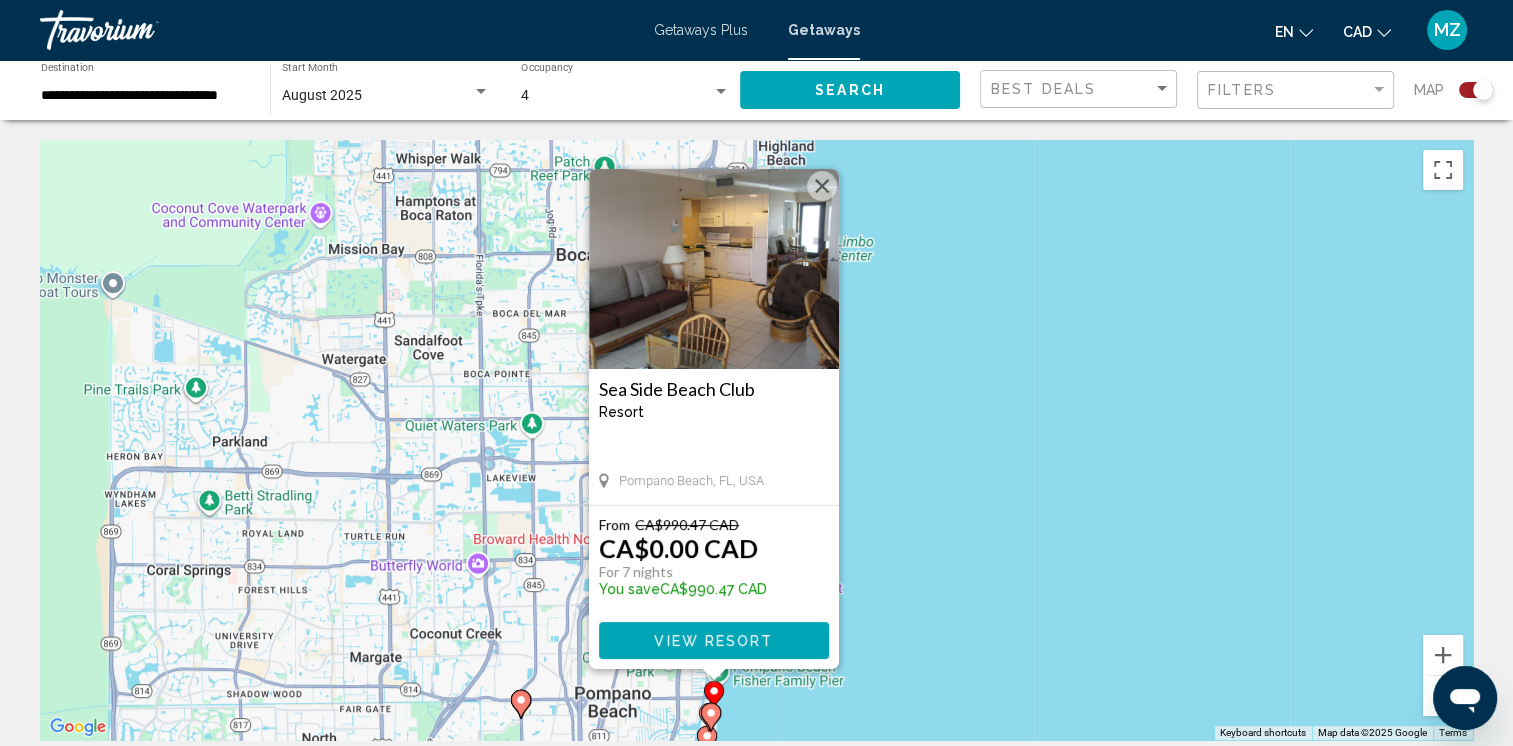 drag, startPoint x: 820, startPoint y: 184, endPoint x: 805, endPoint y: 222, distance: 40.853397 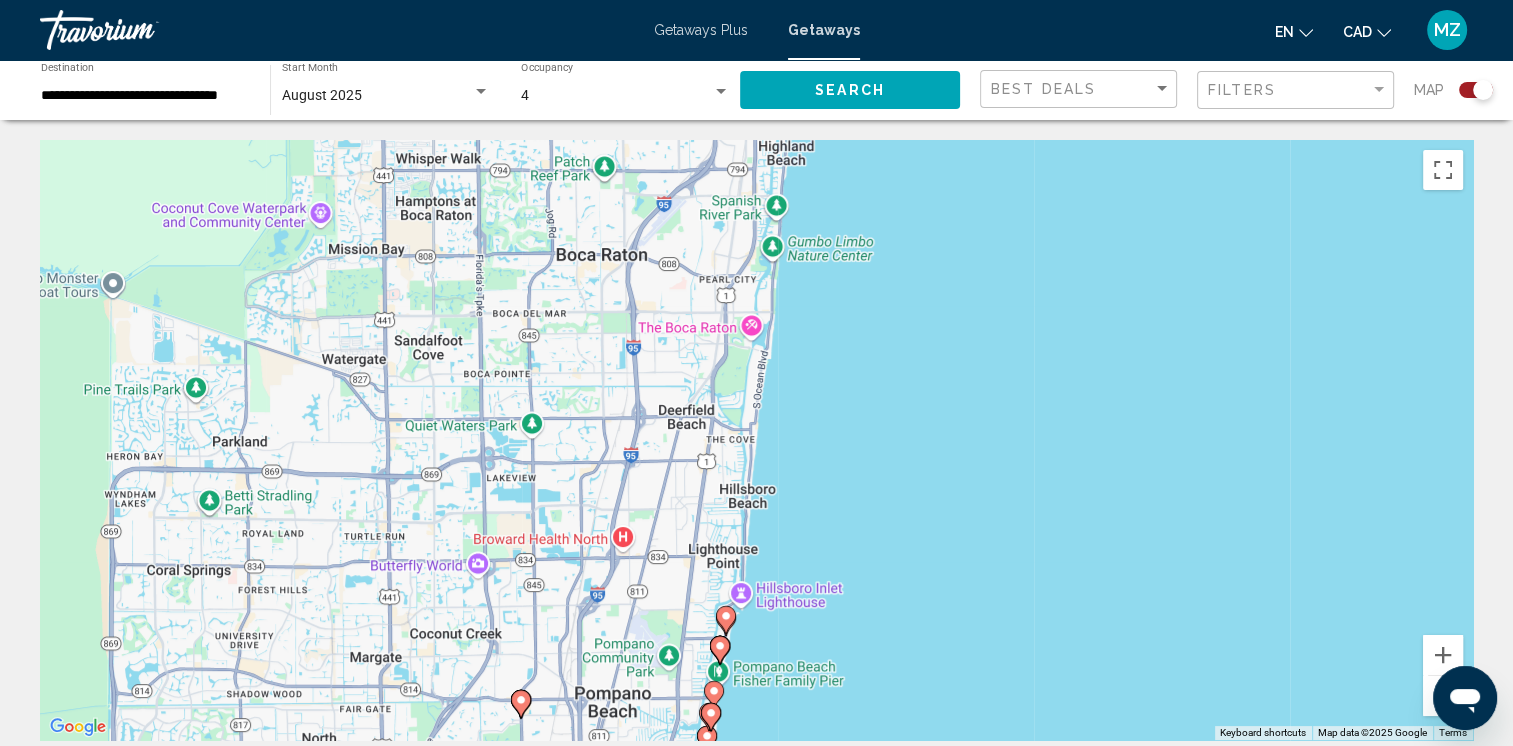 click 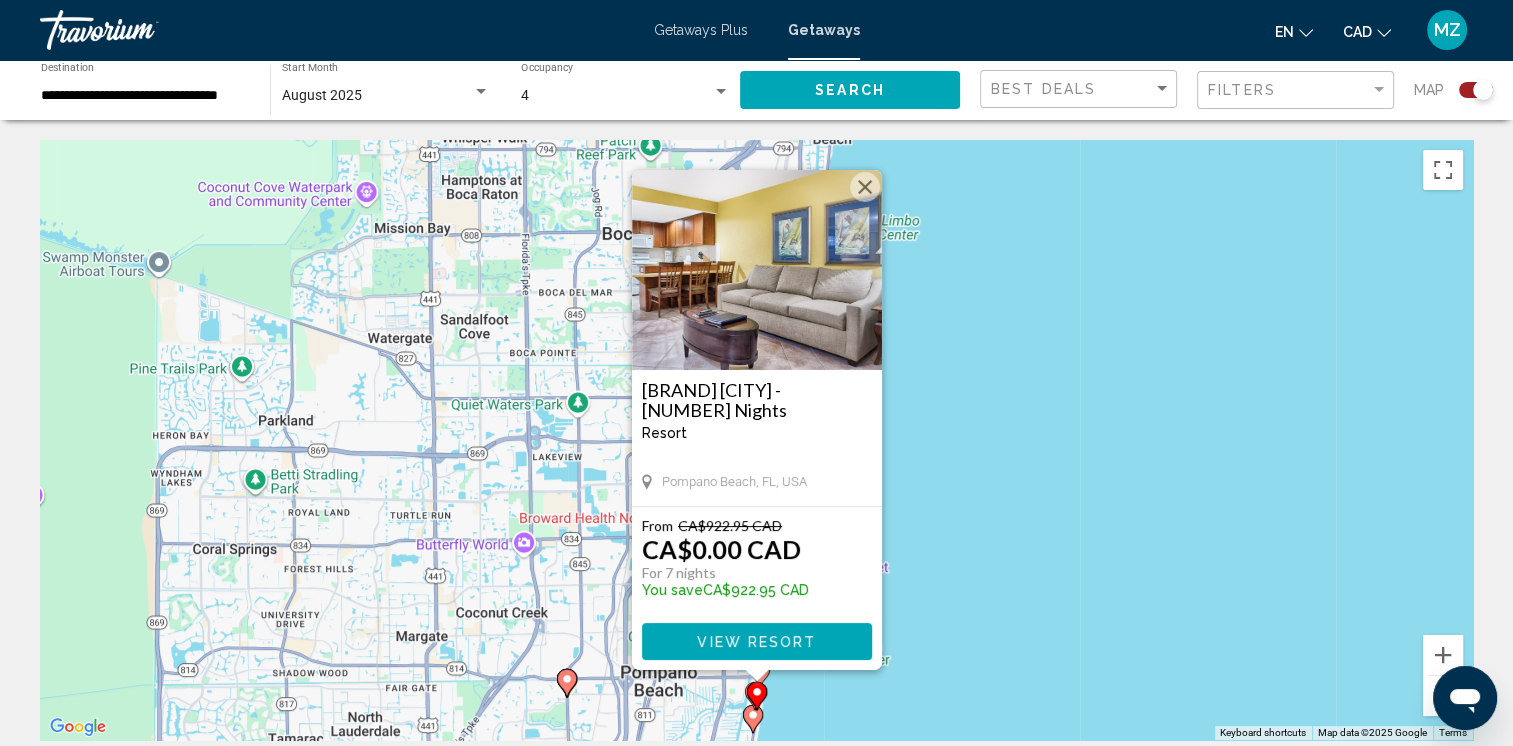click at bounding box center [865, 187] 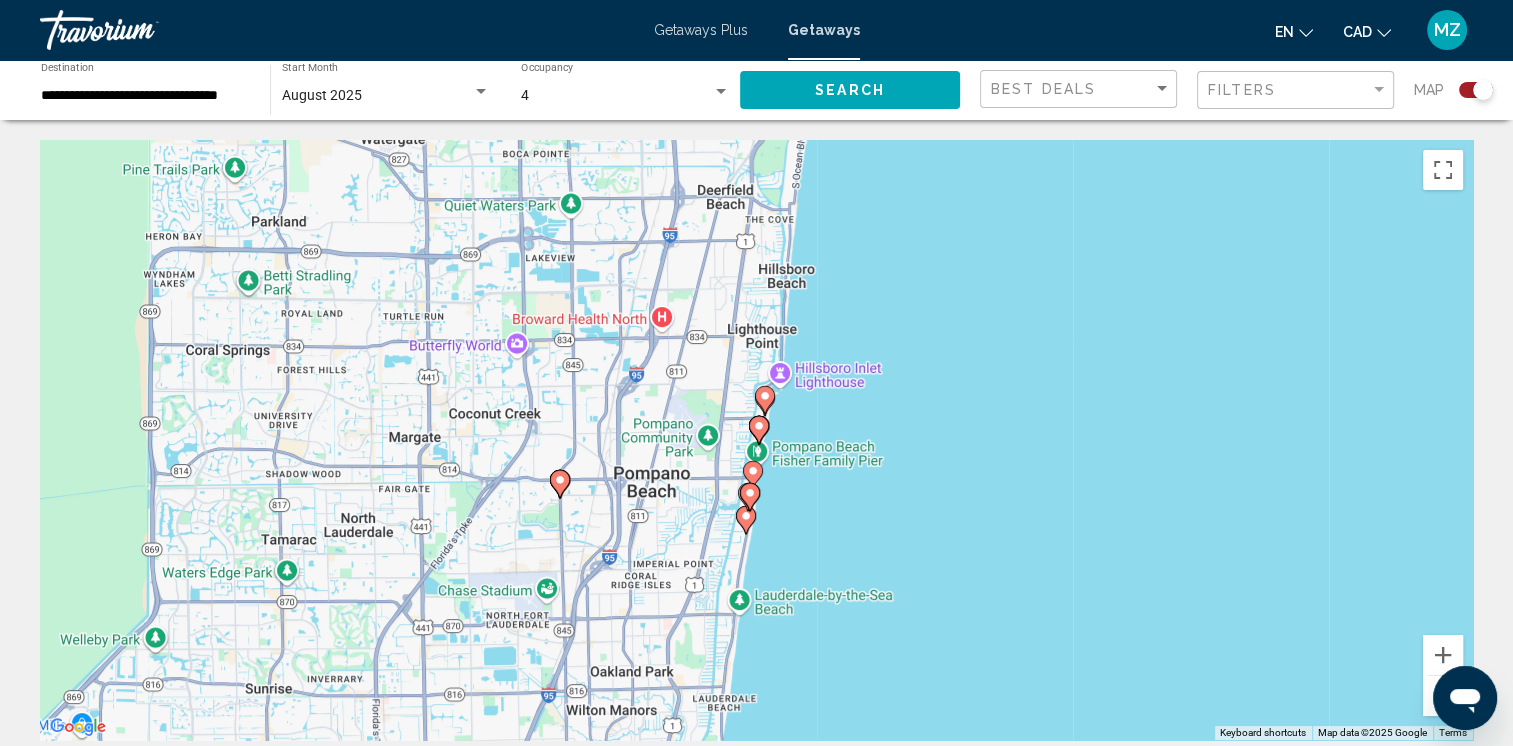 drag, startPoint x: 928, startPoint y: 594, endPoint x: 925, endPoint y: 444, distance: 150.03 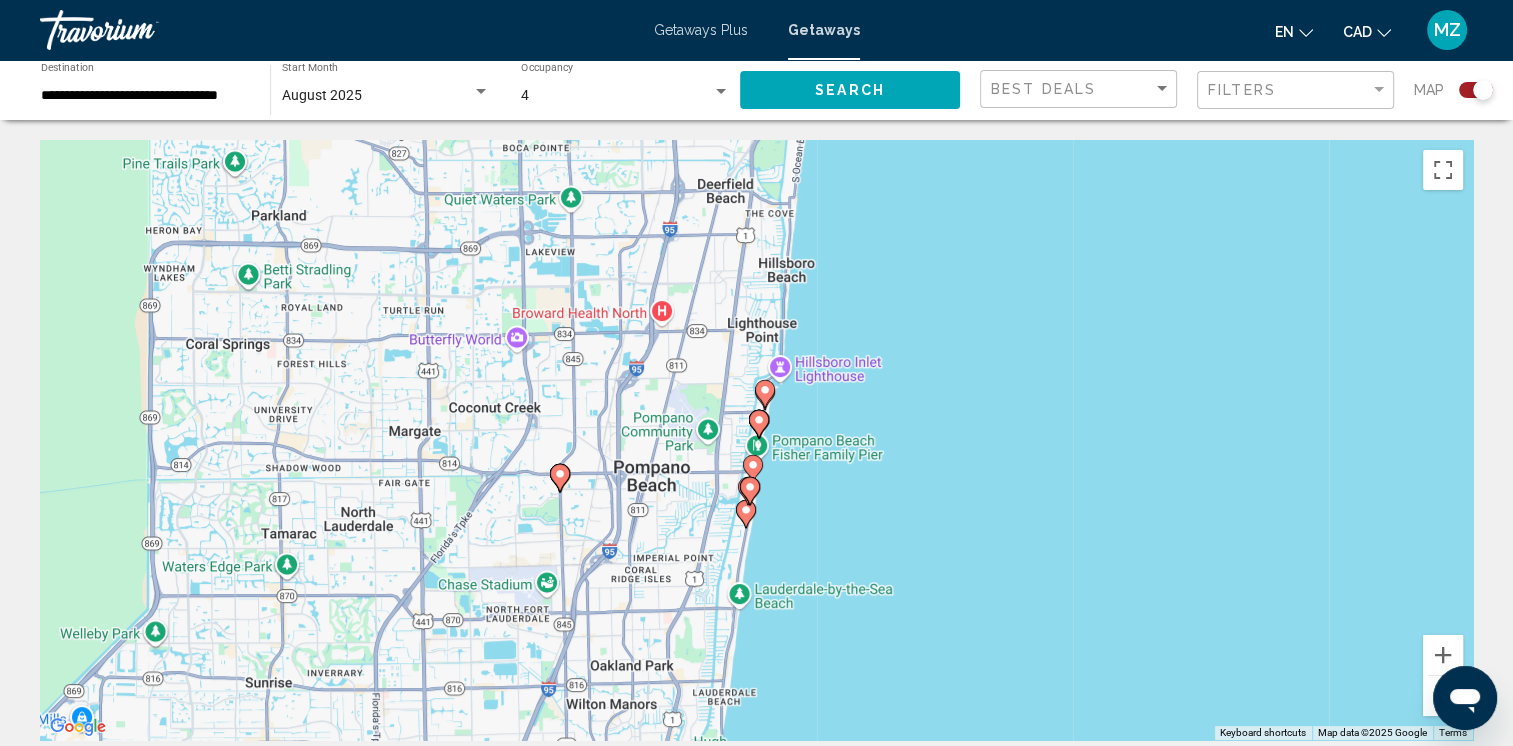 click 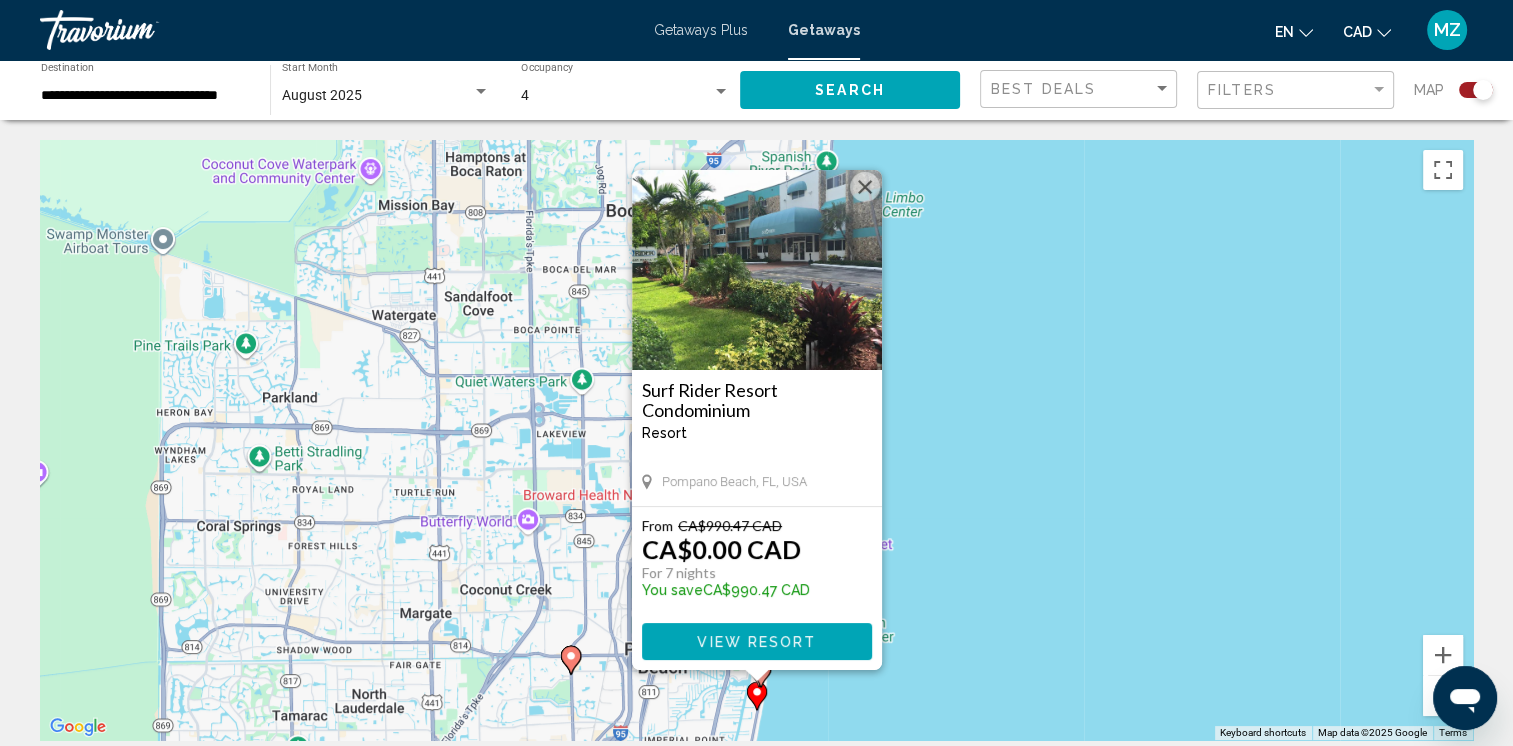 click on "View Resort" at bounding box center [756, 642] 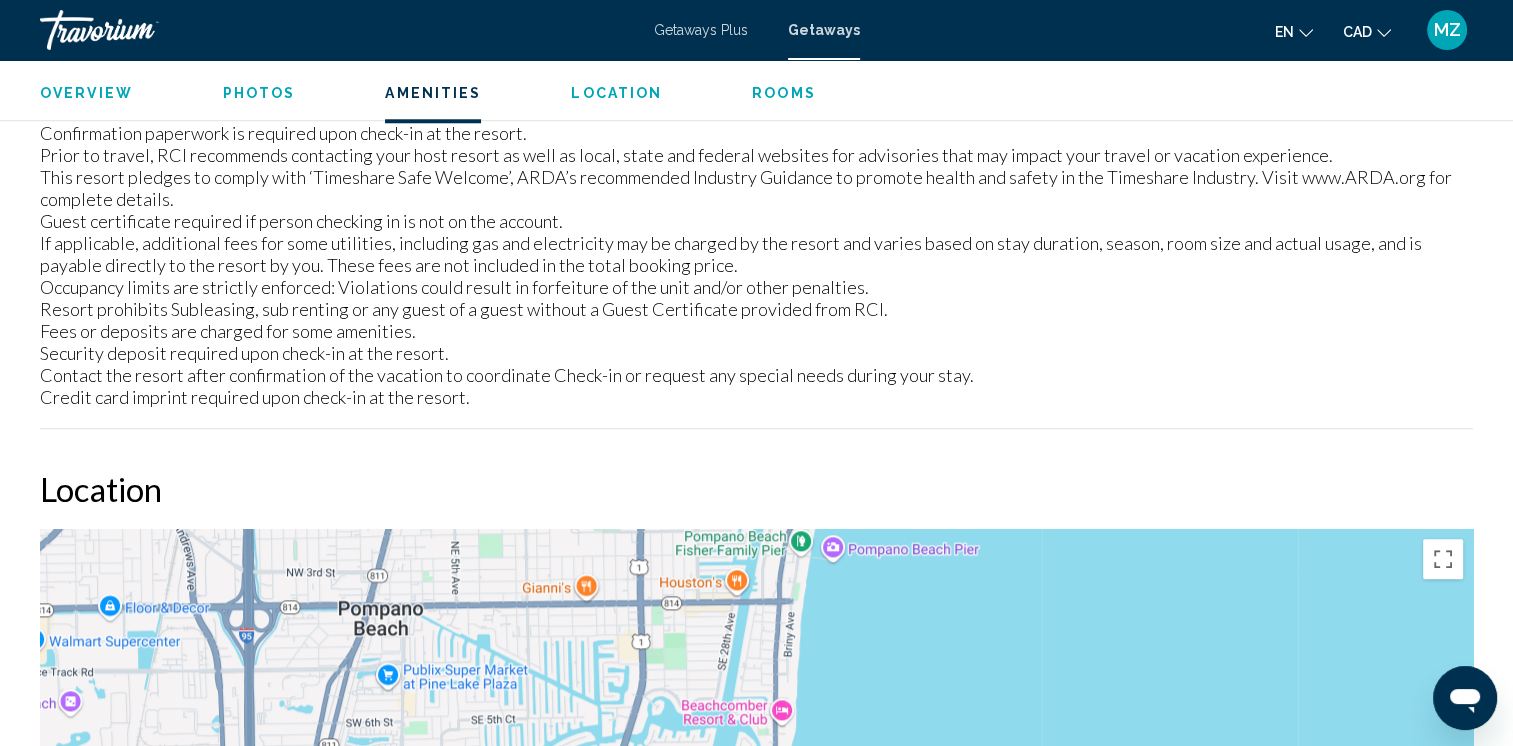 scroll, scrollTop: 2300, scrollLeft: 0, axis: vertical 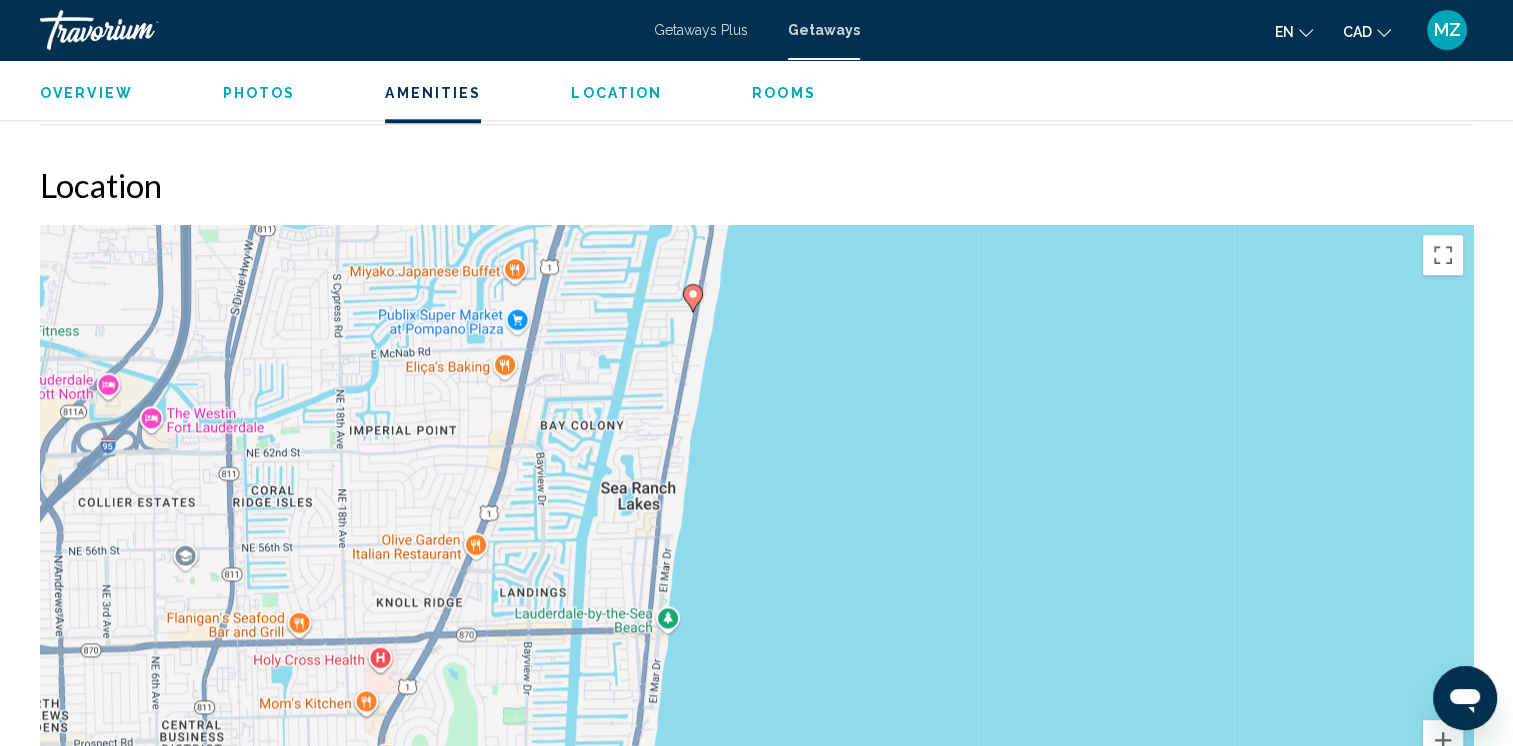 drag, startPoint x: 686, startPoint y: 632, endPoint x: 631, endPoint y: 411, distance: 227.74107 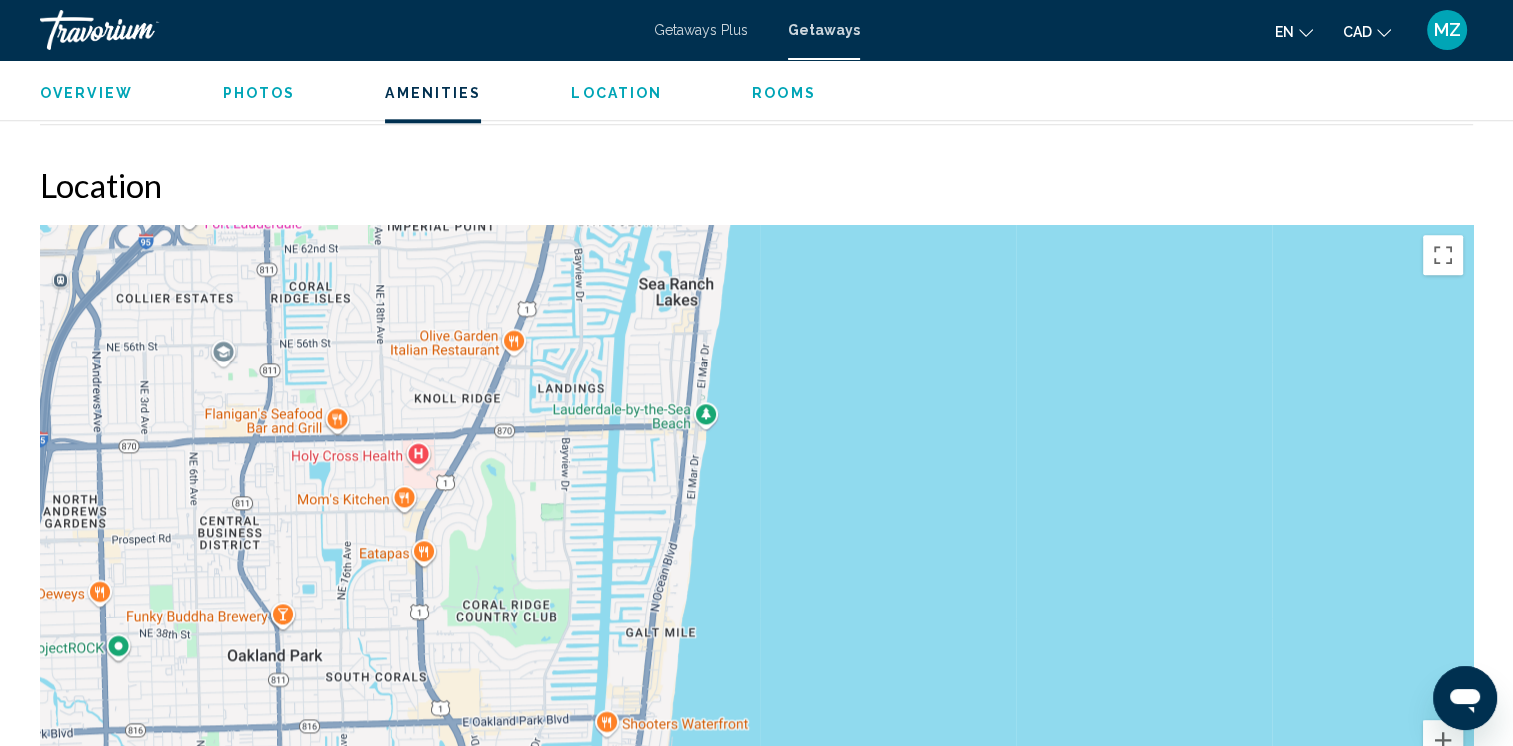 drag, startPoint x: 592, startPoint y: 623, endPoint x: 629, endPoint y: 443, distance: 183.76343 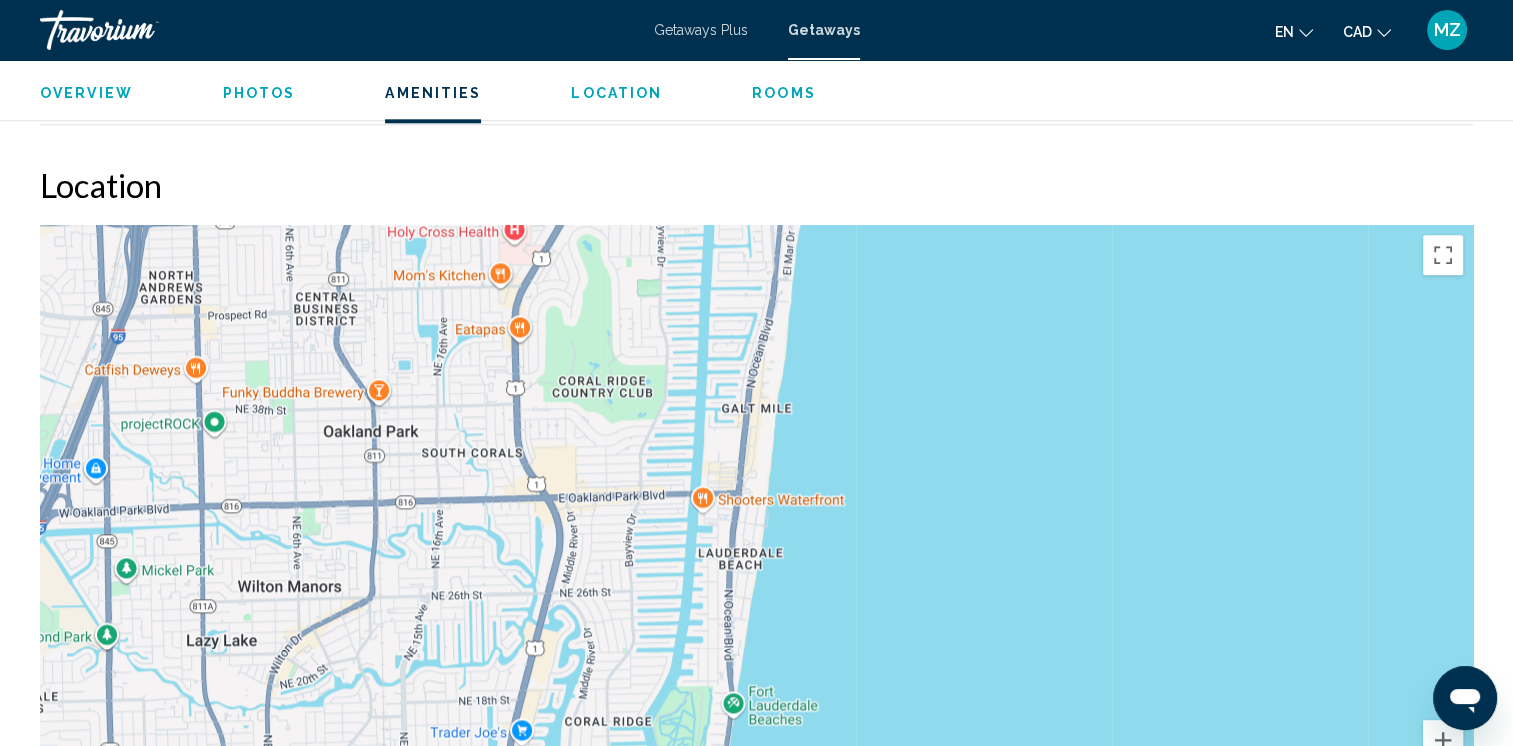 drag, startPoint x: 645, startPoint y: 619, endPoint x: 746, endPoint y: 423, distance: 220.49263 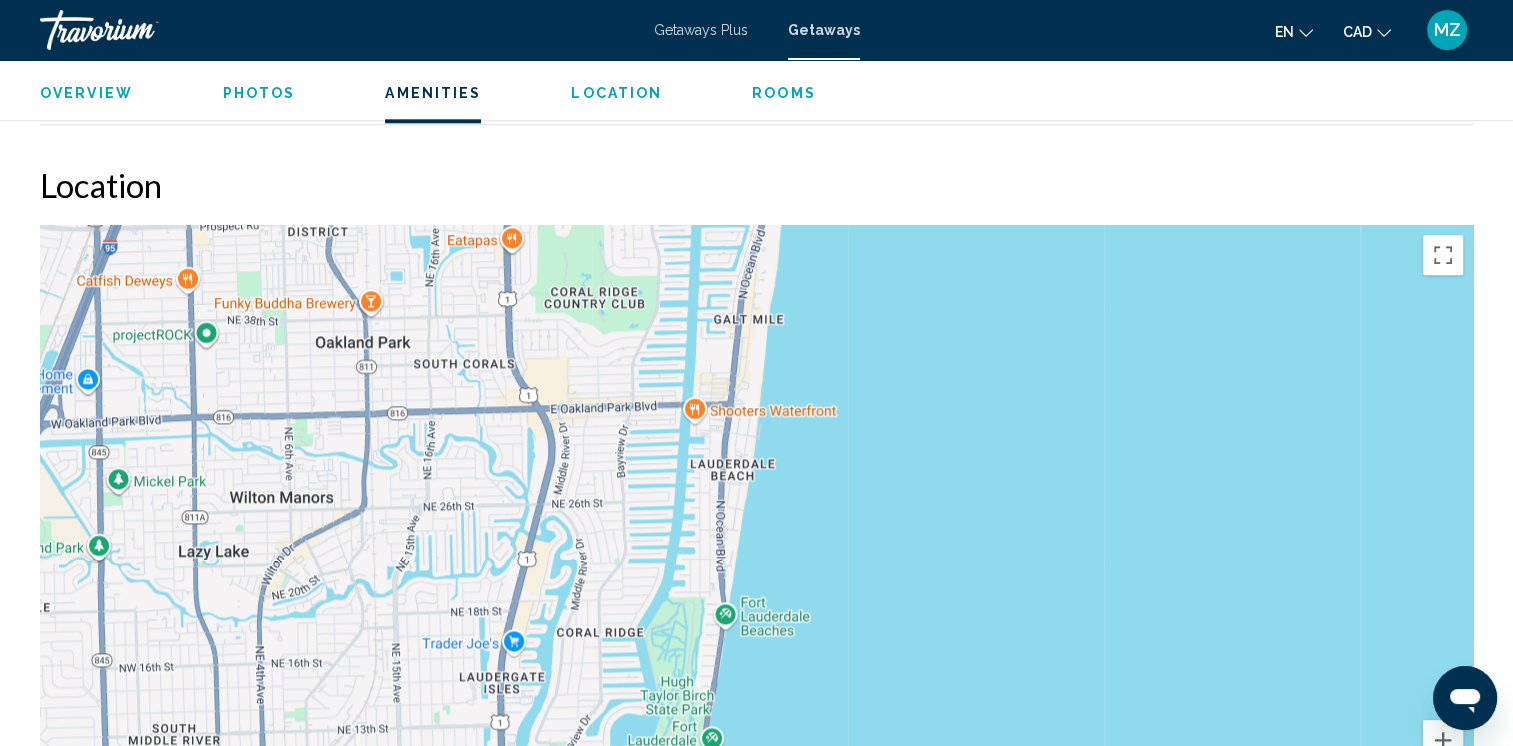 drag, startPoint x: 697, startPoint y: 591, endPoint x: 739, endPoint y: 298, distance: 295.99493 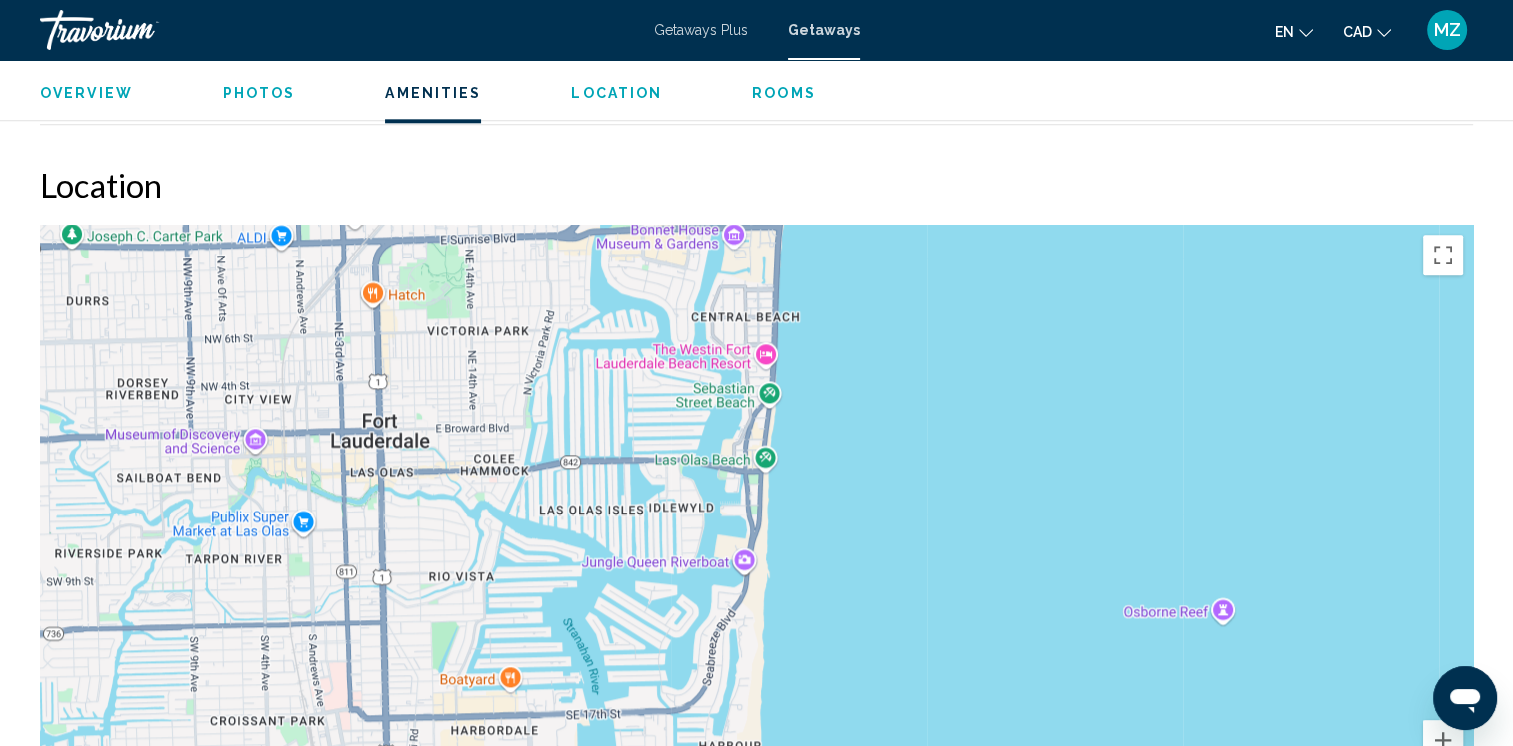 drag, startPoint x: 725, startPoint y: 519, endPoint x: 746, endPoint y: 335, distance: 185.19449 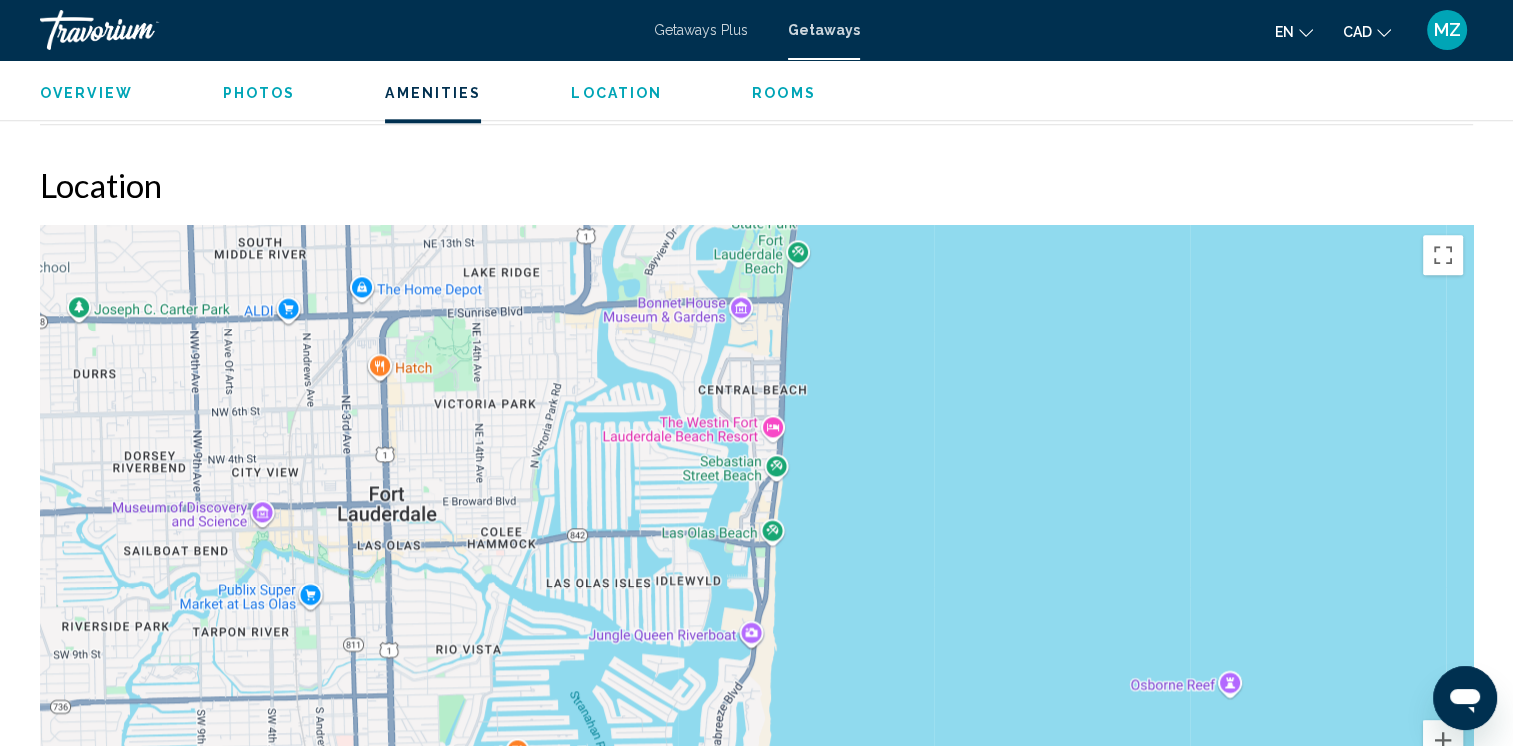 drag, startPoint x: 664, startPoint y: 395, endPoint x: 671, endPoint y: 510, distance: 115.212845 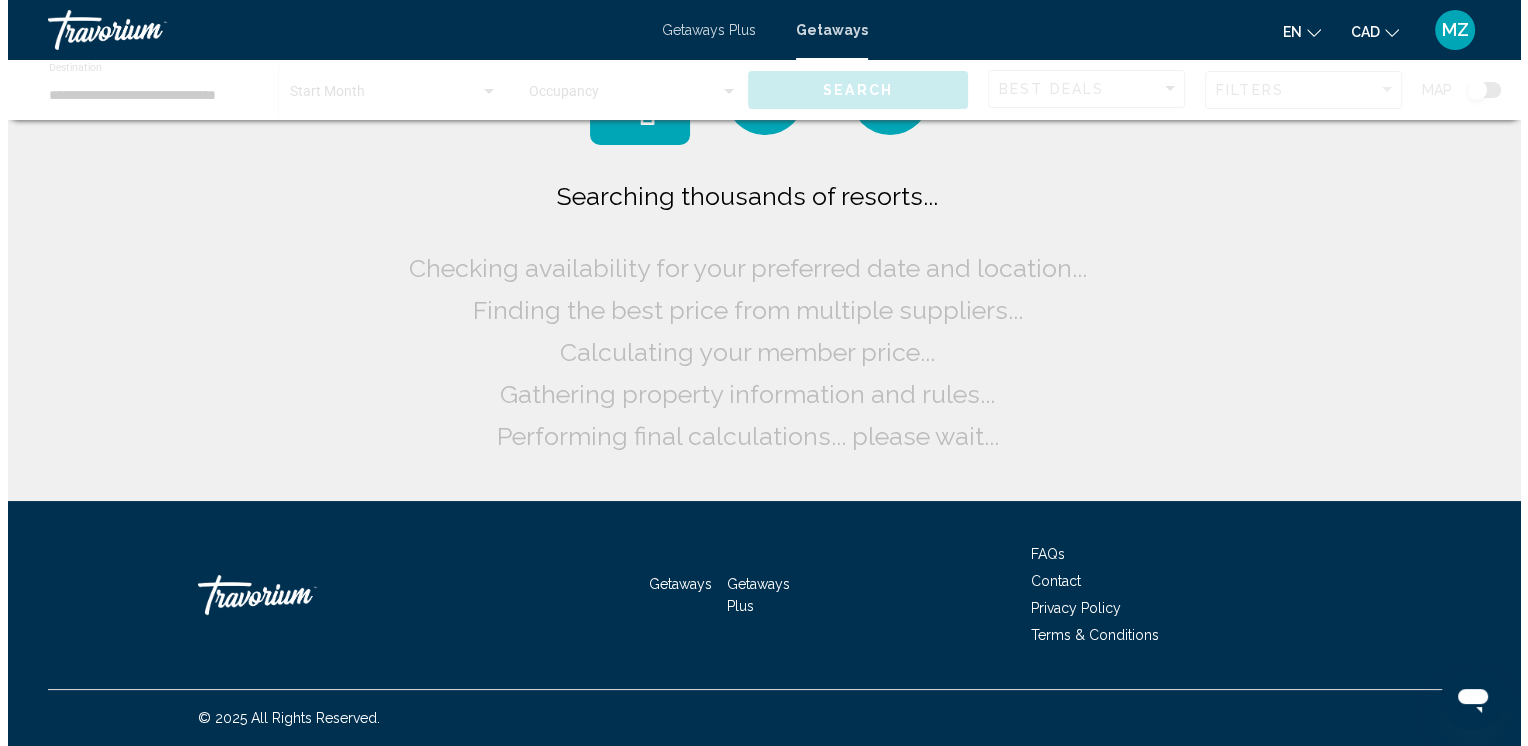 scroll, scrollTop: 0, scrollLeft: 0, axis: both 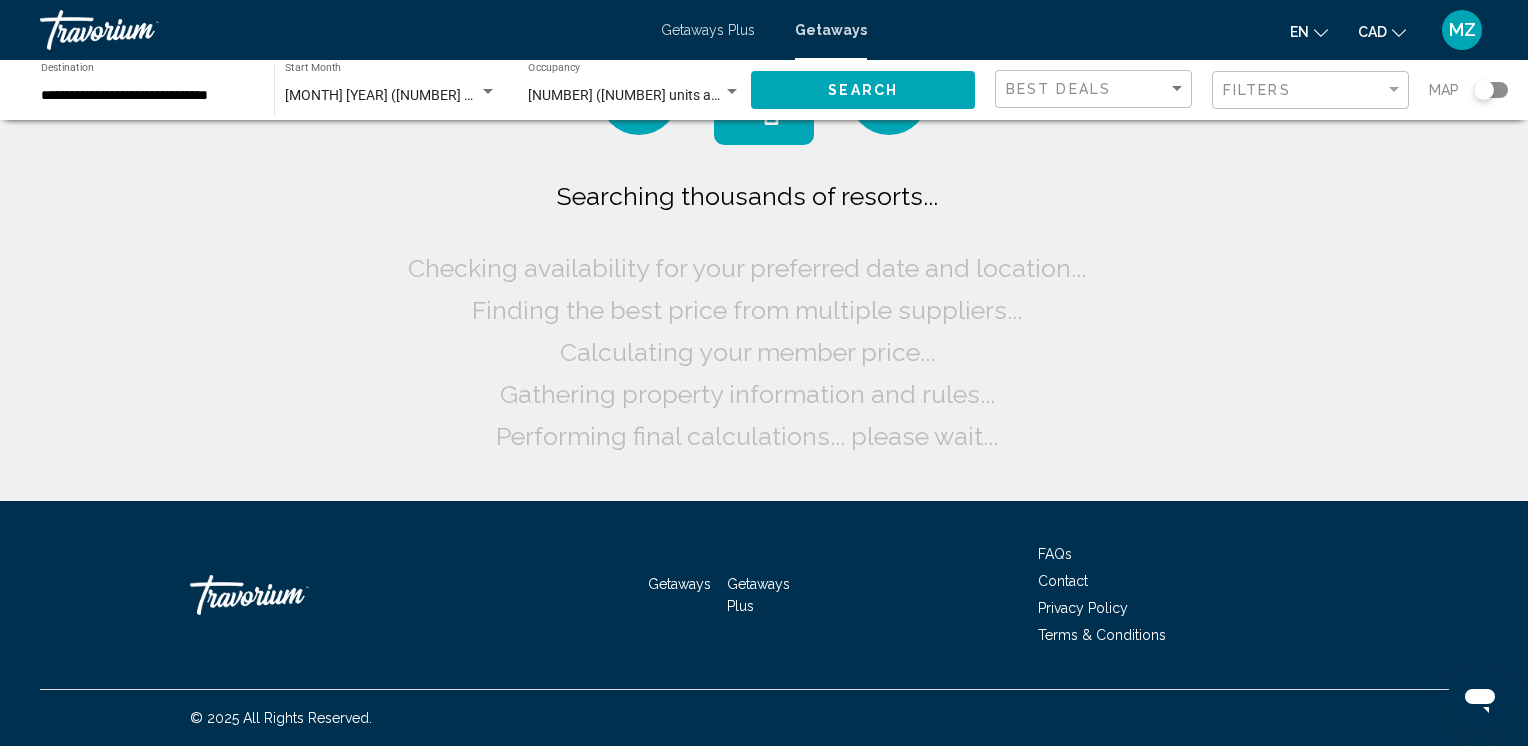 click on "**********" at bounding box center [147, 96] 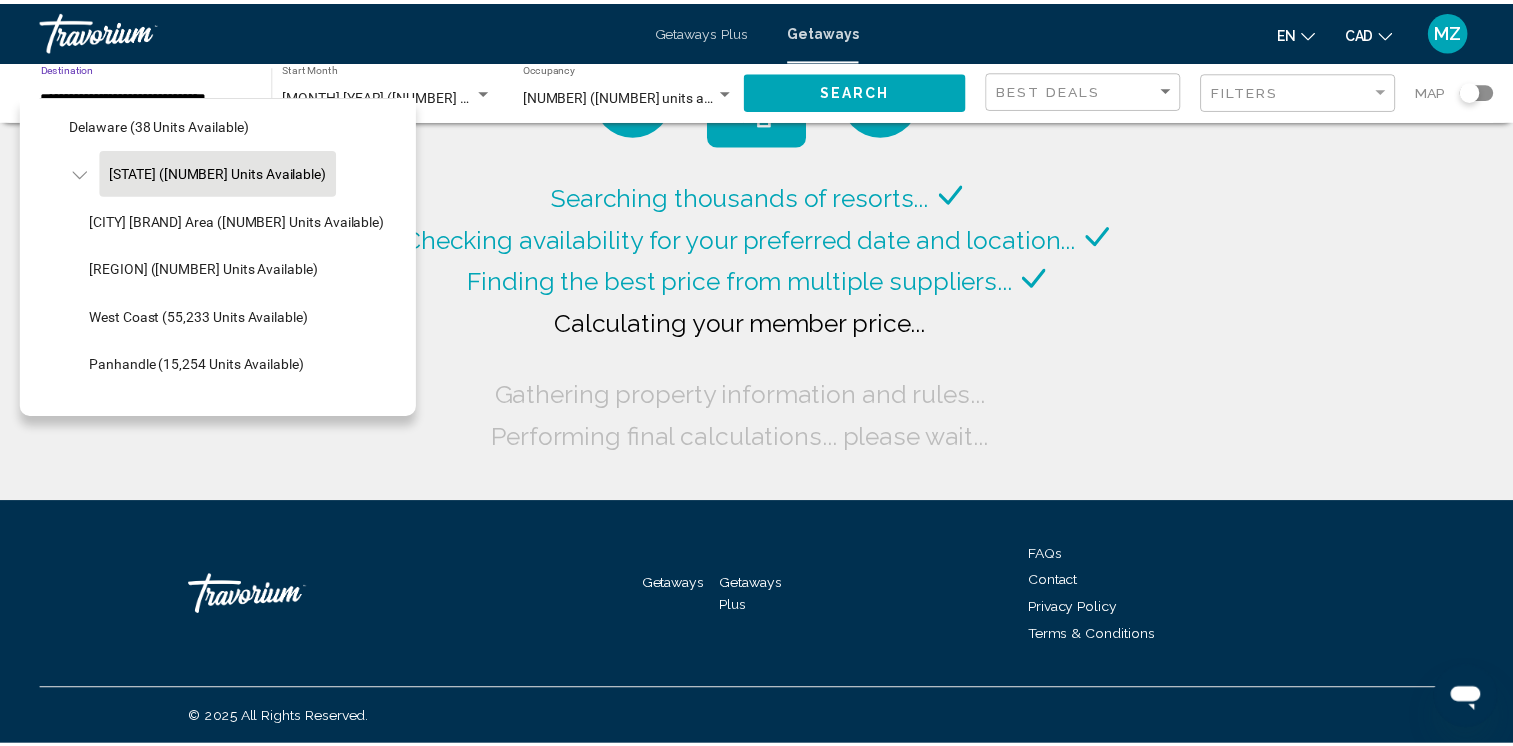 scroll, scrollTop: 370, scrollLeft: 0, axis: vertical 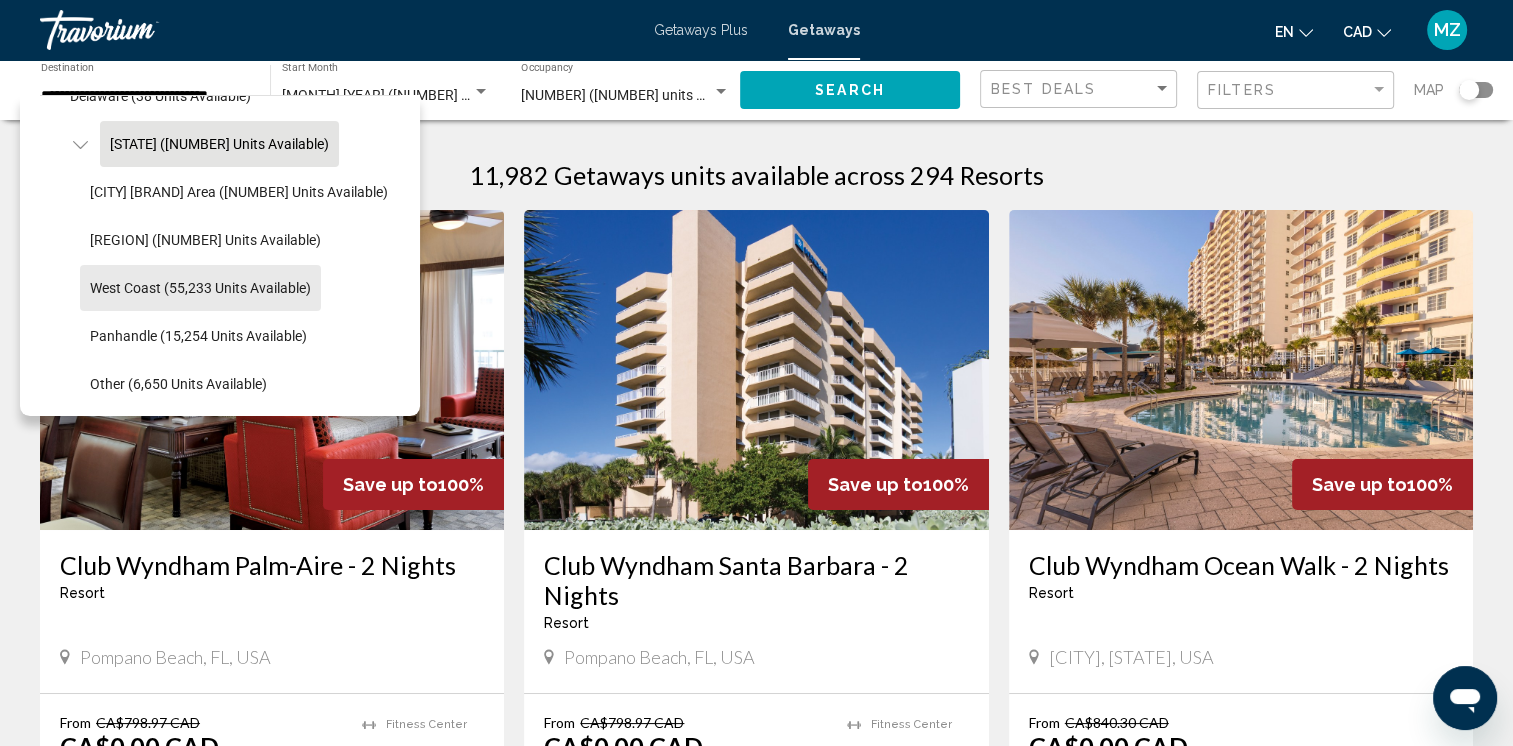 click on "West Coast (55,233 units available)" 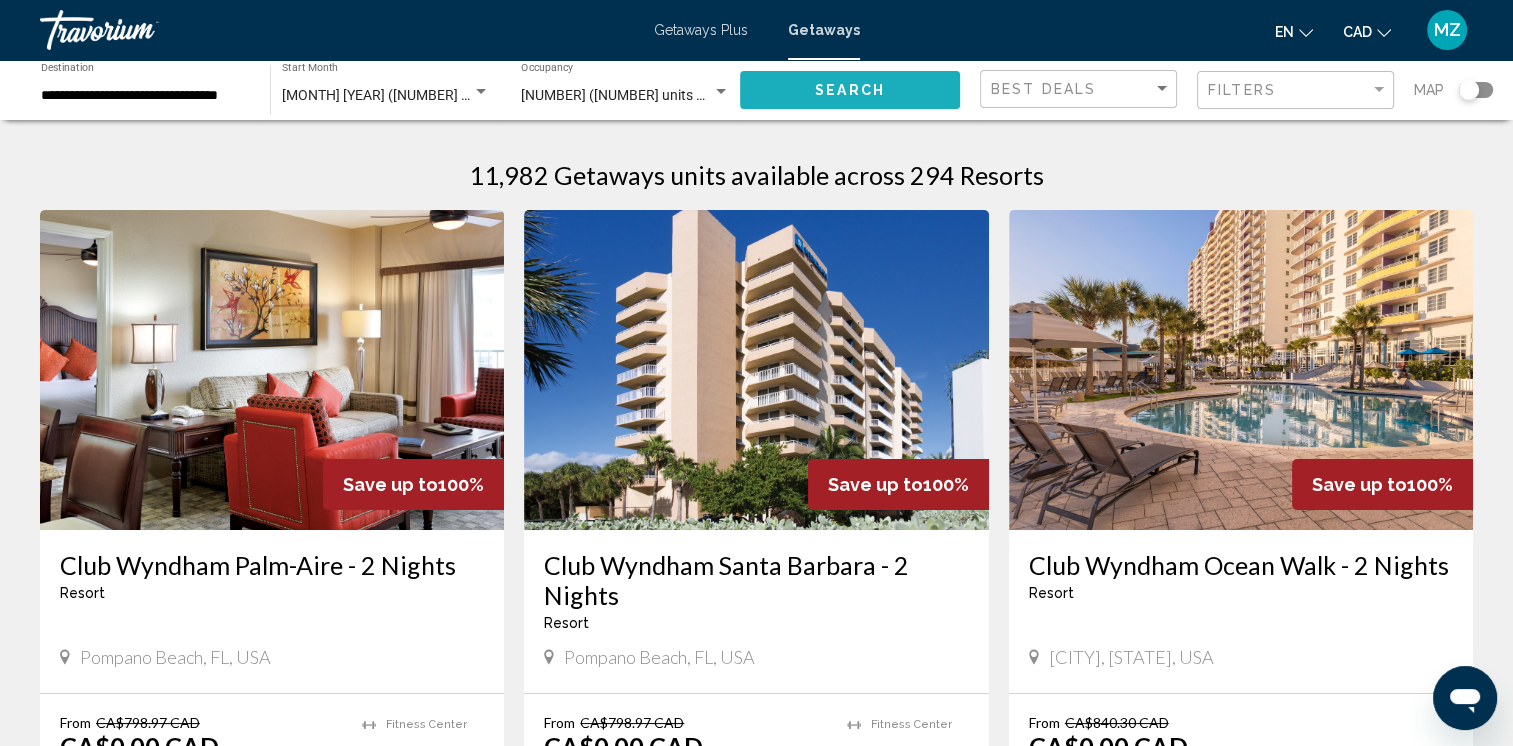 click on "Search" 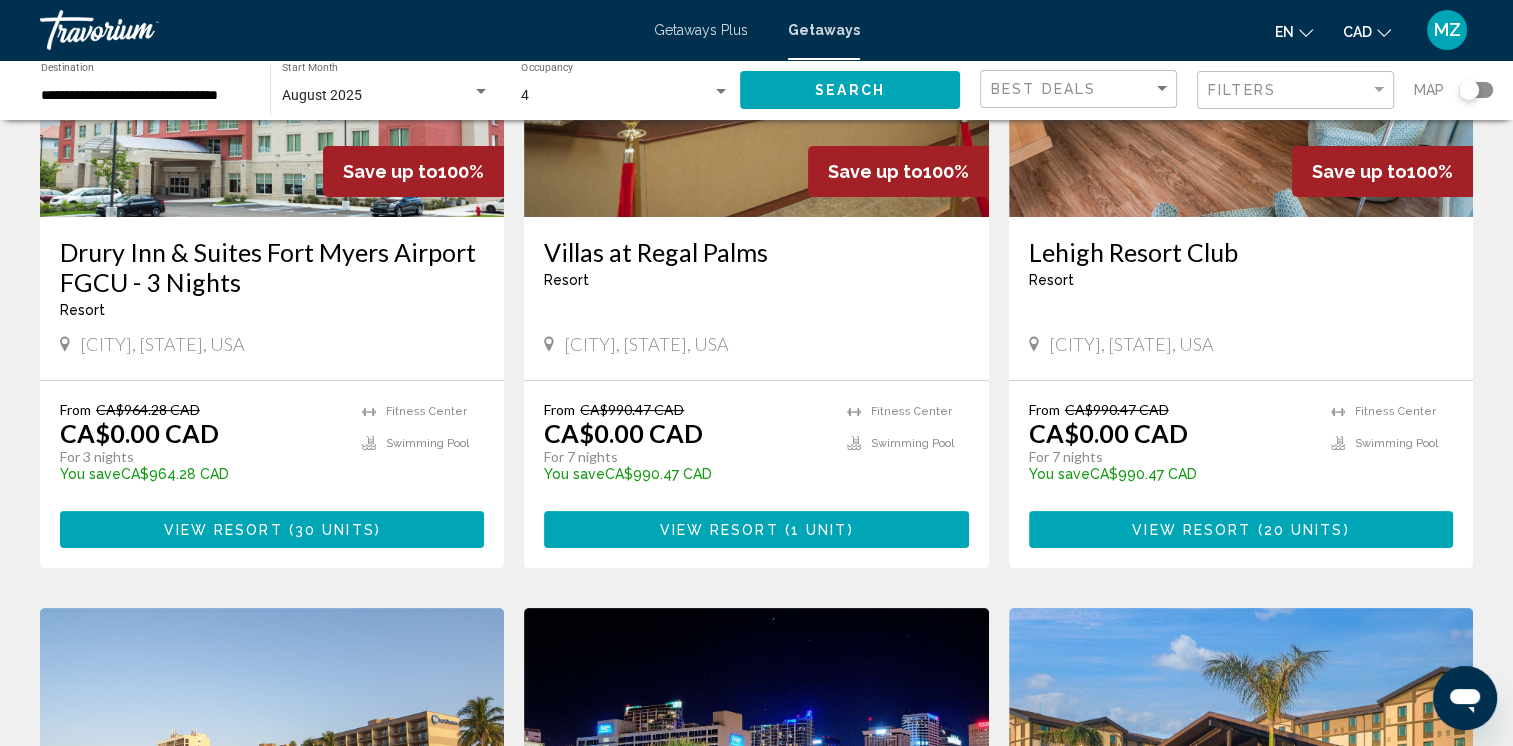 scroll, scrollTop: 300, scrollLeft: 0, axis: vertical 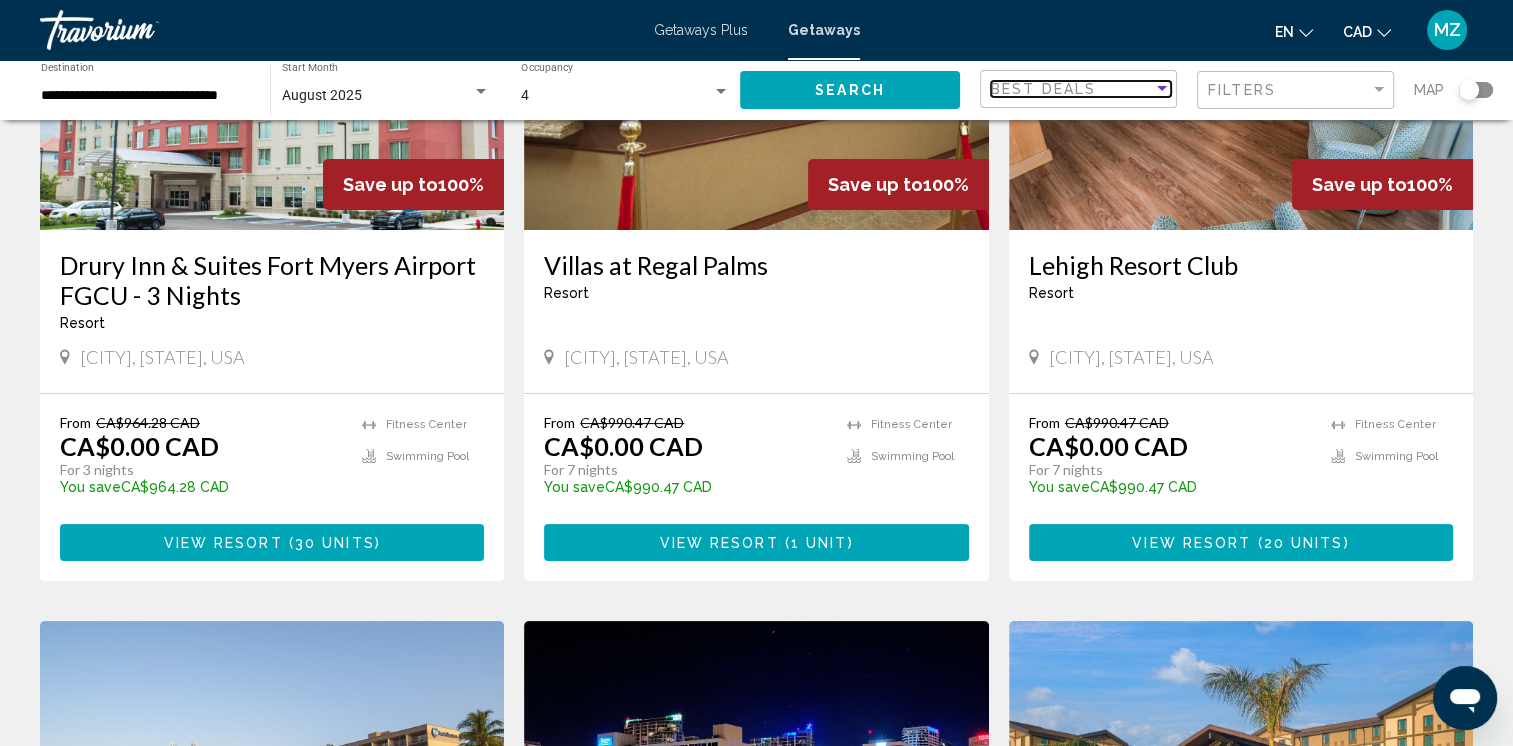 click on "Best Deals" at bounding box center [1043, 89] 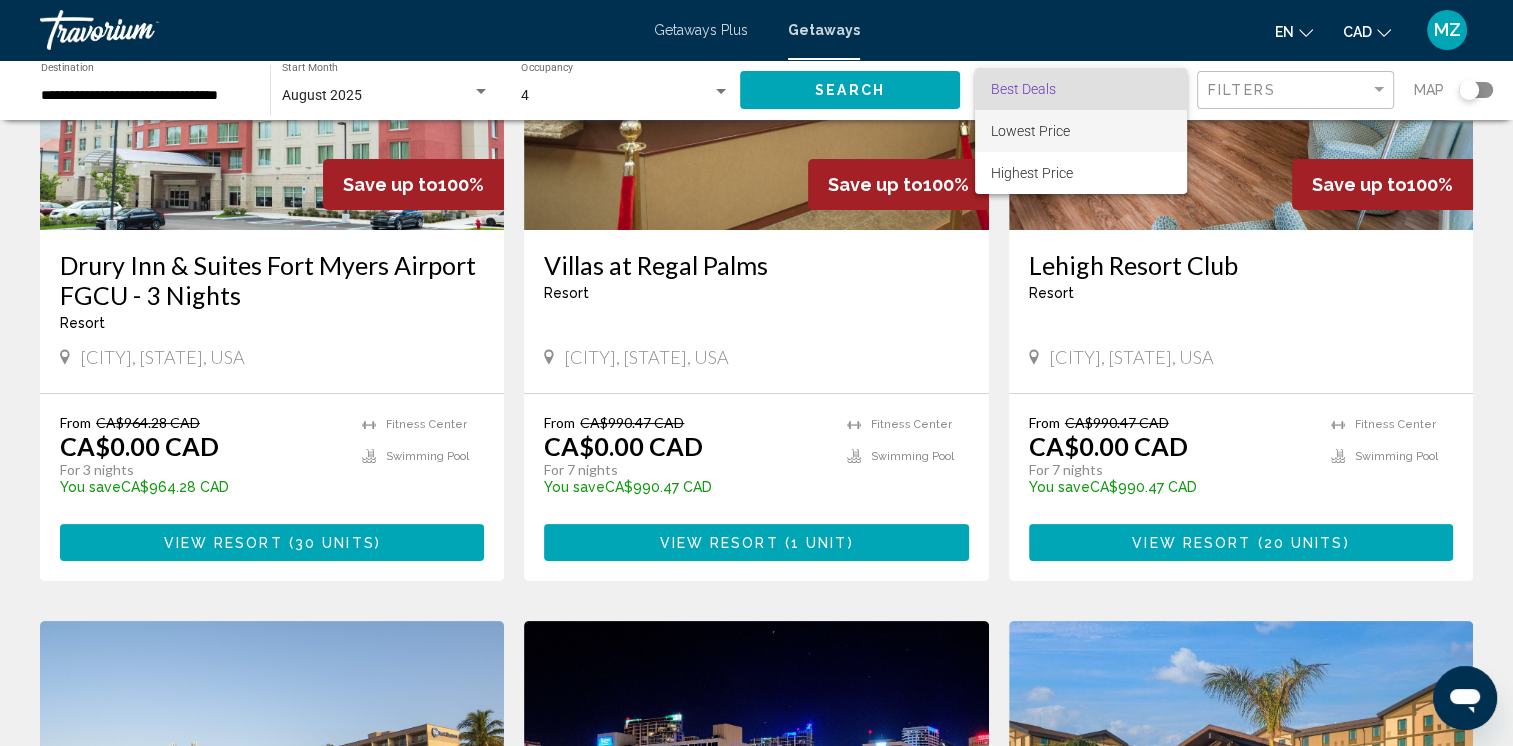 click on "Lowest Price" at bounding box center (1030, 131) 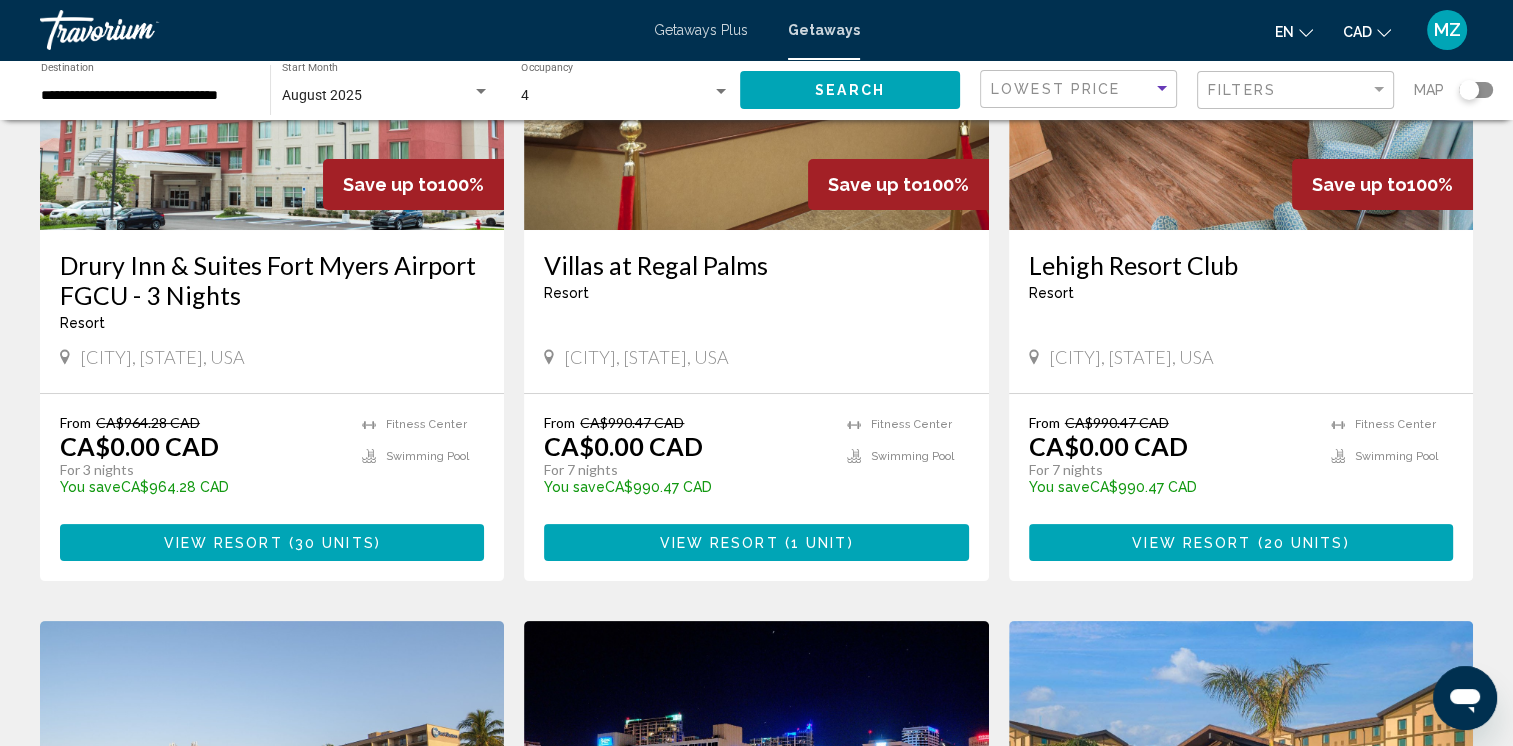 click on "Search" 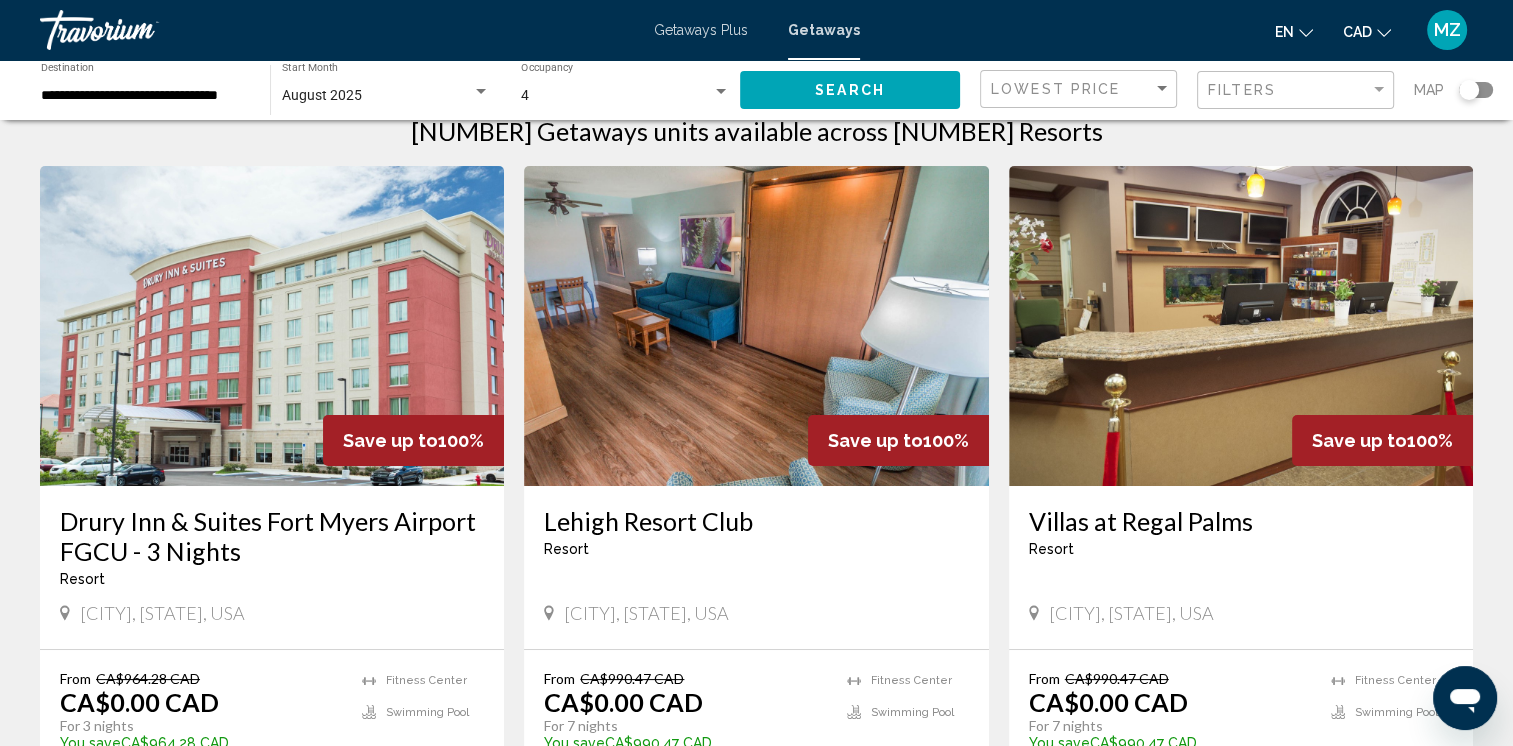 scroll, scrollTop: 0, scrollLeft: 0, axis: both 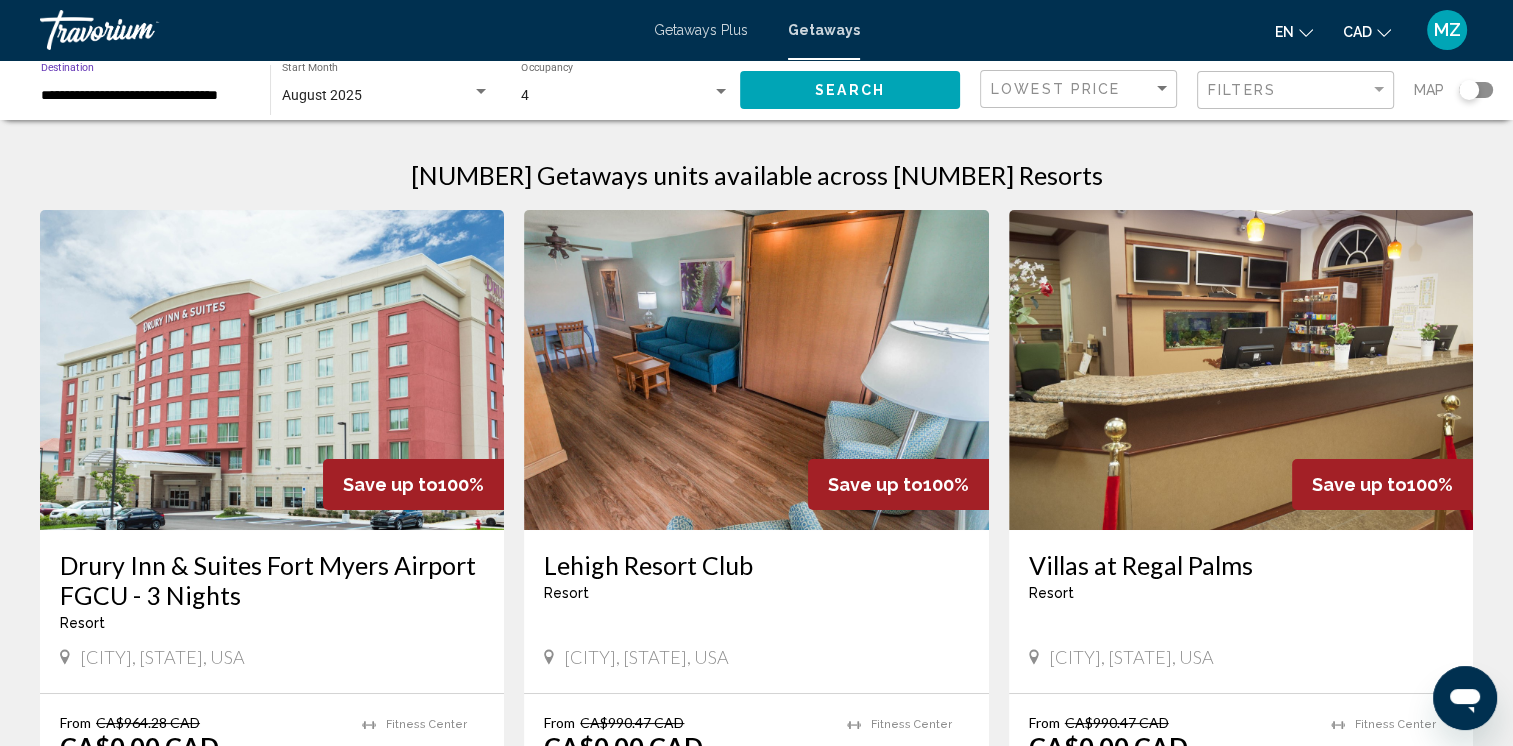click on "**********" at bounding box center (145, 96) 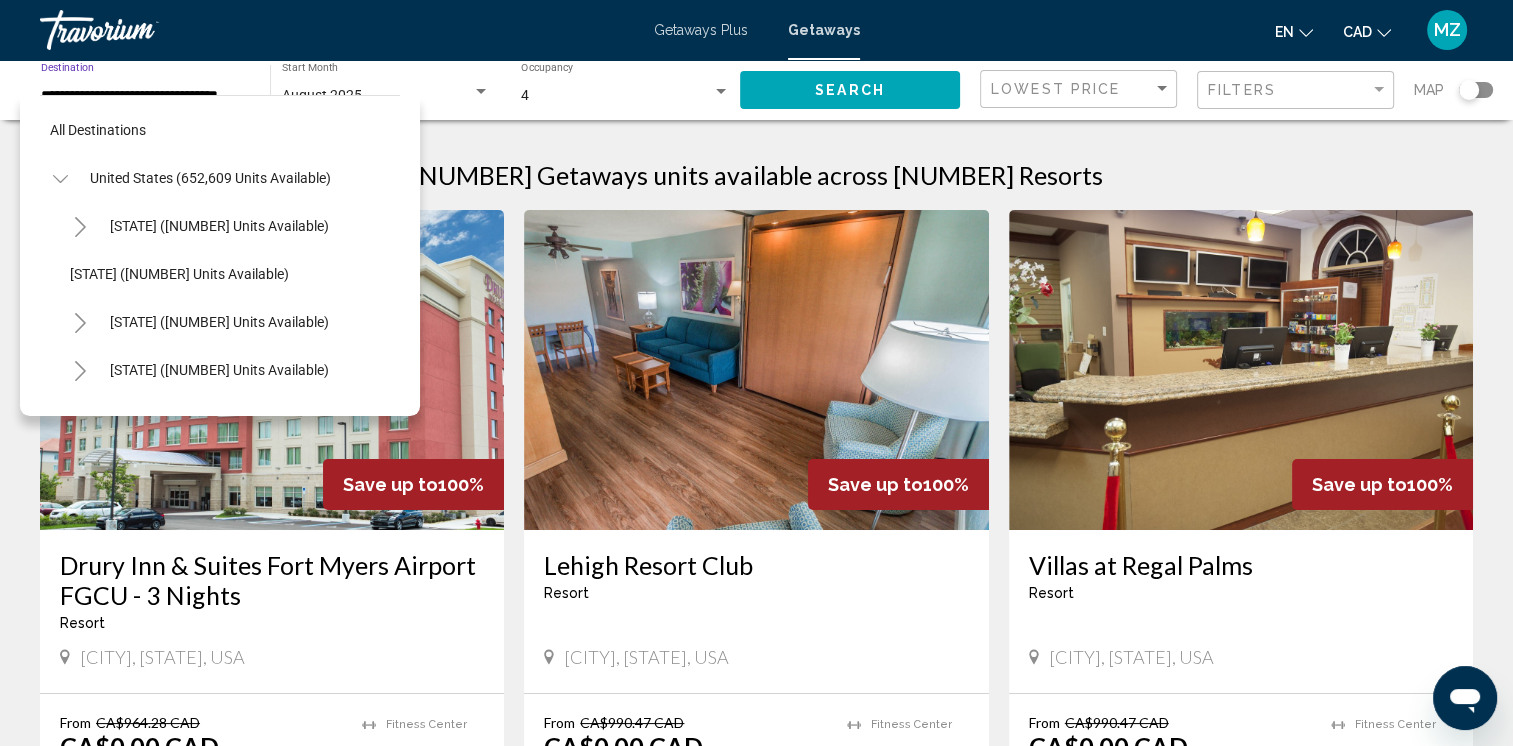 scroll, scrollTop: 414, scrollLeft: 0, axis: vertical 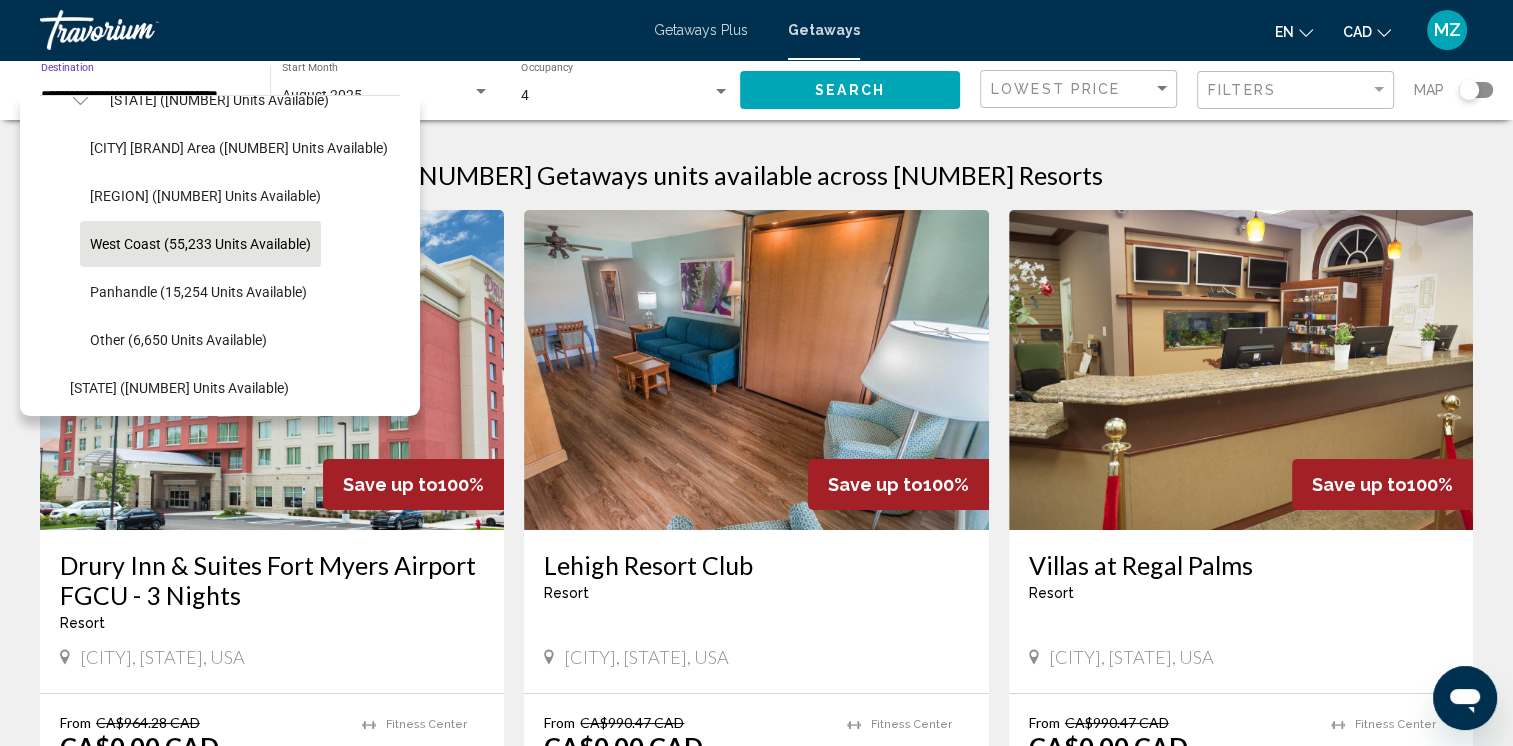 click on "[REGION] ([NUMBER] units available)" 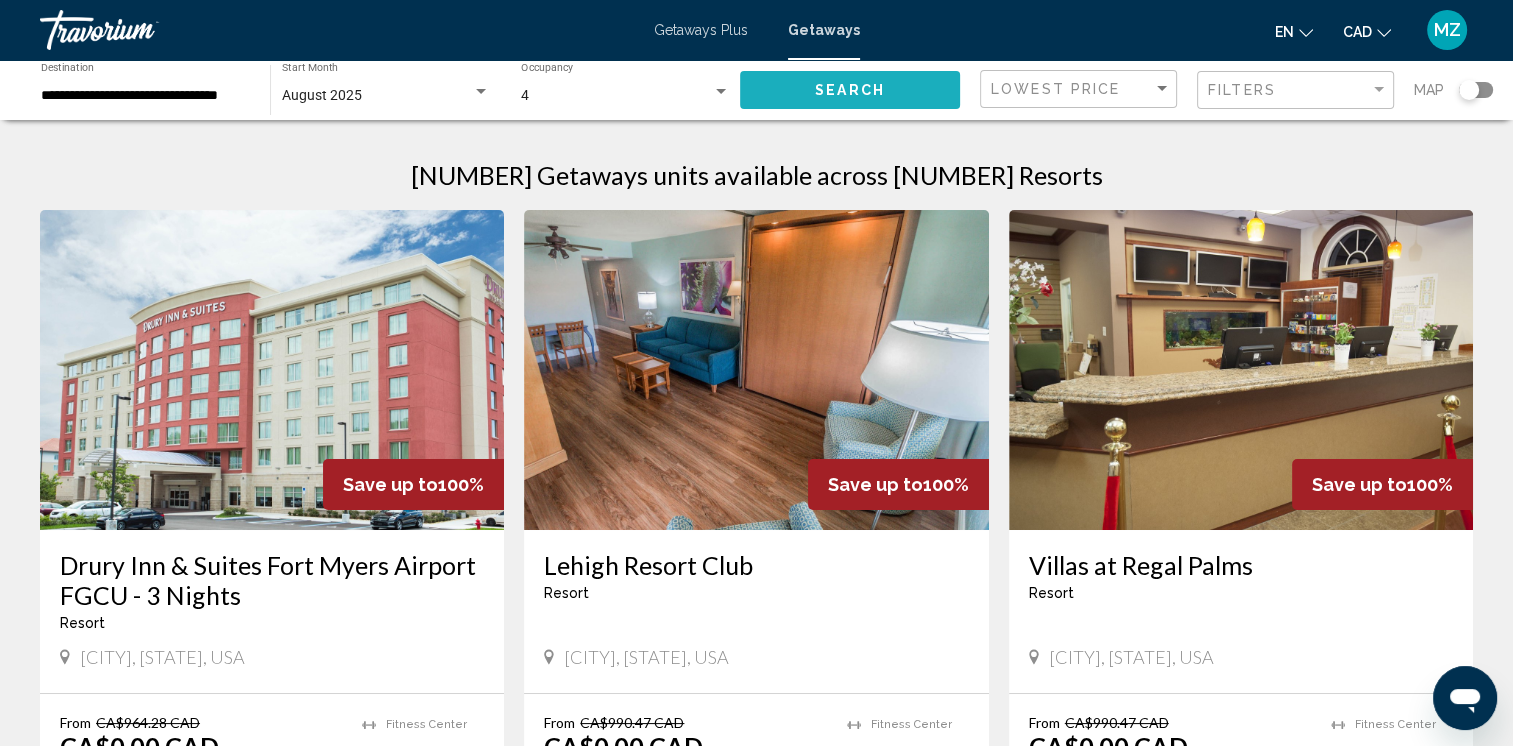 click on "Search" 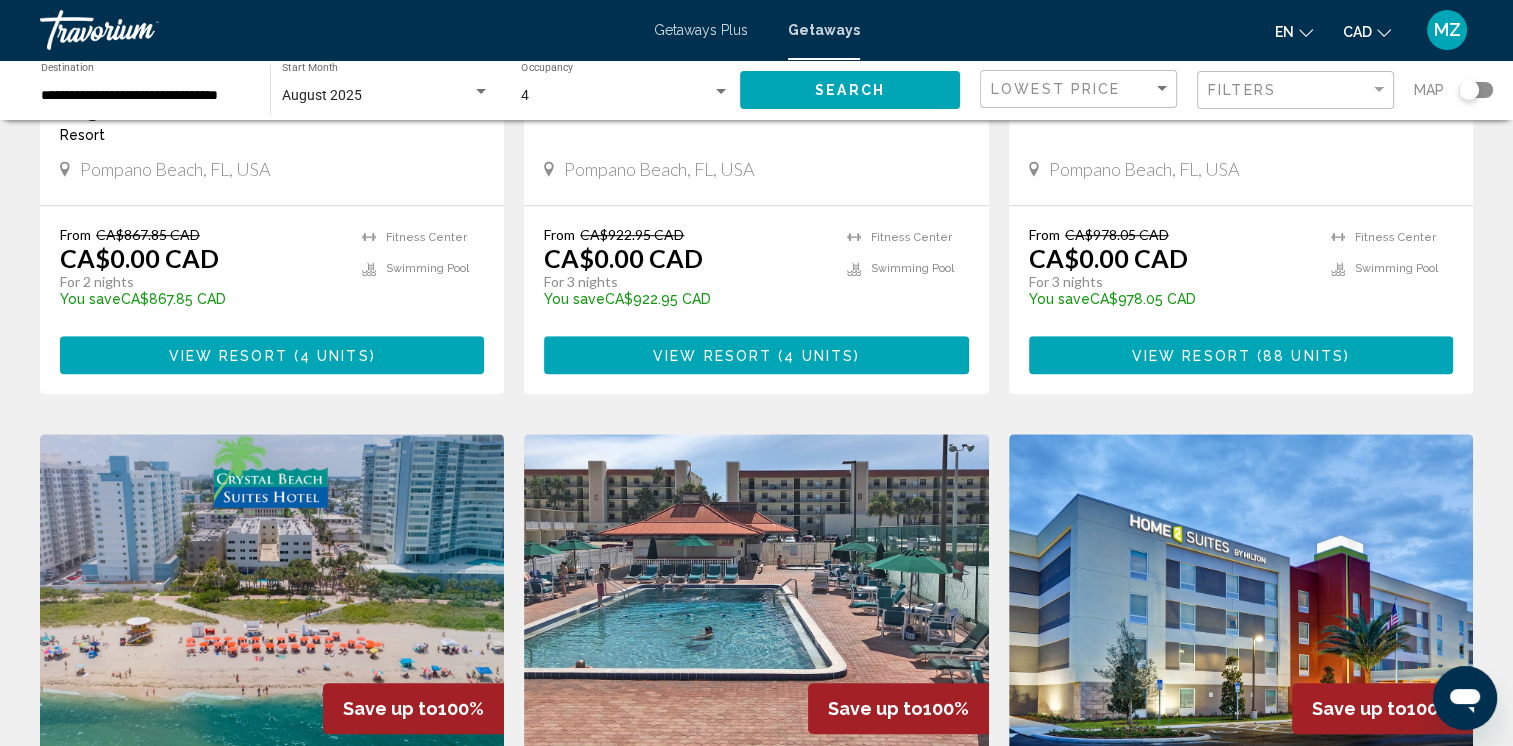 scroll, scrollTop: 1500, scrollLeft: 0, axis: vertical 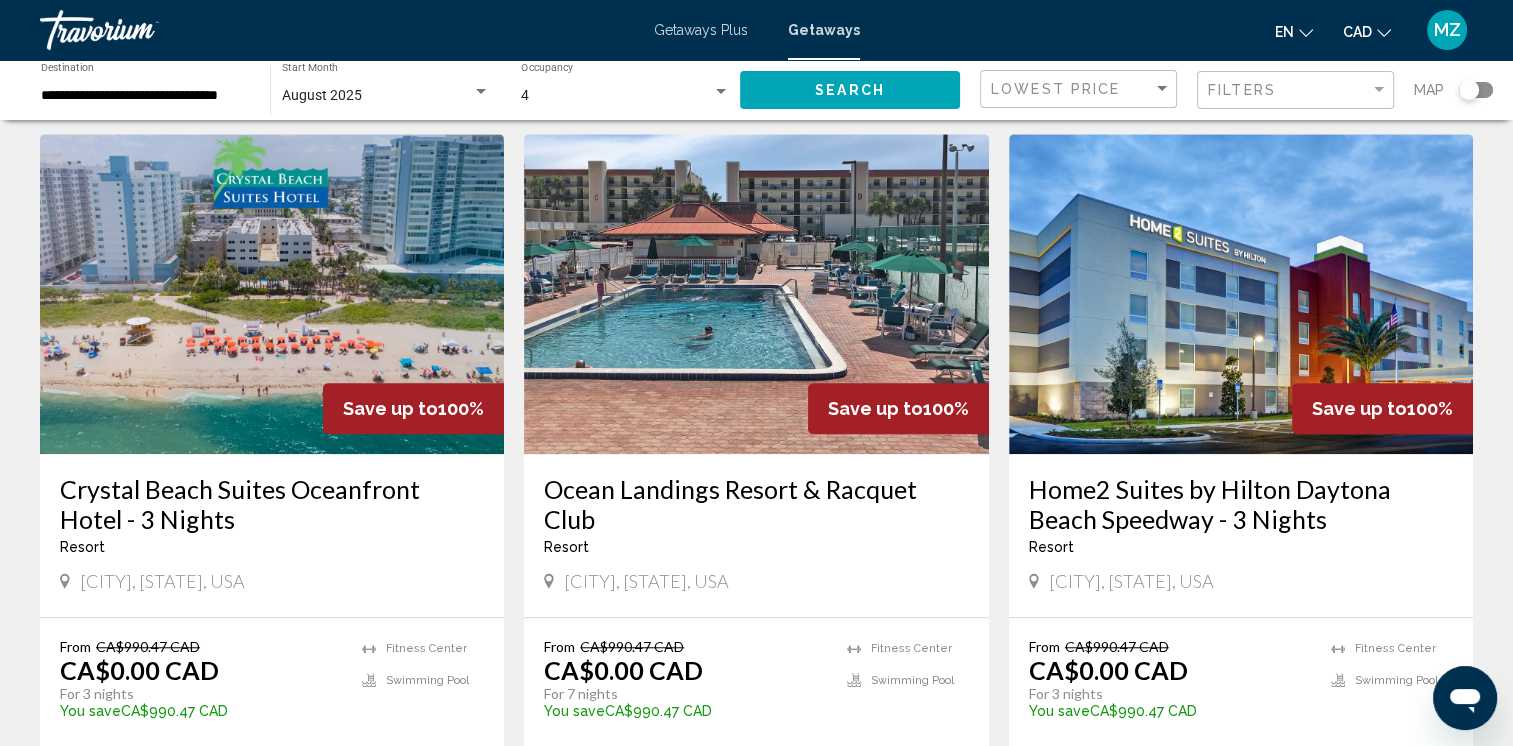 click on "Ocean Landings Resort & Racquet Club" at bounding box center (756, 504) 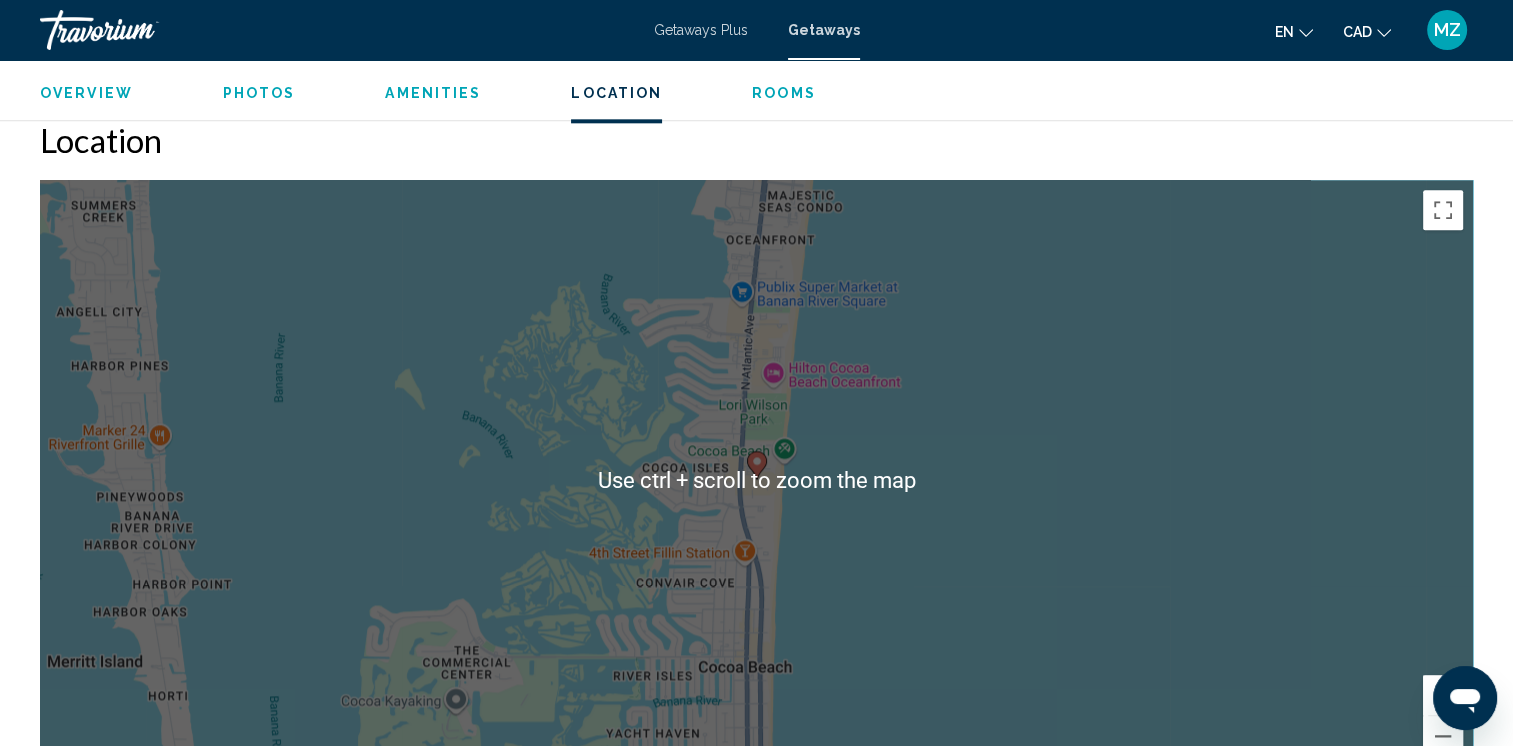 scroll, scrollTop: 2500, scrollLeft: 0, axis: vertical 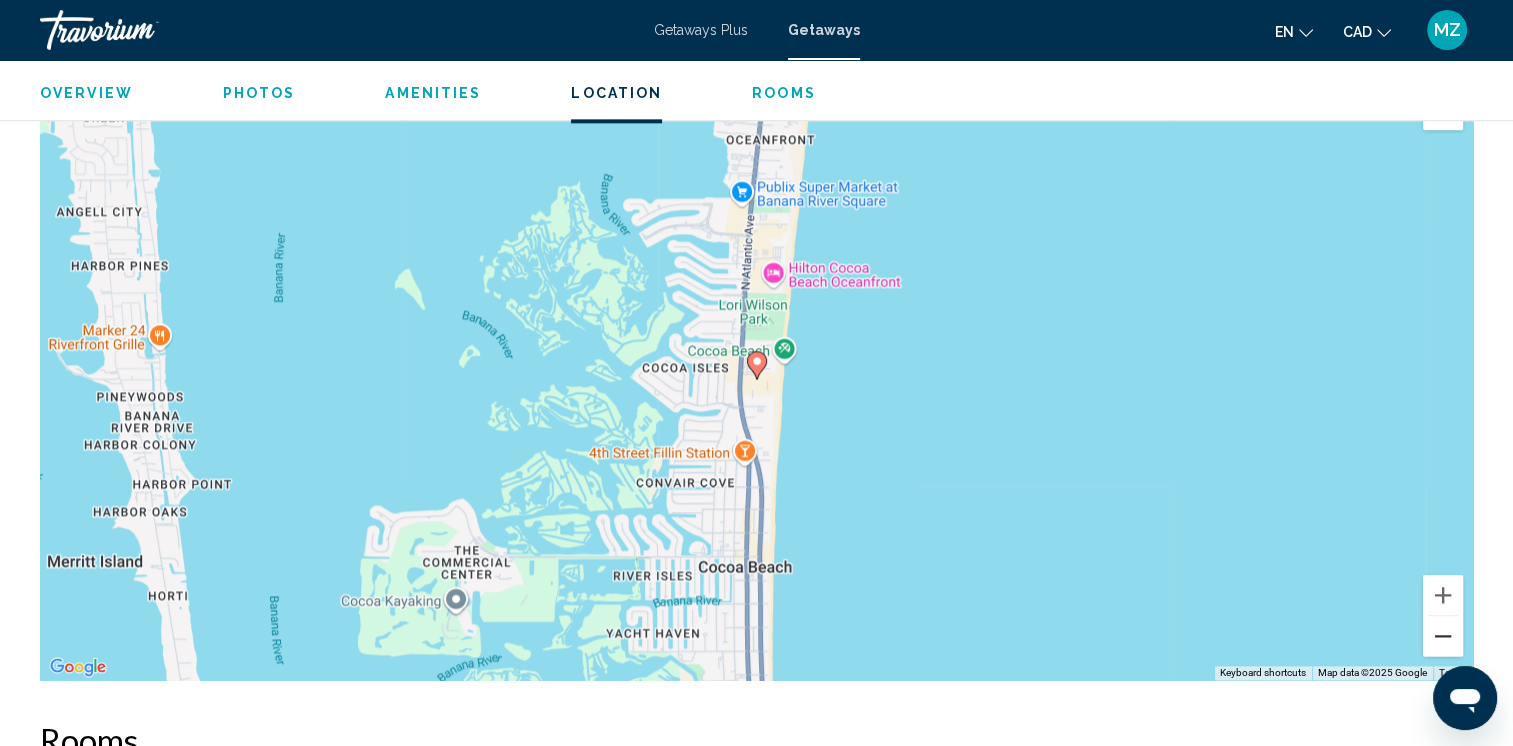 click at bounding box center [1443, 636] 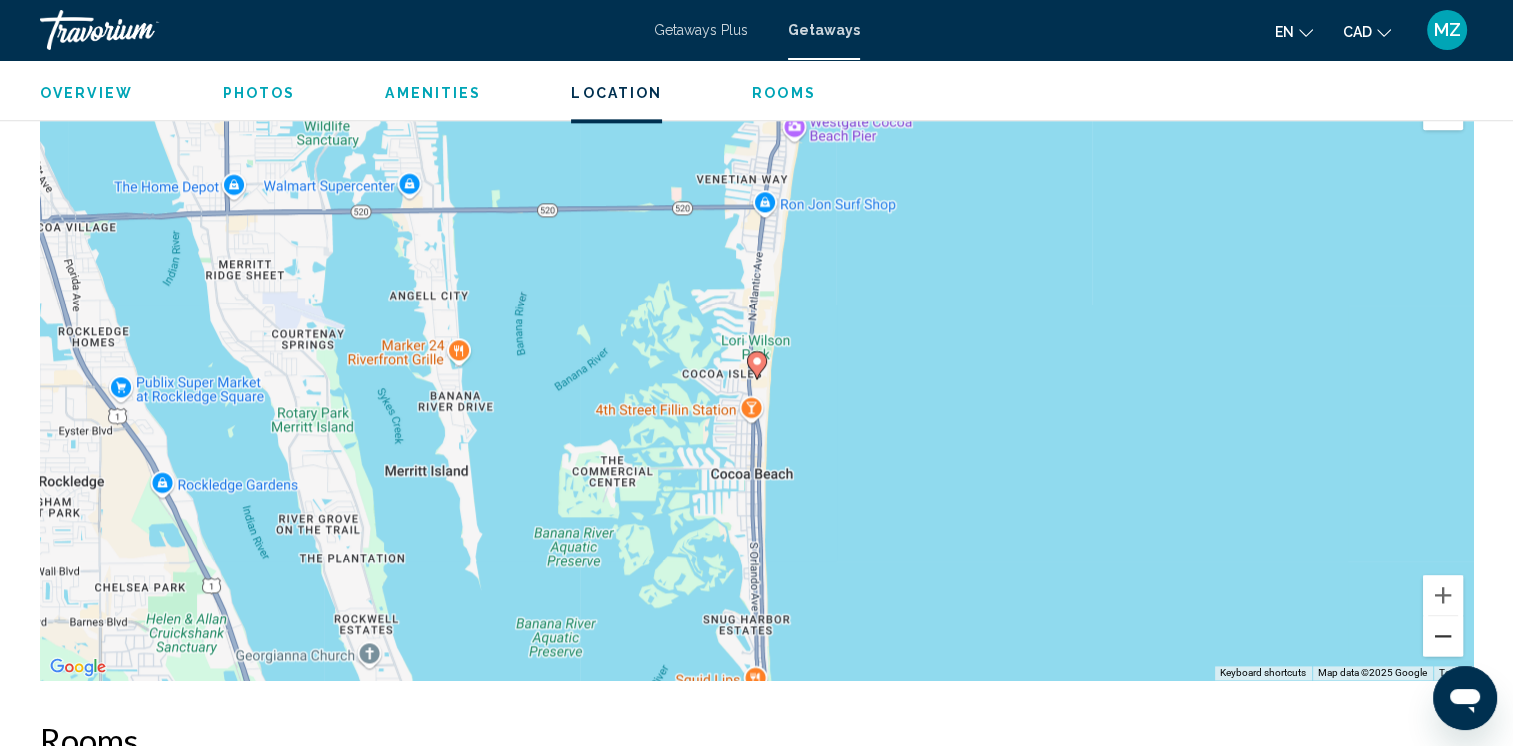 click at bounding box center (1443, 636) 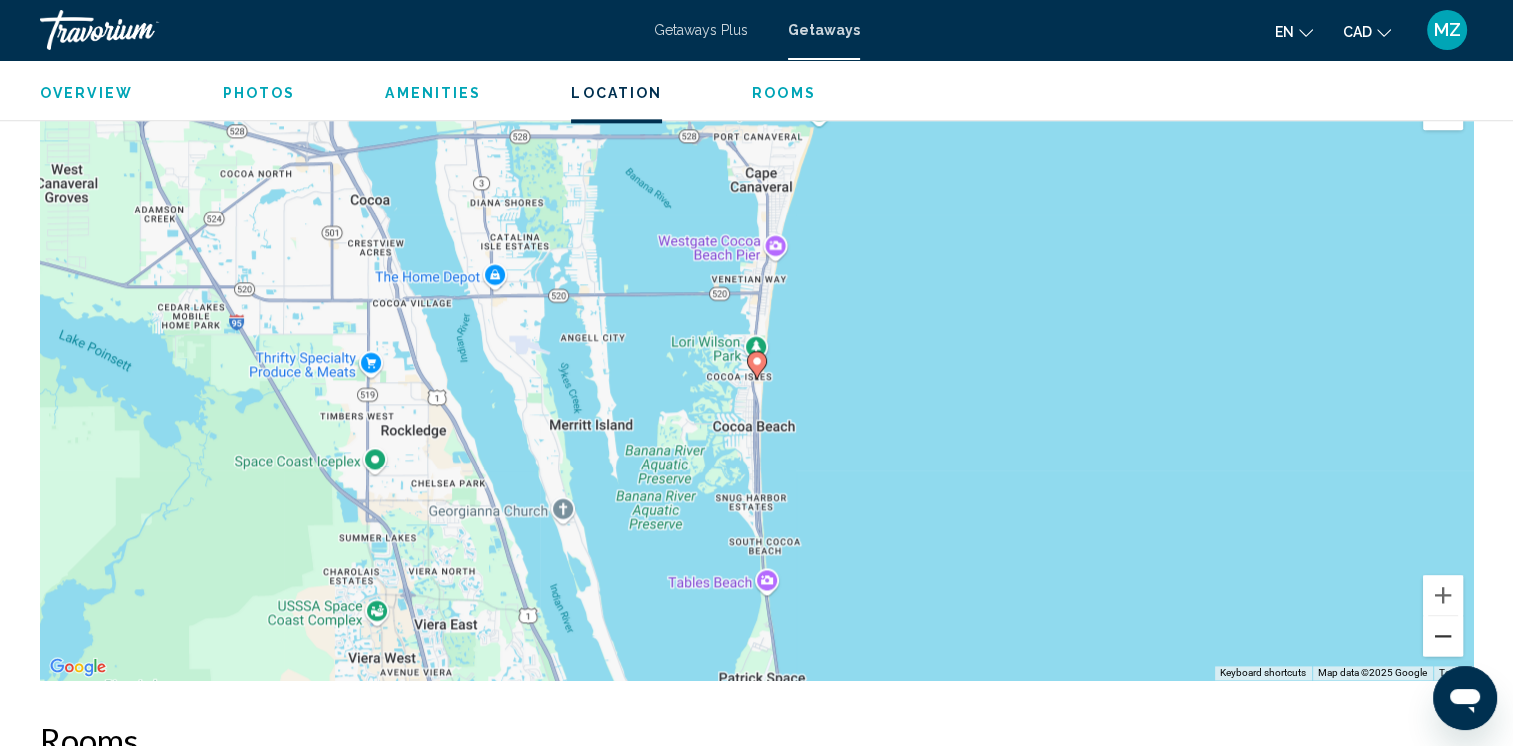 click at bounding box center [1443, 636] 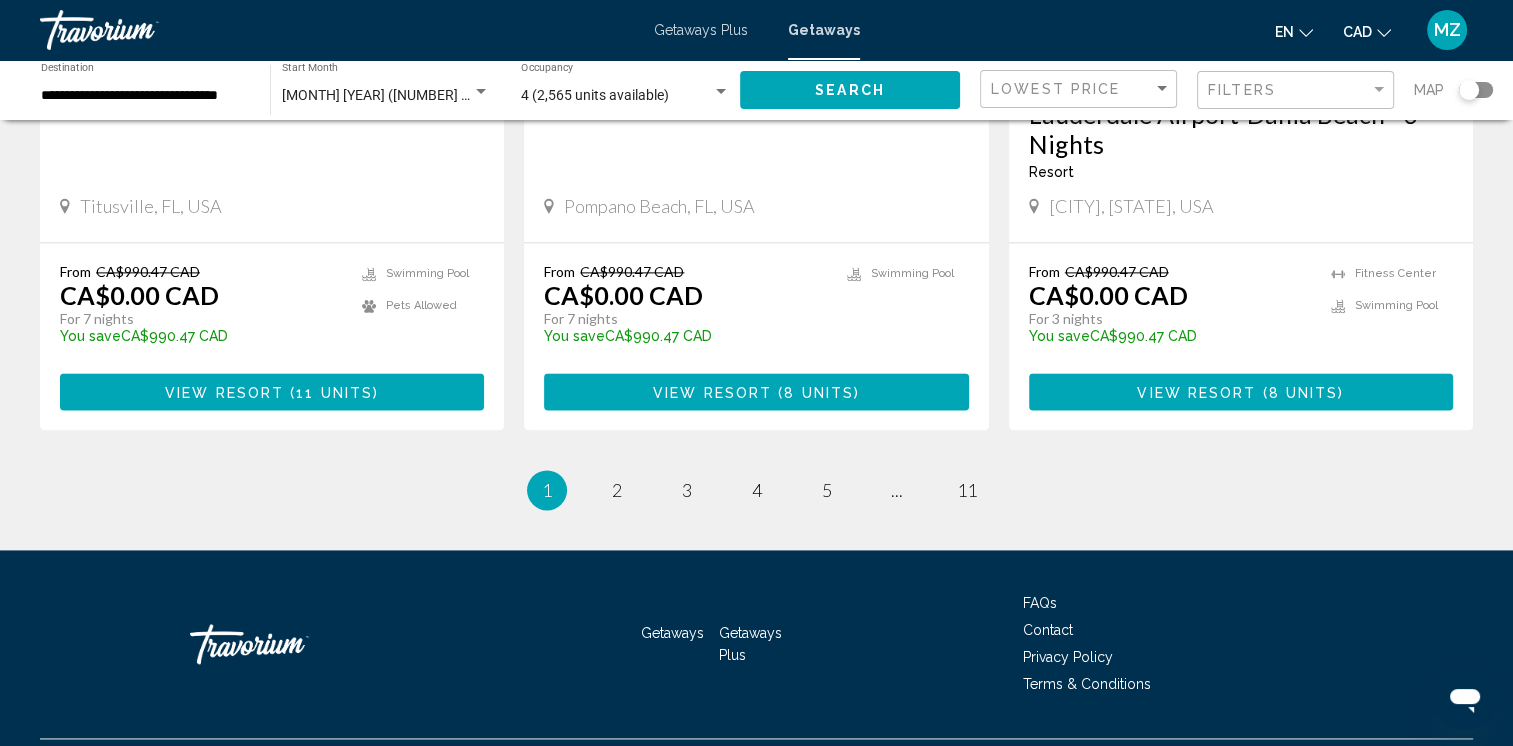 scroll, scrollTop: 2631, scrollLeft: 0, axis: vertical 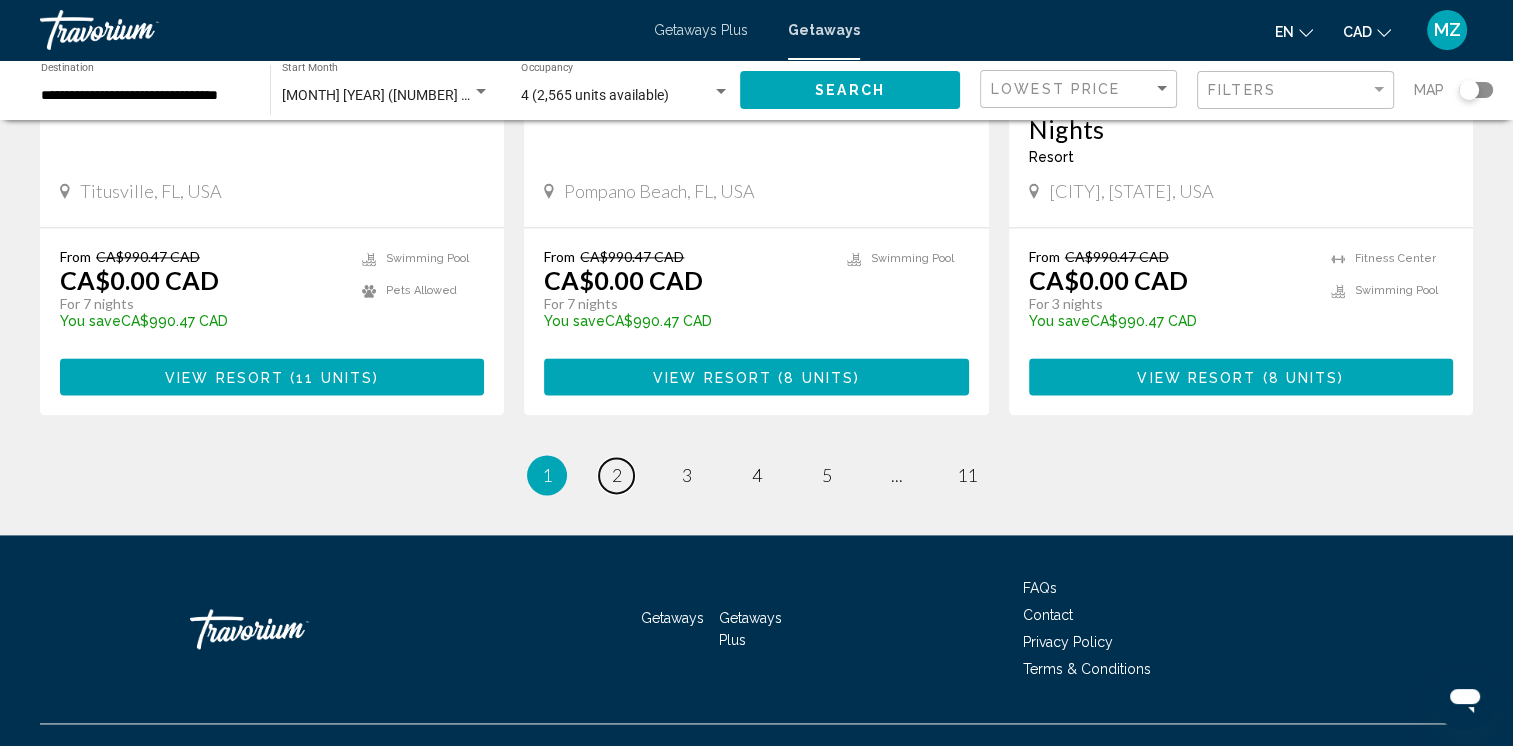 click on "2" at bounding box center (617, 475) 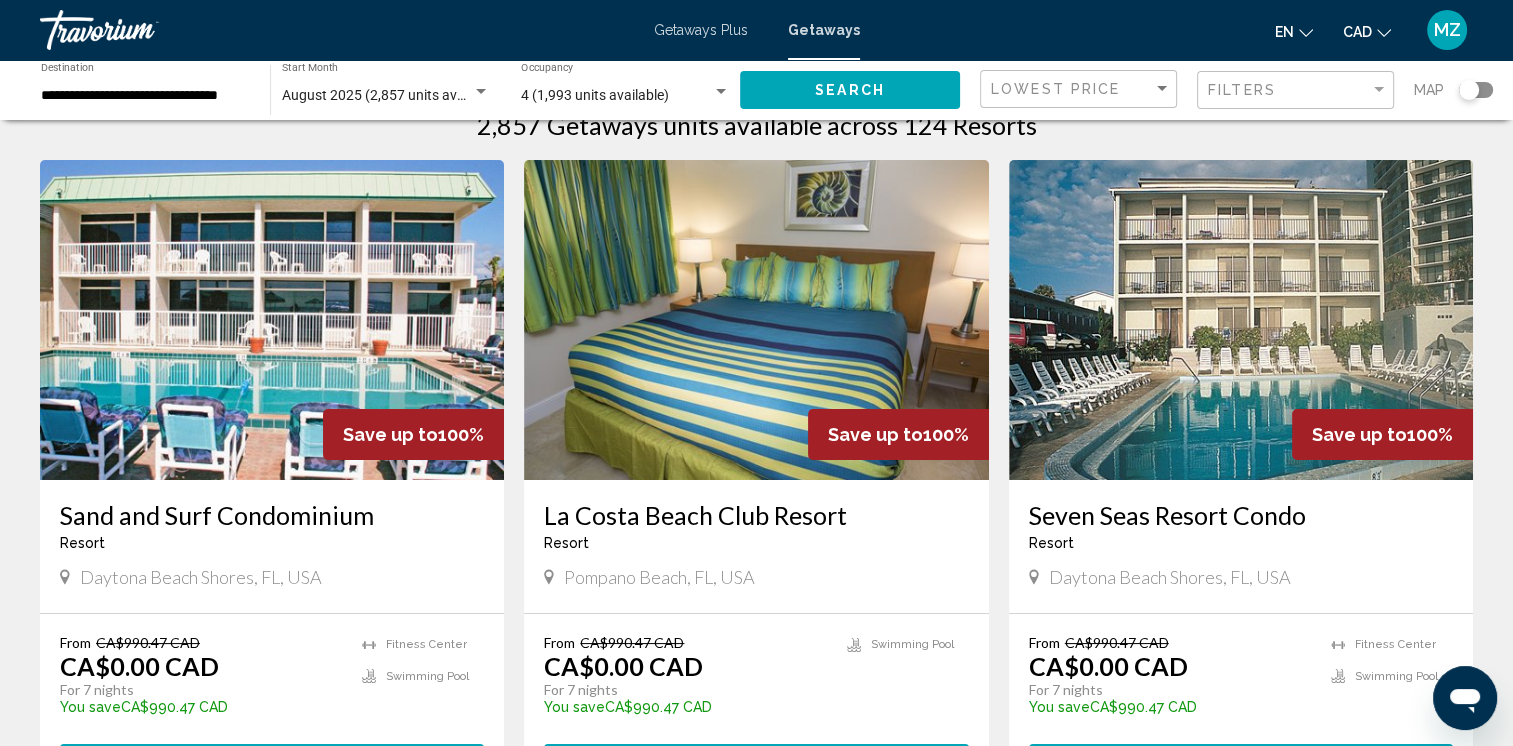 scroll, scrollTop: 300, scrollLeft: 0, axis: vertical 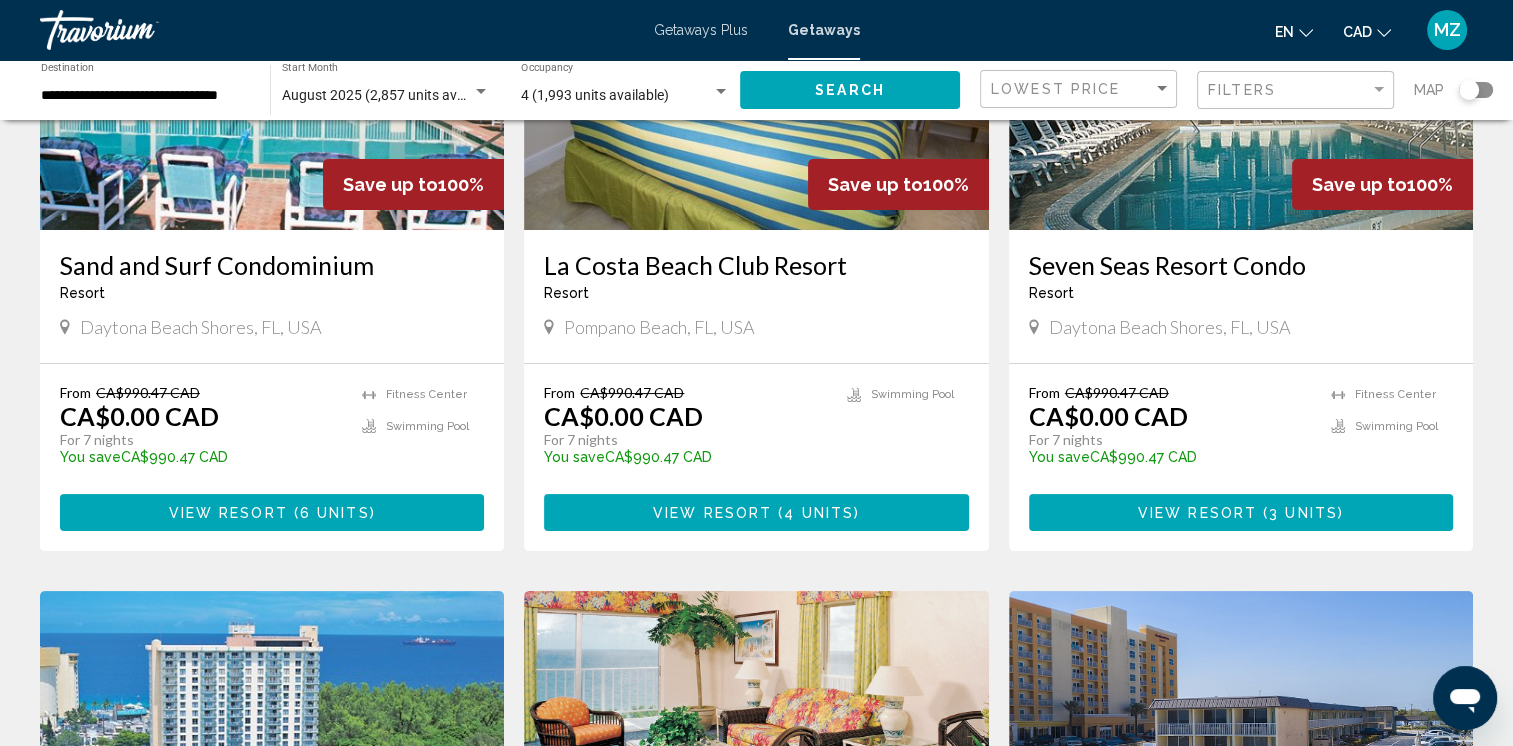 click on "Seven Seas Resort Condo" at bounding box center [1241, 265] 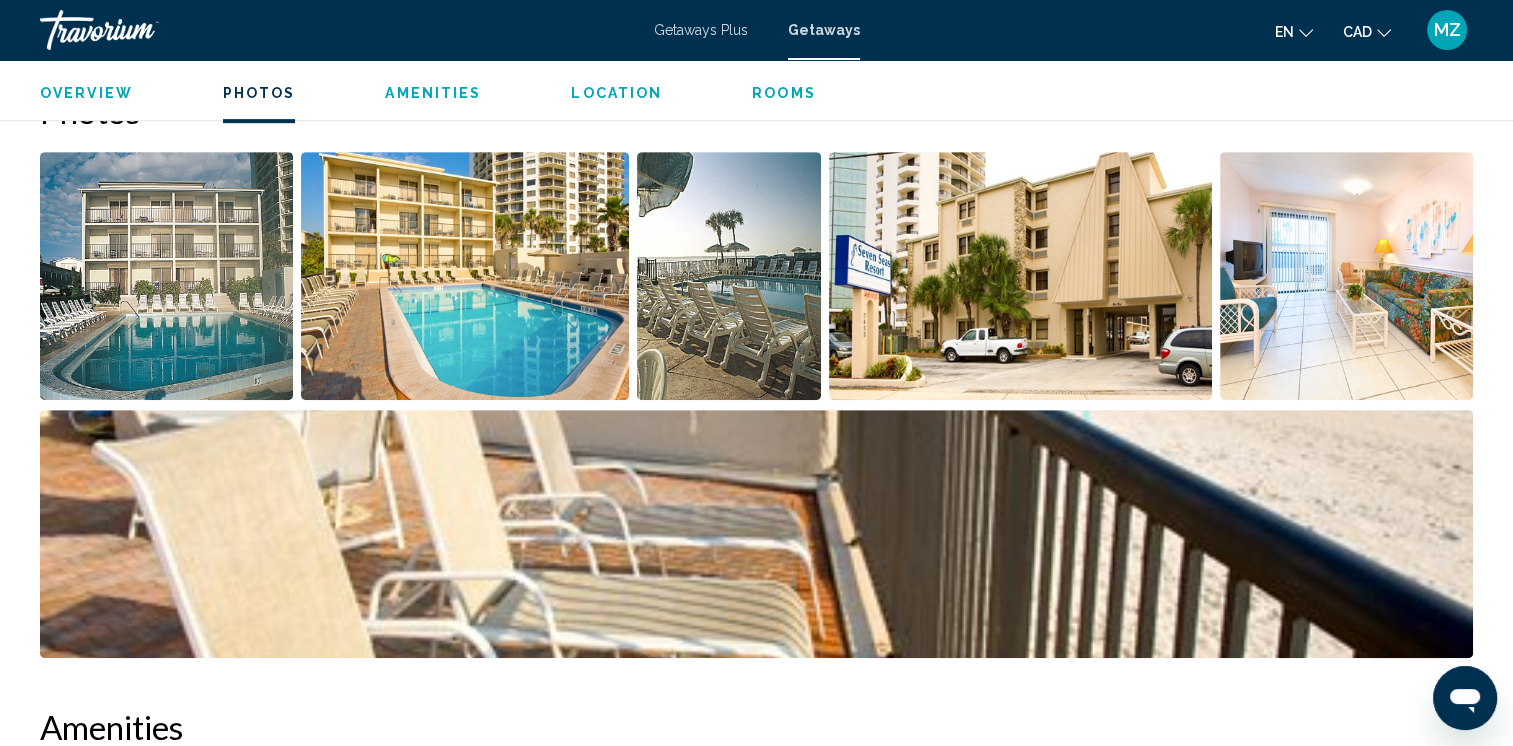 scroll, scrollTop: 888, scrollLeft: 0, axis: vertical 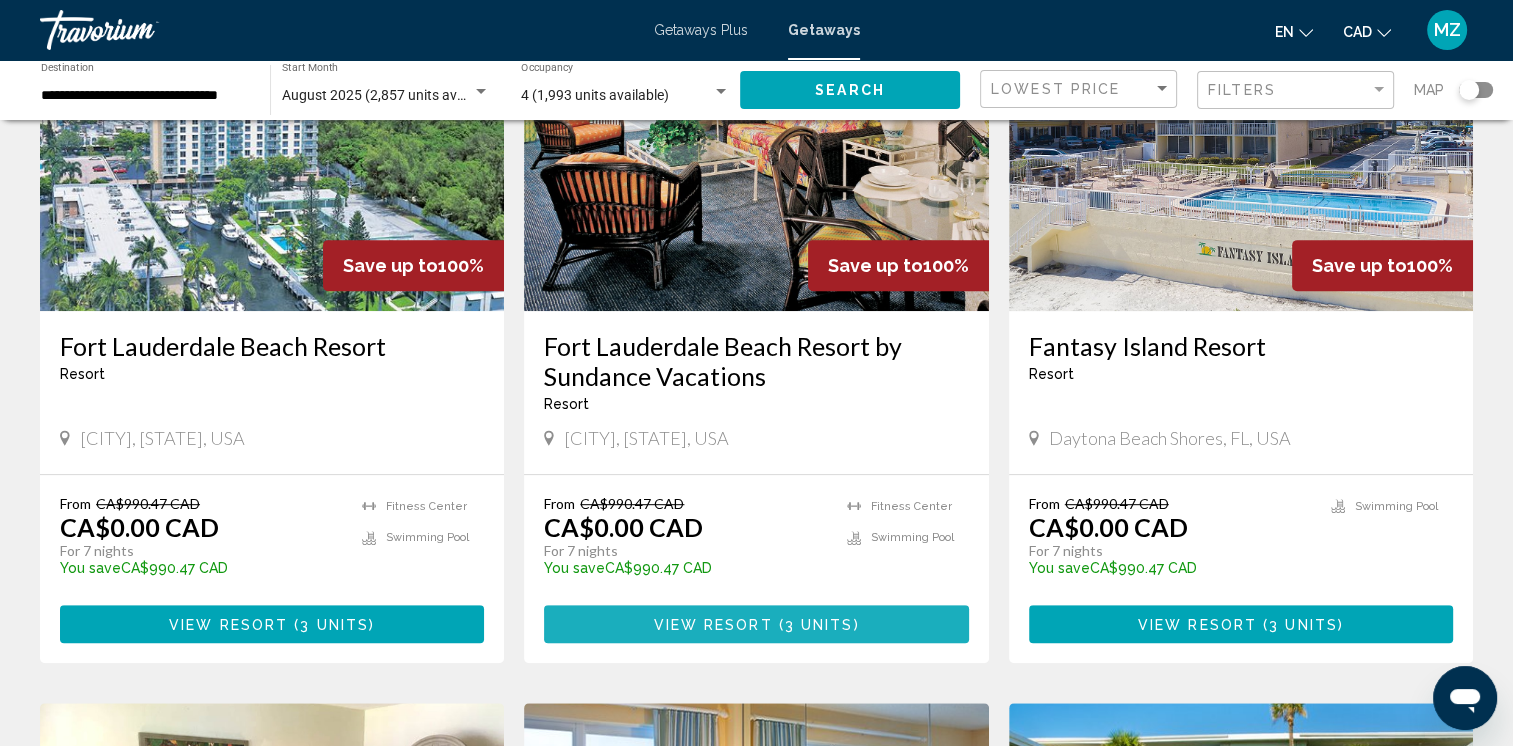 click on "( 3 units )" at bounding box center (816, 625) 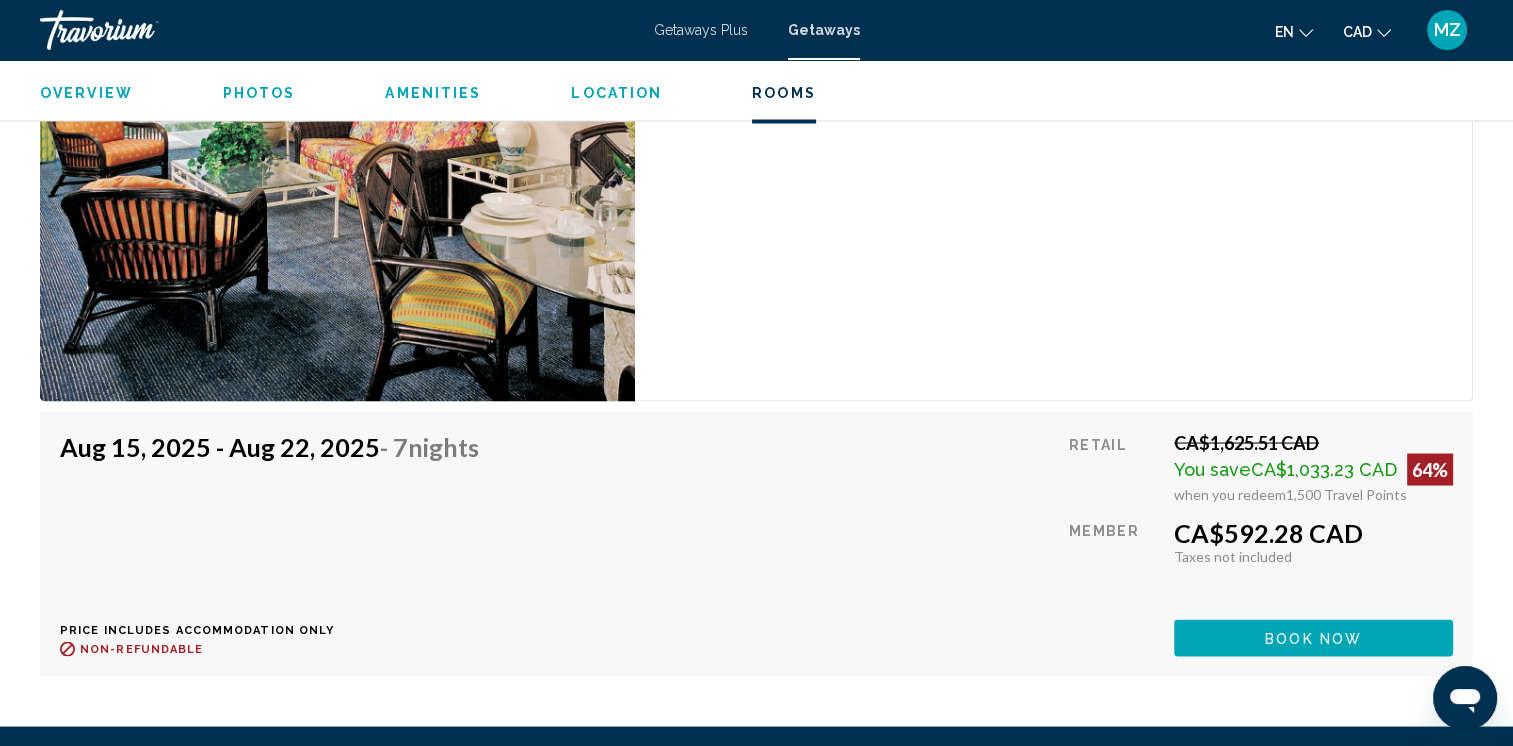 scroll, scrollTop: 3200, scrollLeft: 0, axis: vertical 